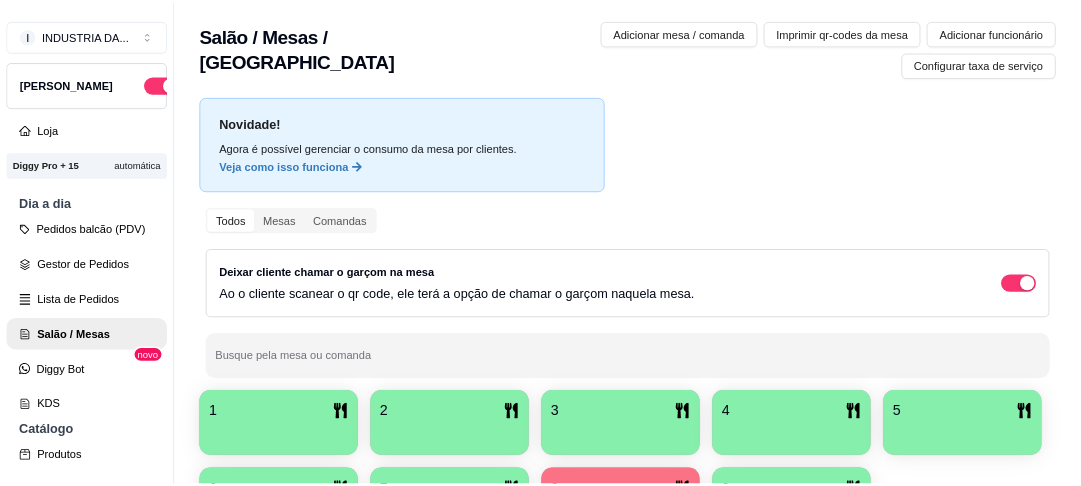 scroll, scrollTop: 0, scrollLeft: 0, axis: both 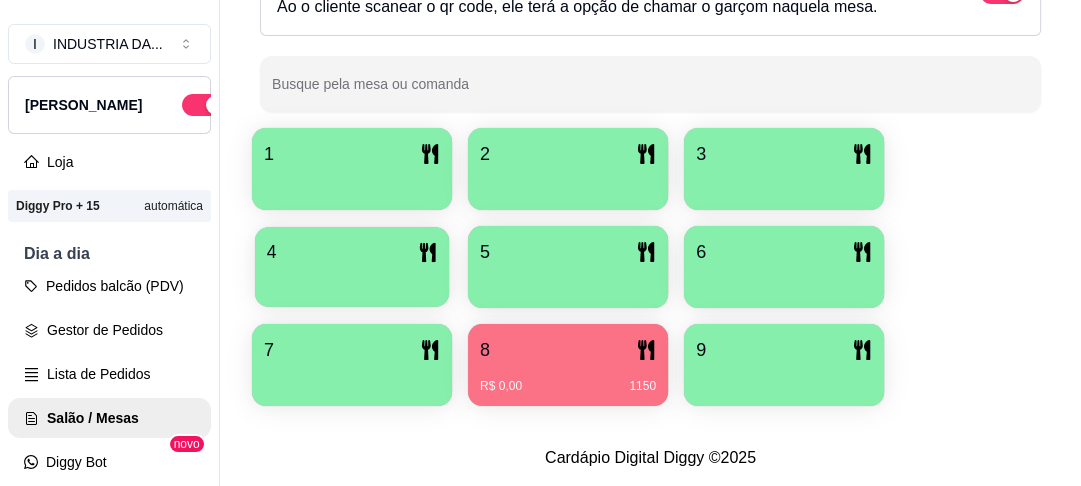 click on "4" at bounding box center (352, 252) 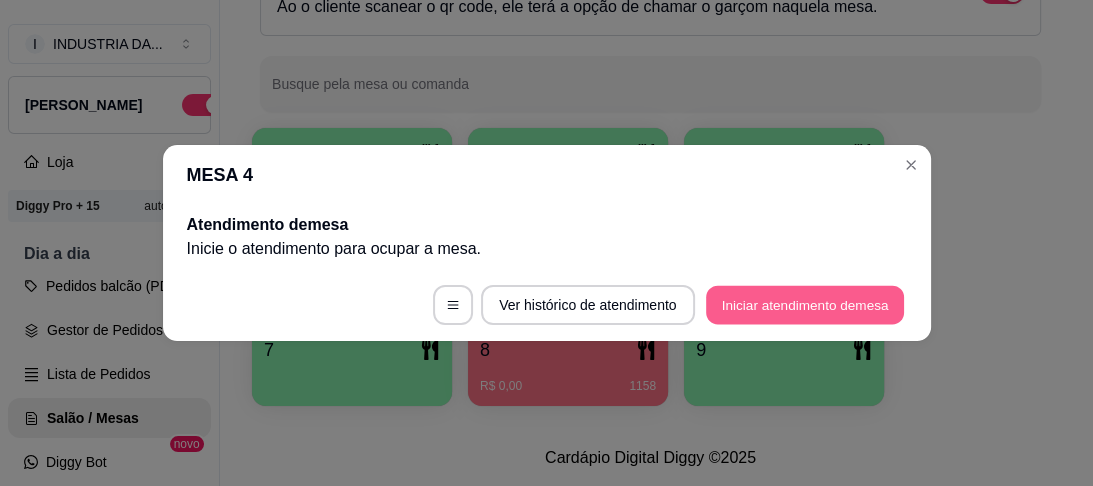 click on "Iniciar atendimento de  mesa" at bounding box center [805, 305] 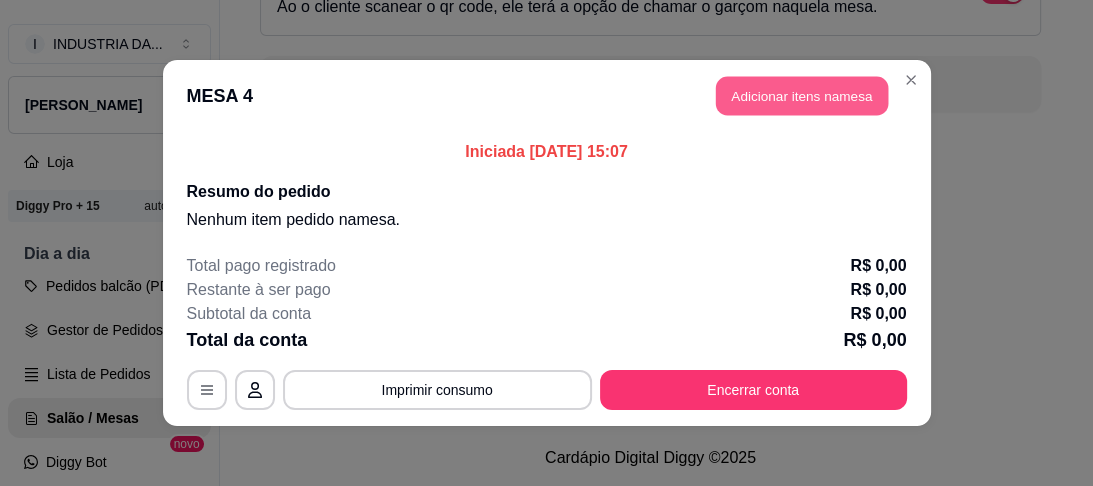 click on "Adicionar itens na  mesa" at bounding box center [802, 96] 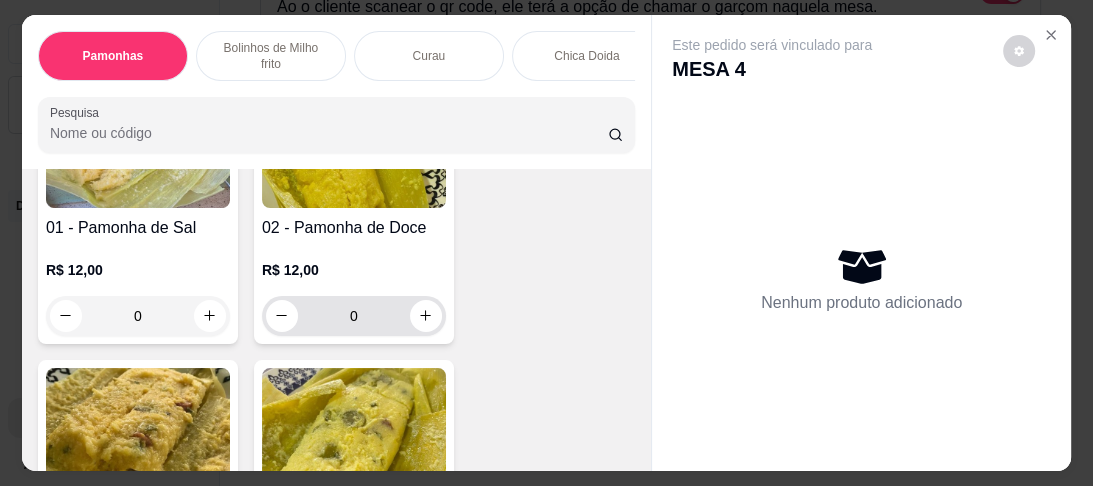 scroll, scrollTop: 240, scrollLeft: 0, axis: vertical 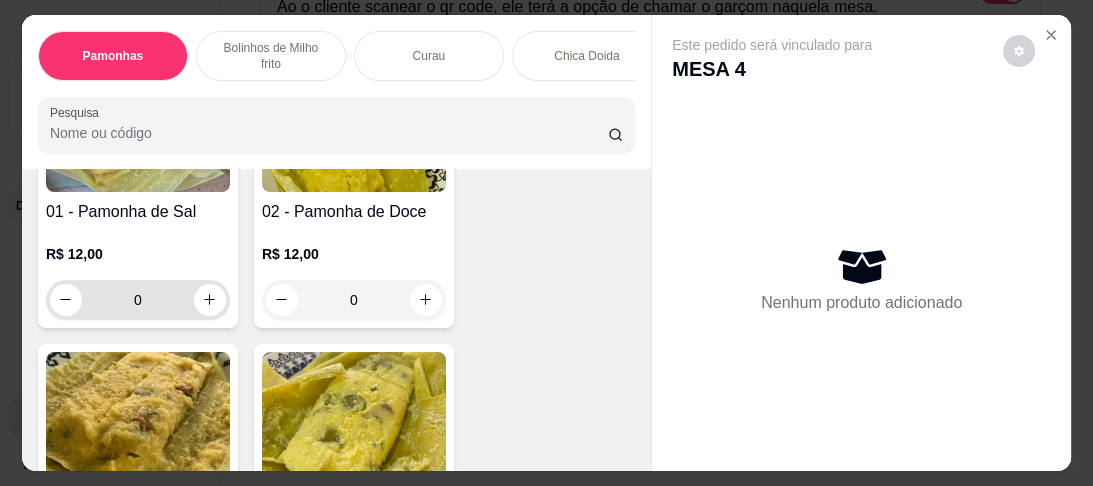 click on "0" at bounding box center [138, 300] 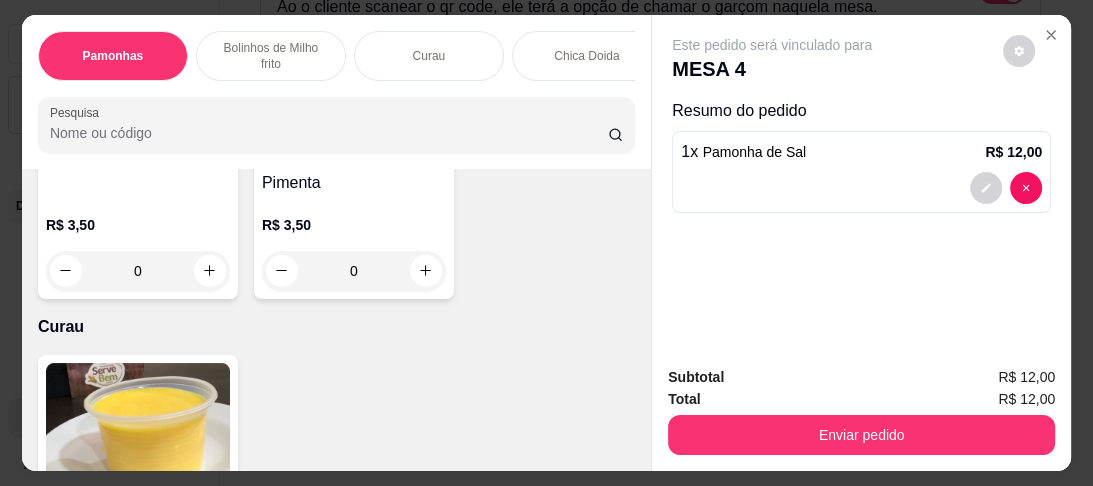 scroll, scrollTop: 1520, scrollLeft: 0, axis: vertical 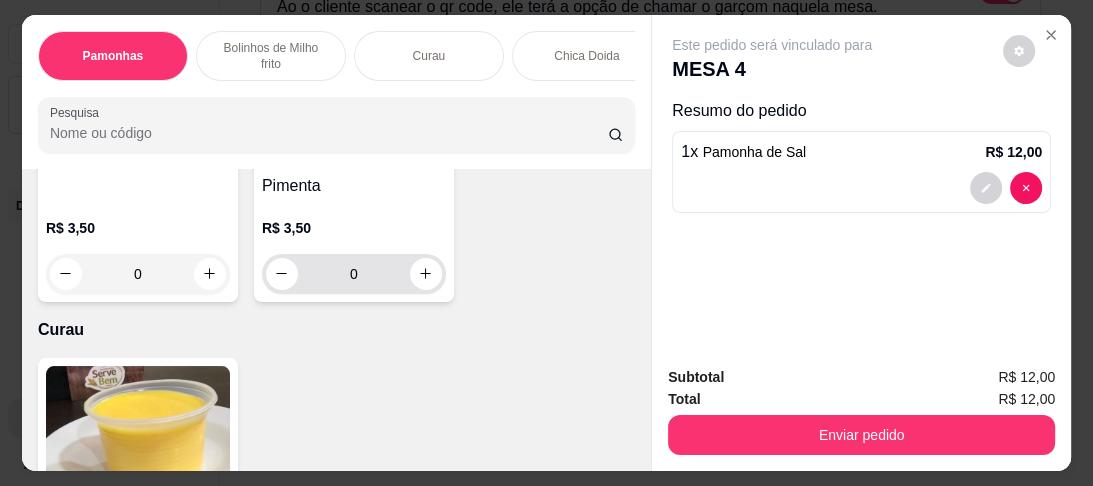 type on "1" 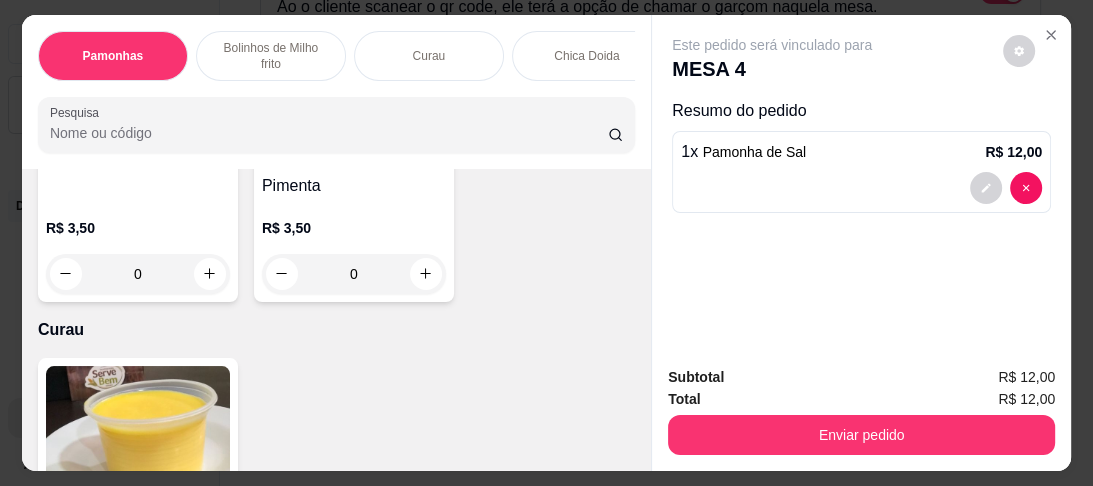 click on "0" at bounding box center [354, 274] 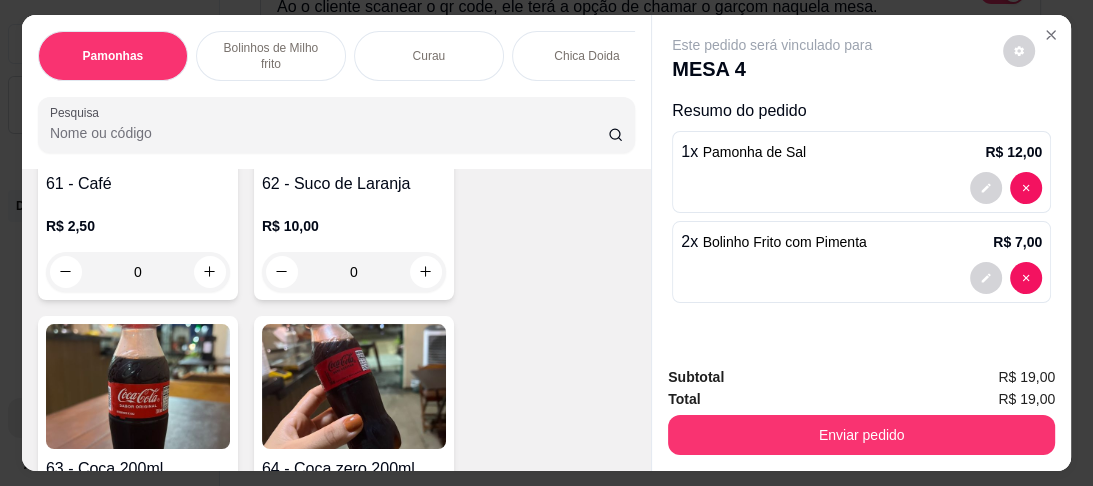 scroll, scrollTop: 3200, scrollLeft: 0, axis: vertical 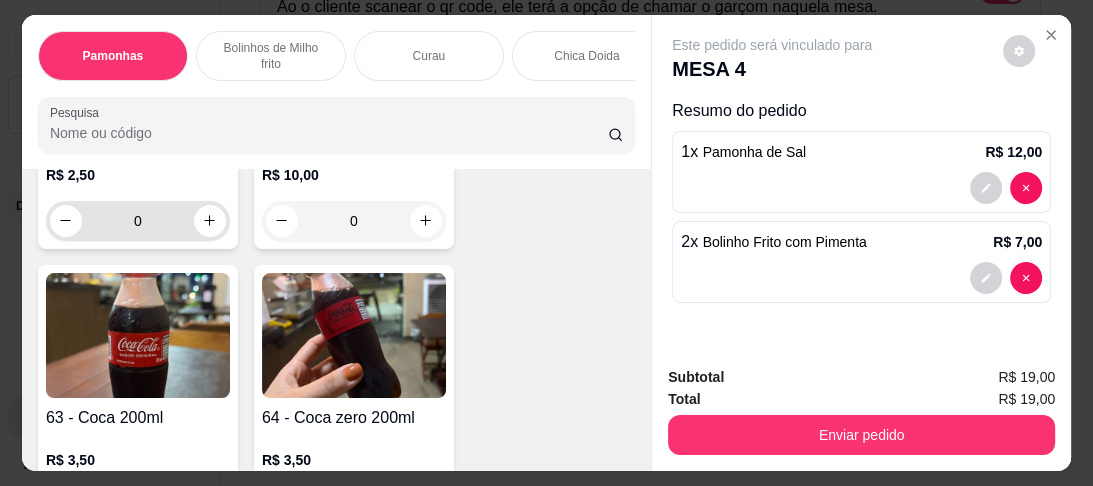 type on "2" 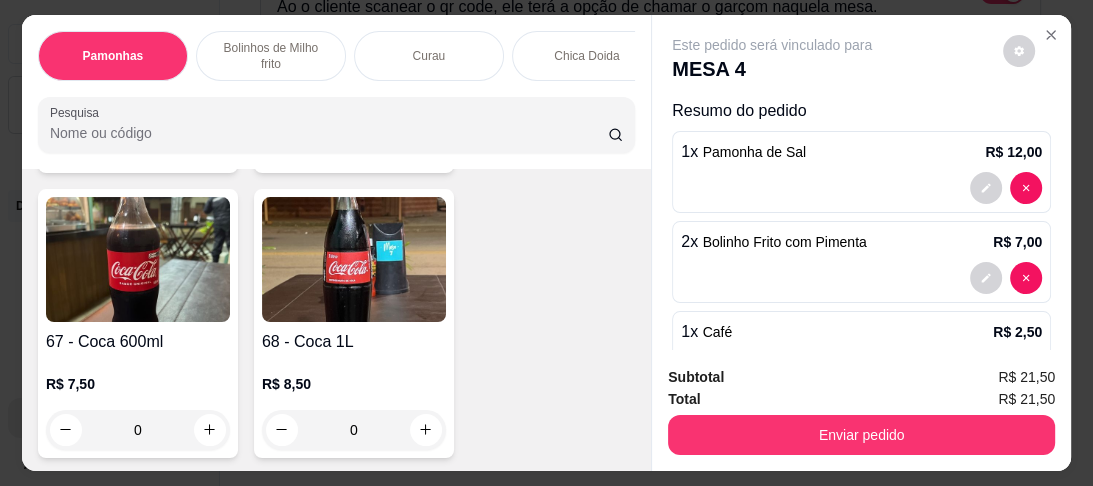 scroll, scrollTop: 4241, scrollLeft: 0, axis: vertical 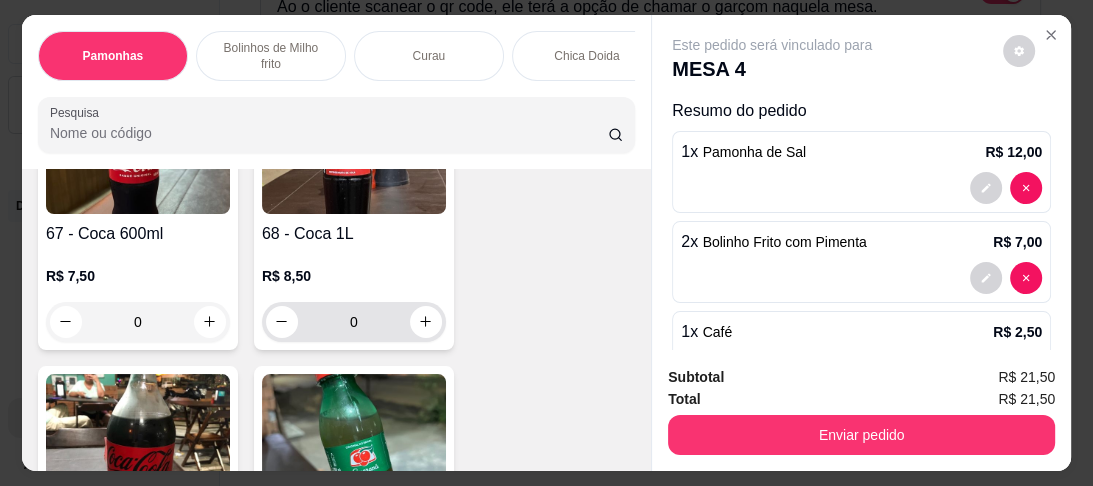 type on "1" 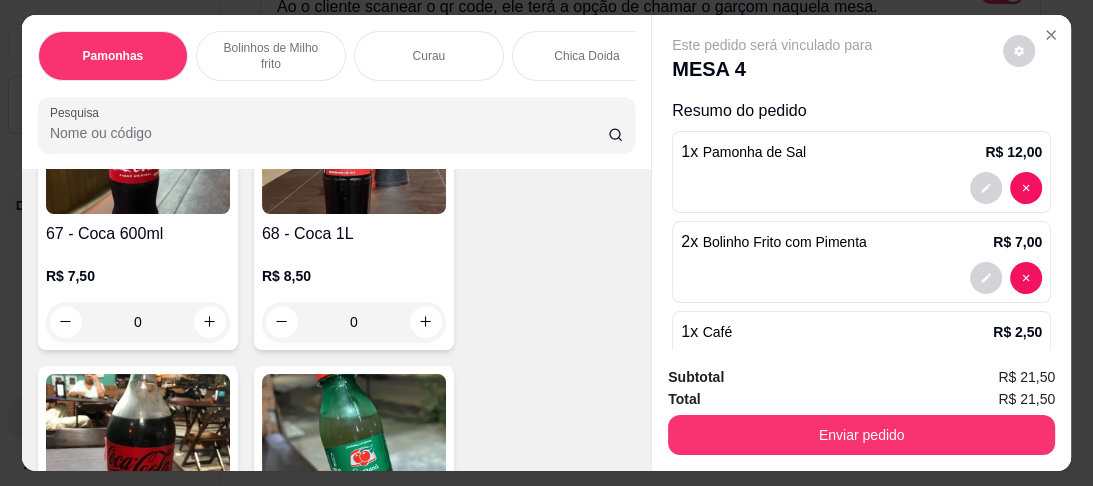 click on "0" at bounding box center [354, 322] 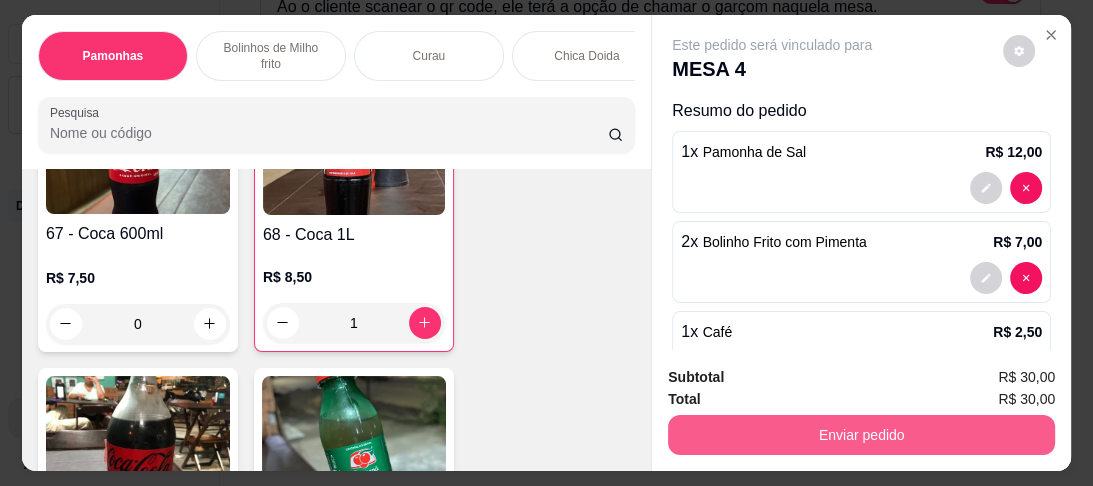 type on "1" 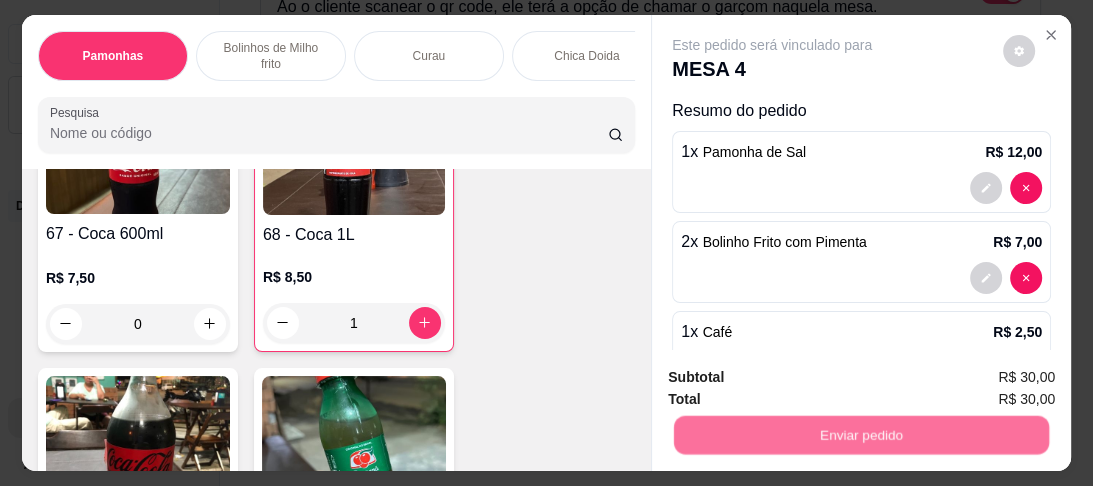 click on "Não registrar e enviar pedido" at bounding box center (797, 380) 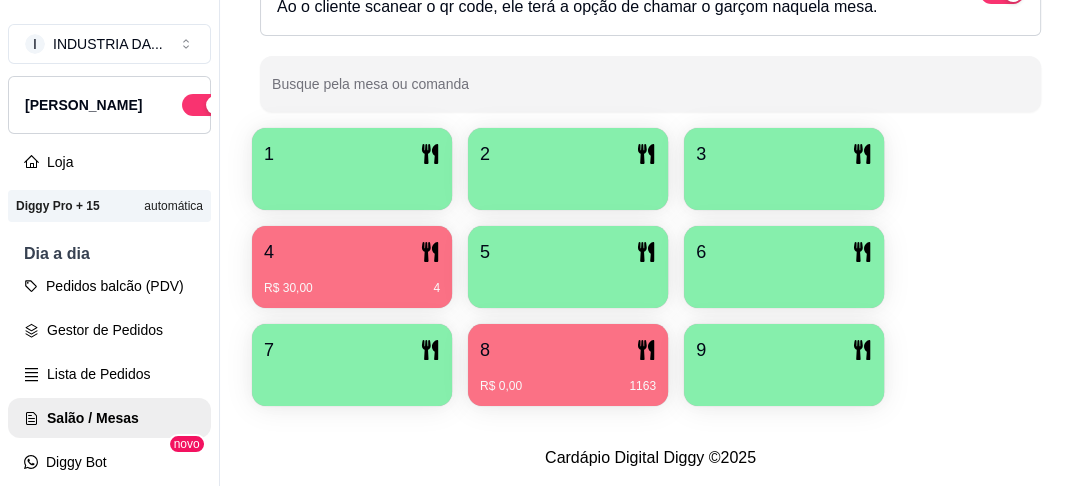 click on "1" at bounding box center [352, 154] 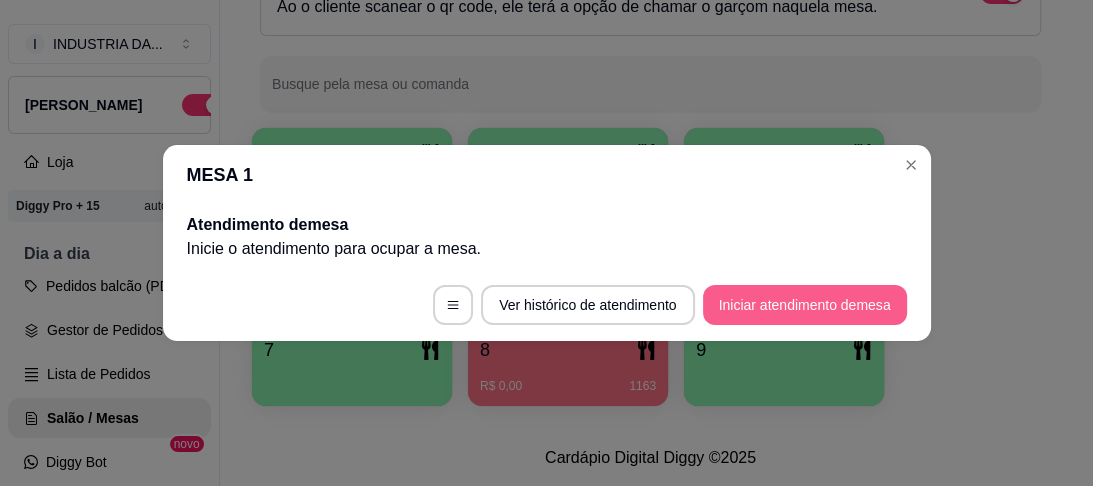 click on "Iniciar atendimento de  mesa" at bounding box center (805, 305) 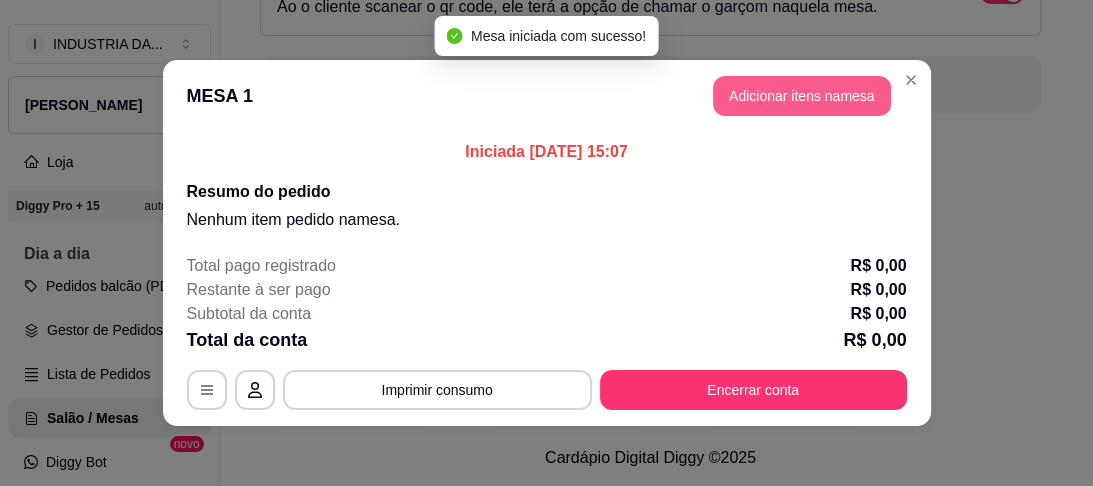 click on "Adicionar itens na  mesa" at bounding box center (802, 96) 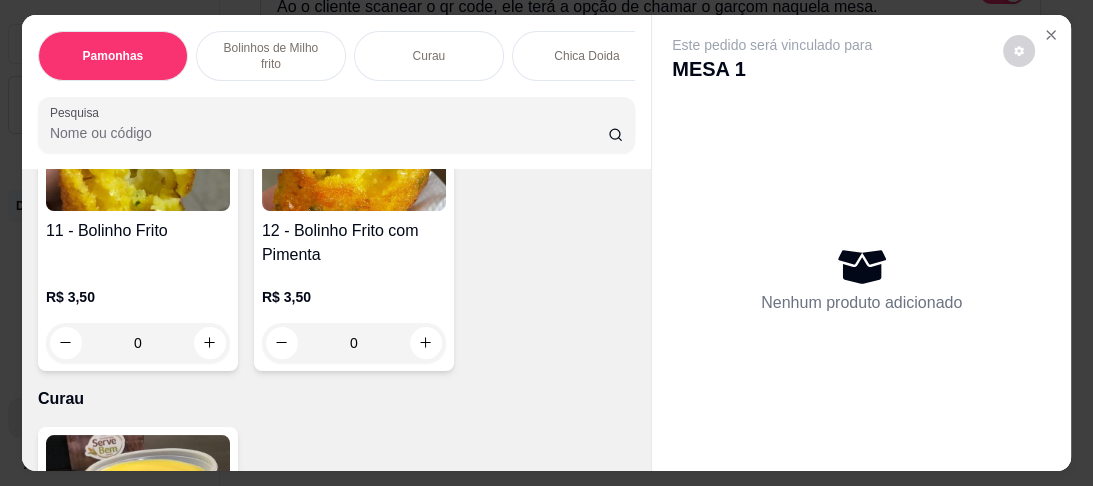 scroll, scrollTop: 1520, scrollLeft: 0, axis: vertical 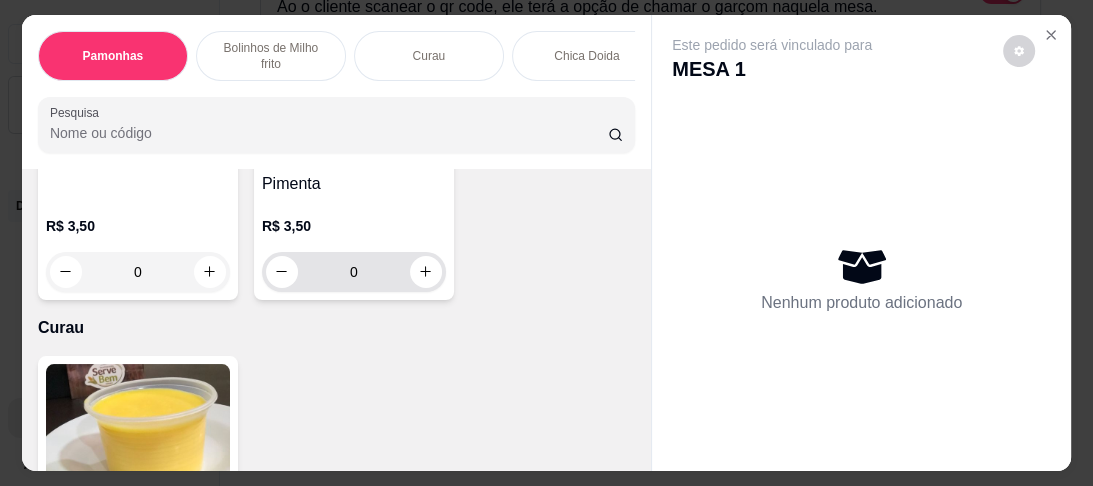 click on "0" at bounding box center (354, 272) 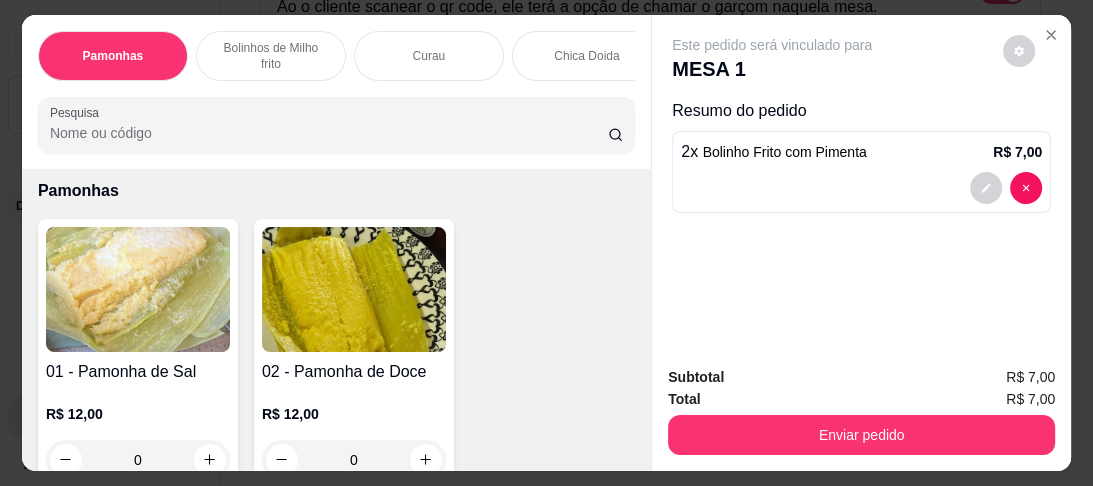 scroll, scrollTop: 320, scrollLeft: 0, axis: vertical 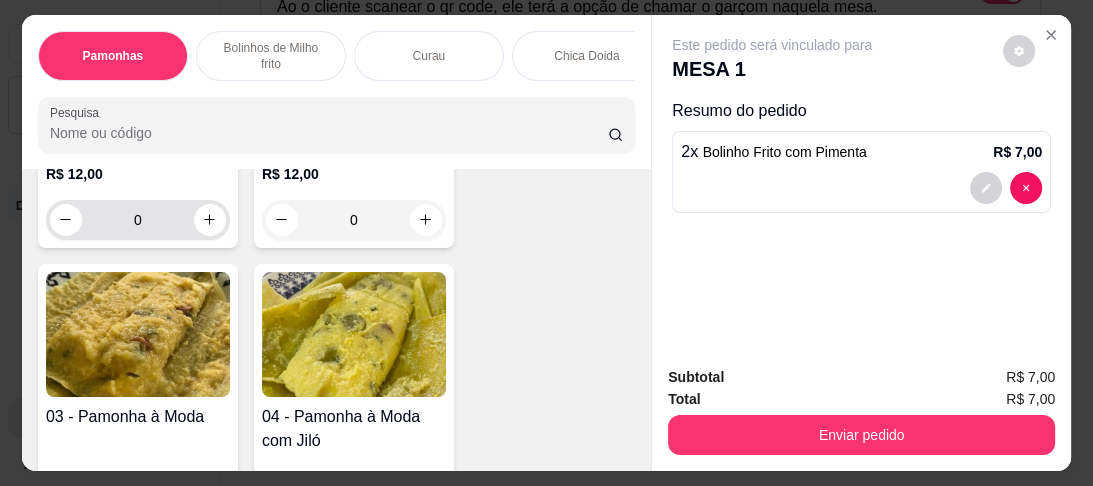 type on "2" 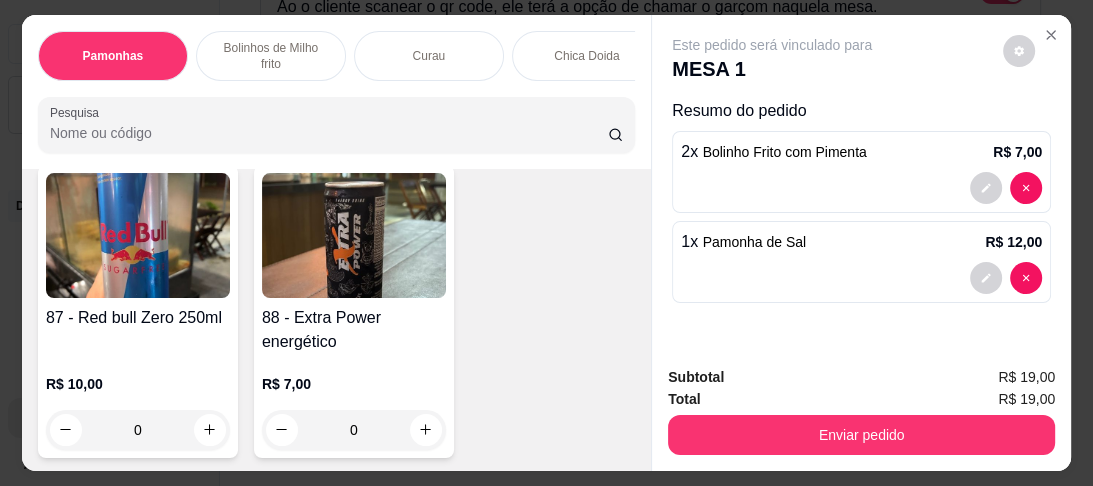 scroll, scrollTop: 7120, scrollLeft: 0, axis: vertical 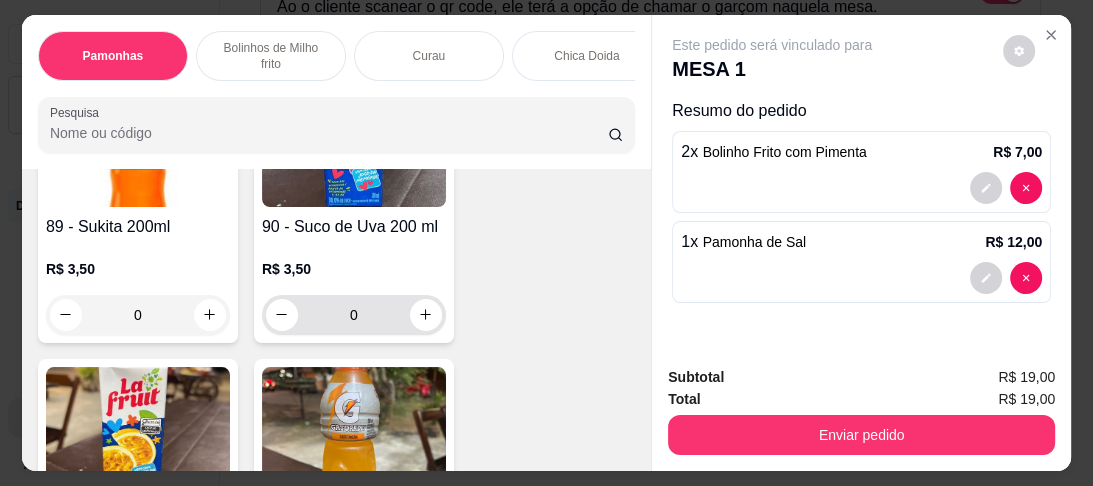 type on "1" 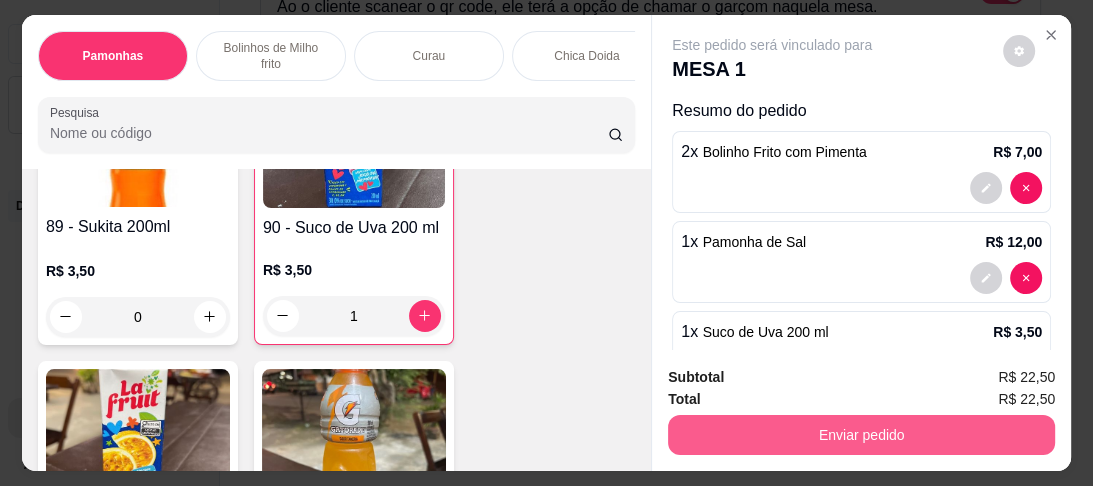 type on "1" 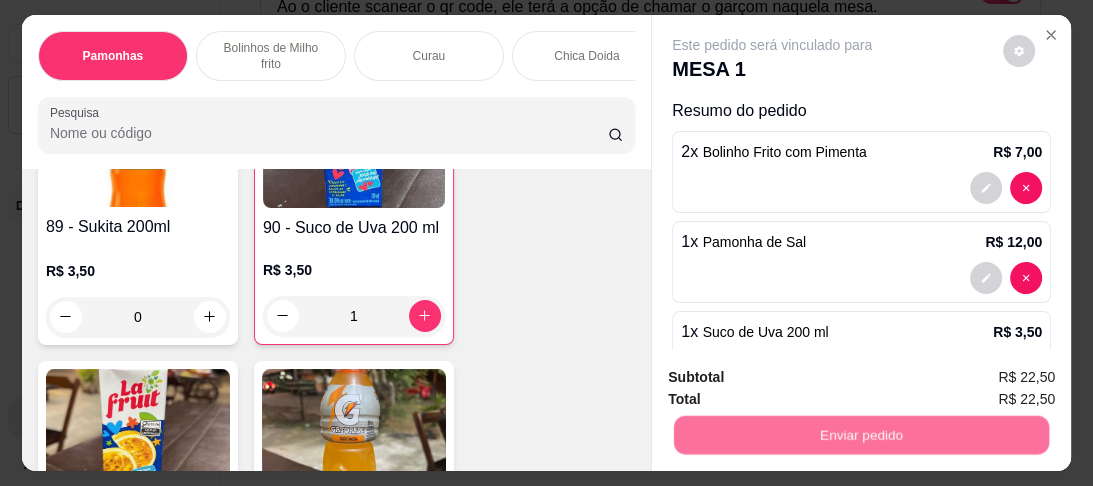 click on "Não registrar e enviar pedido" at bounding box center (797, 380) 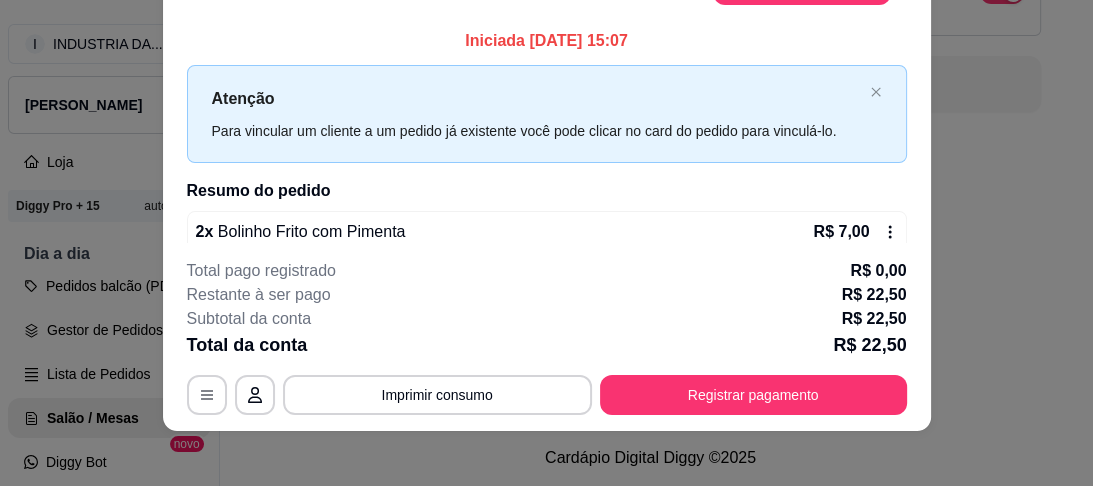 scroll, scrollTop: 61, scrollLeft: 0, axis: vertical 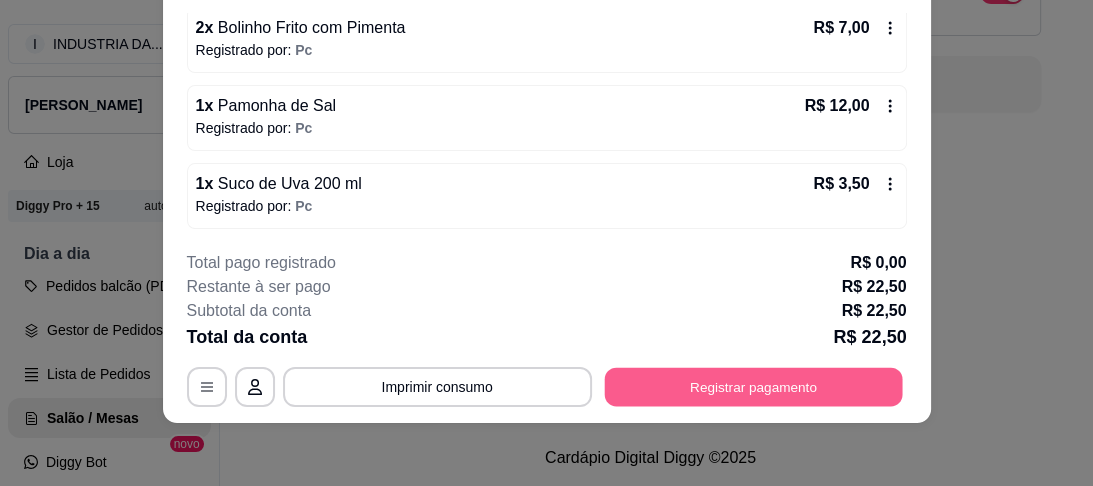 click on "Registrar pagamento" at bounding box center [753, 386] 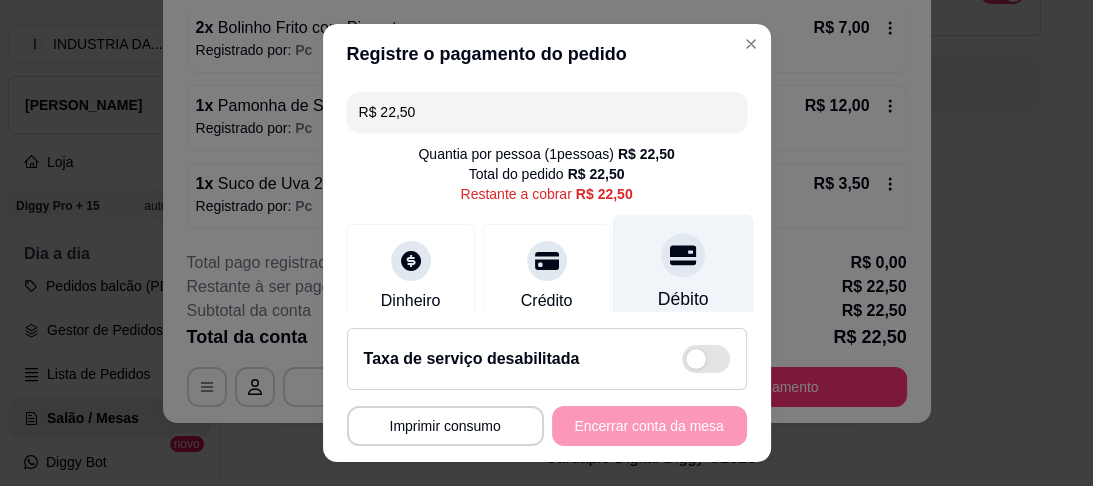 click on "Débito" at bounding box center (682, 273) 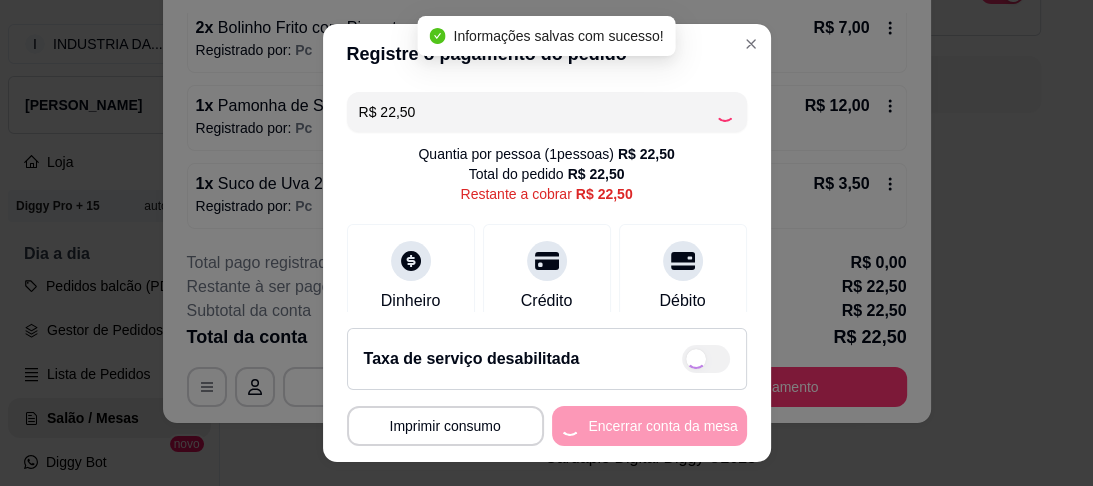 type on "R$ 0,00" 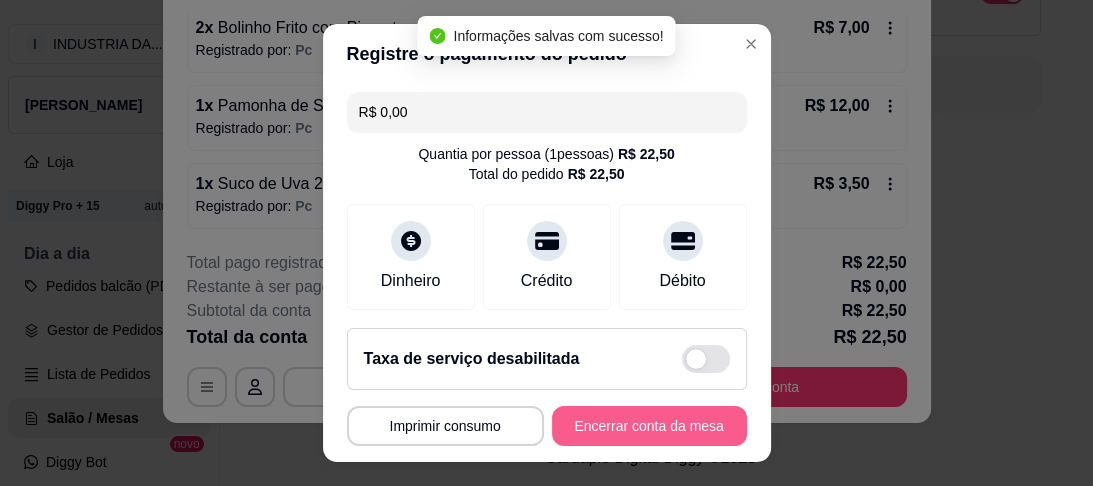 click on "Encerrar conta da mesa" at bounding box center (649, 426) 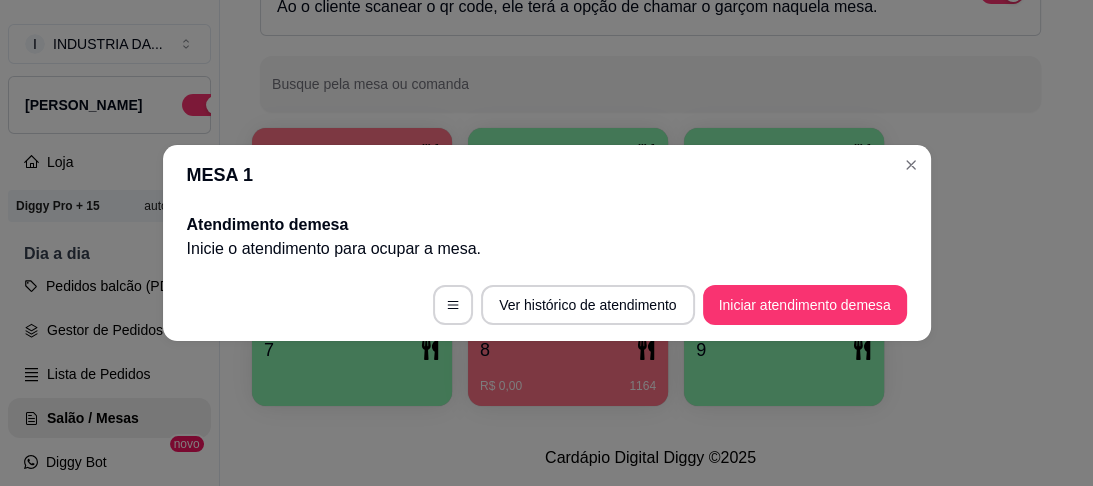 scroll, scrollTop: 0, scrollLeft: 0, axis: both 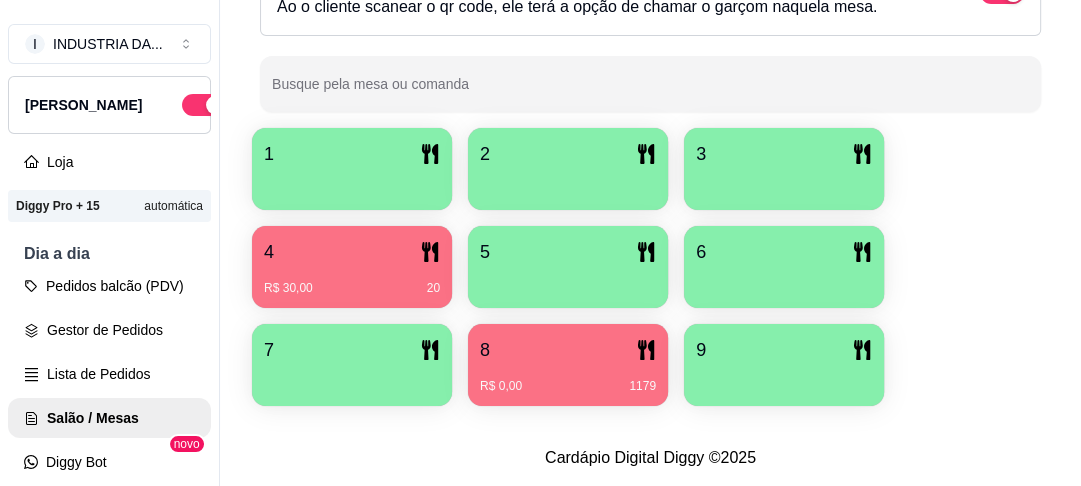 click on "7" at bounding box center [352, 350] 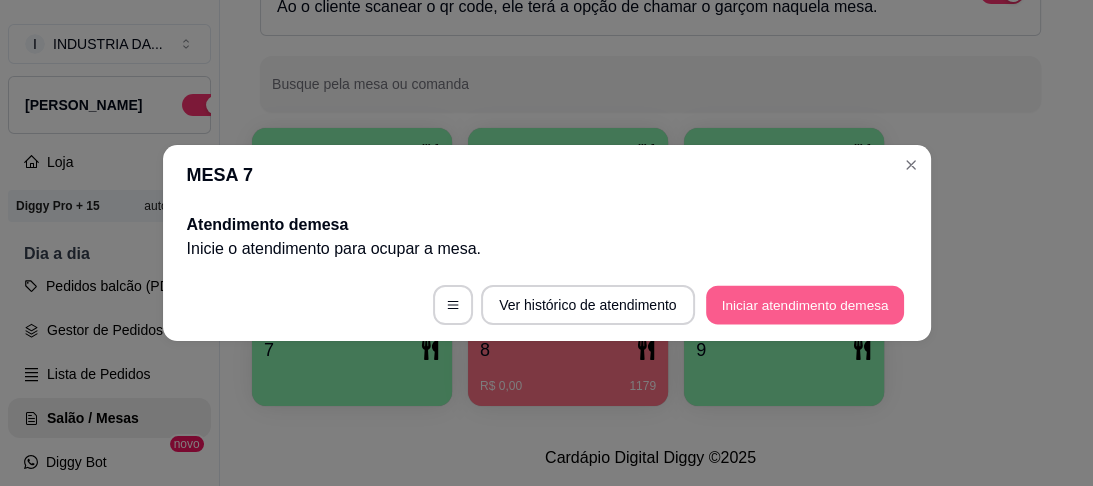 click on "Iniciar atendimento de  mesa" at bounding box center (805, 305) 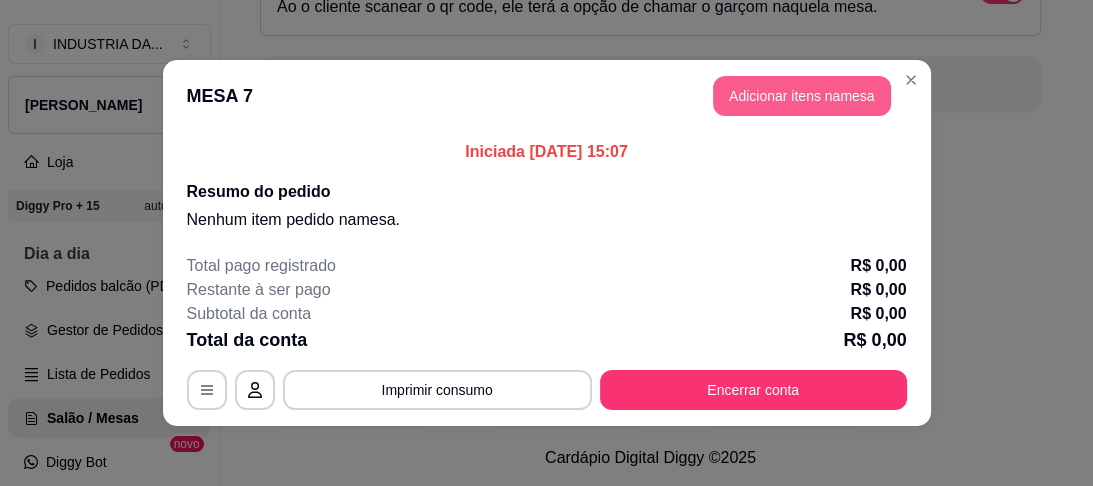 click on "Adicionar itens na  mesa" at bounding box center [802, 96] 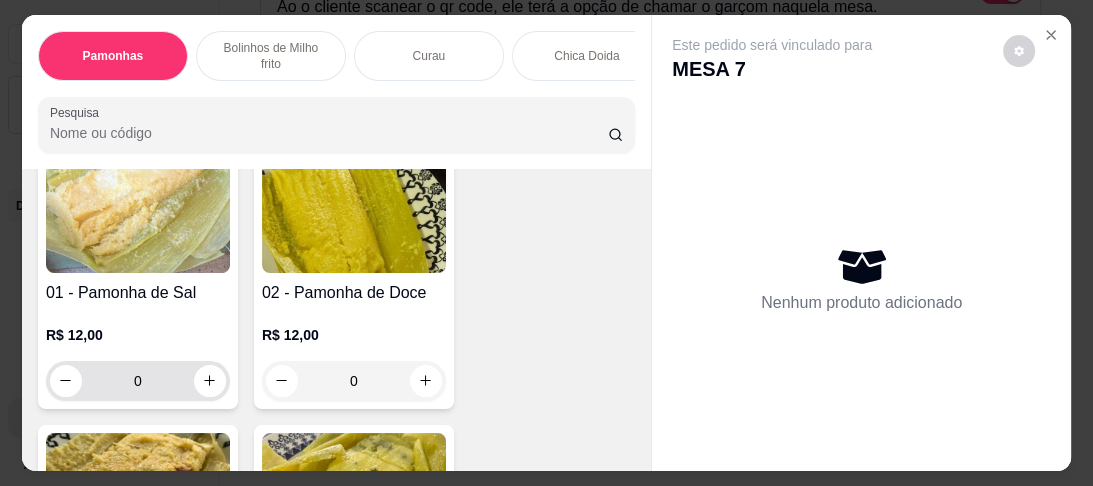 scroll, scrollTop: 160, scrollLeft: 0, axis: vertical 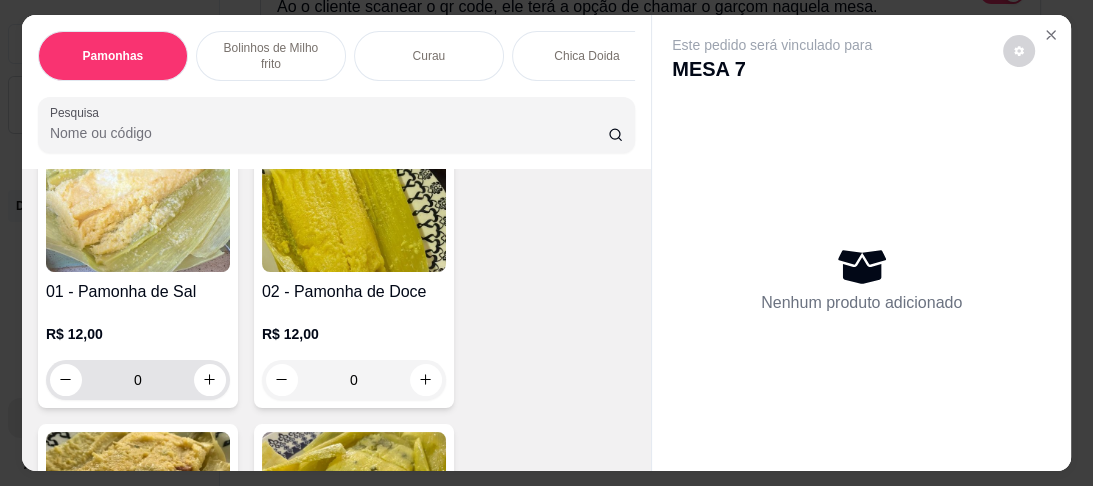 click on "0" at bounding box center [138, 380] 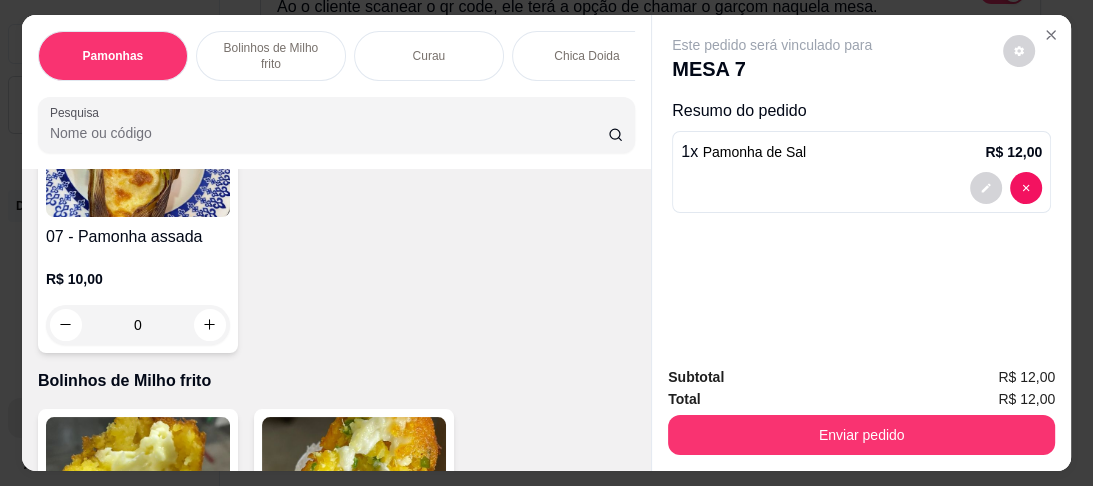 scroll, scrollTop: 1440, scrollLeft: 0, axis: vertical 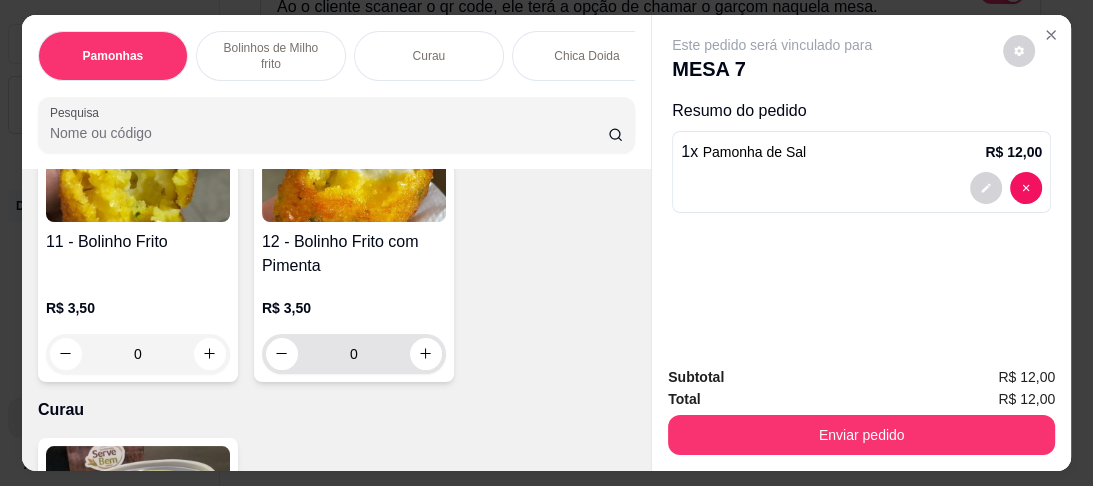type on "1" 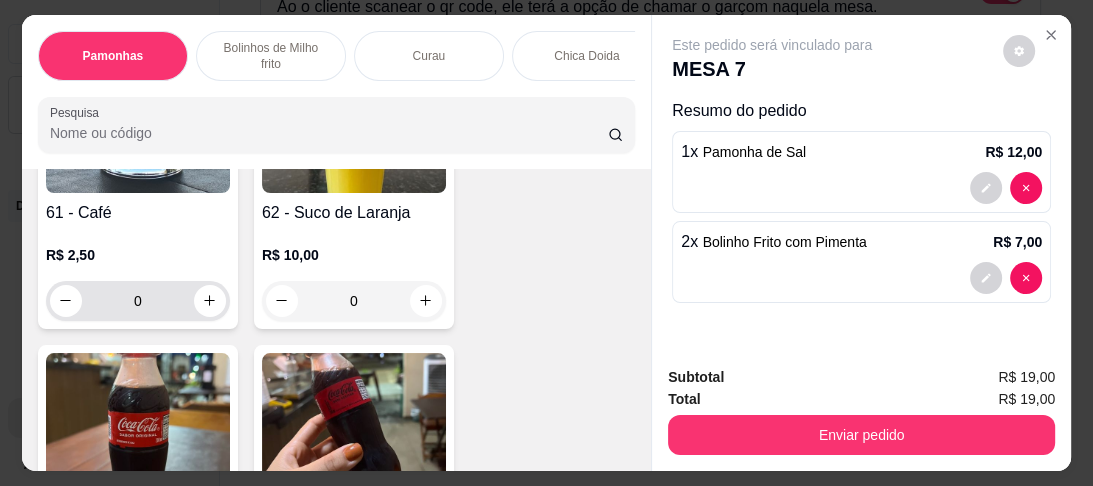 type on "2" 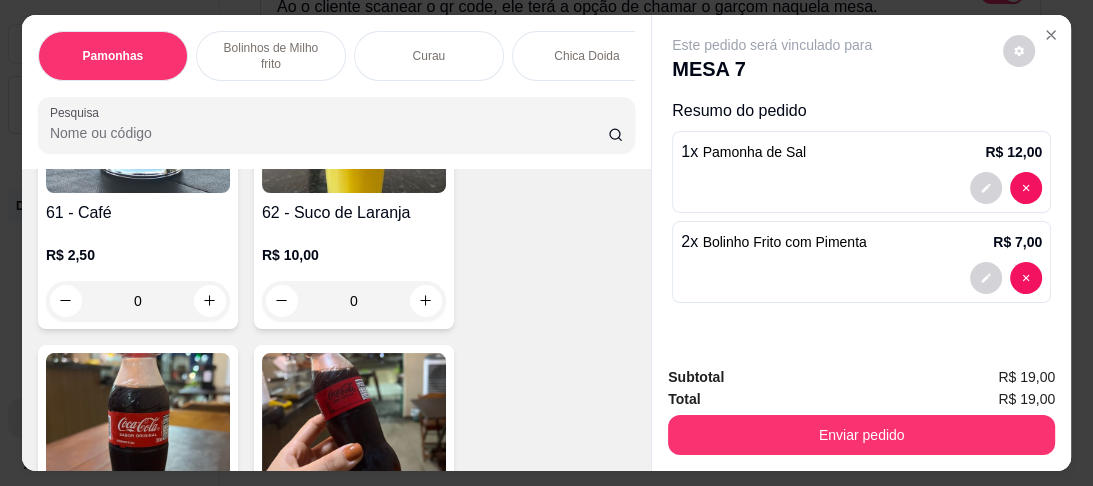 click on "0" at bounding box center [138, 301] 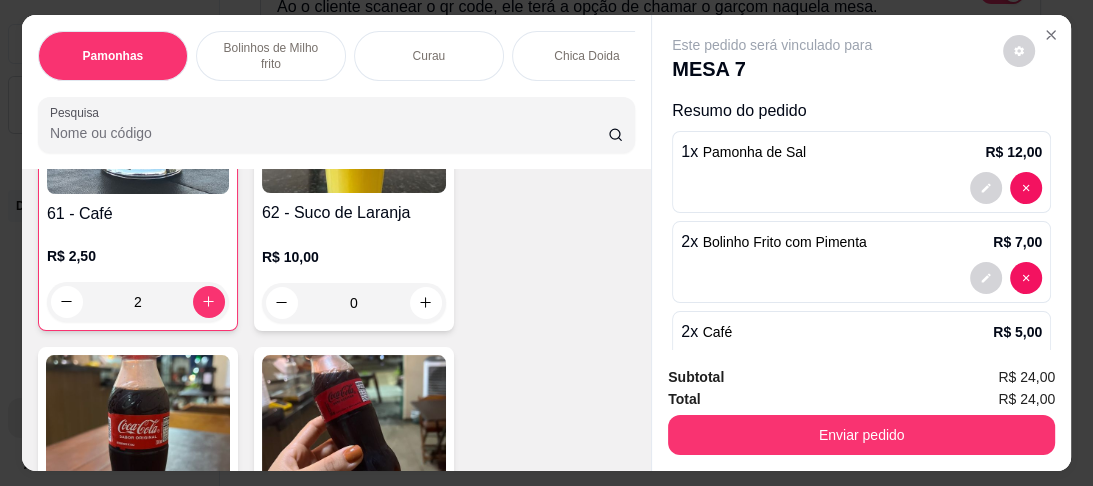 scroll, scrollTop: 3121, scrollLeft: 0, axis: vertical 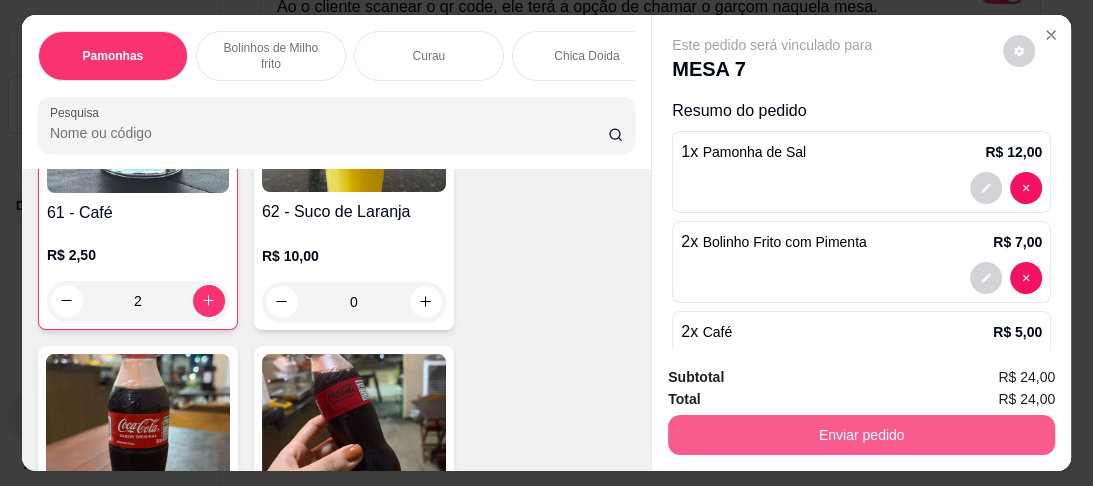 type on "2" 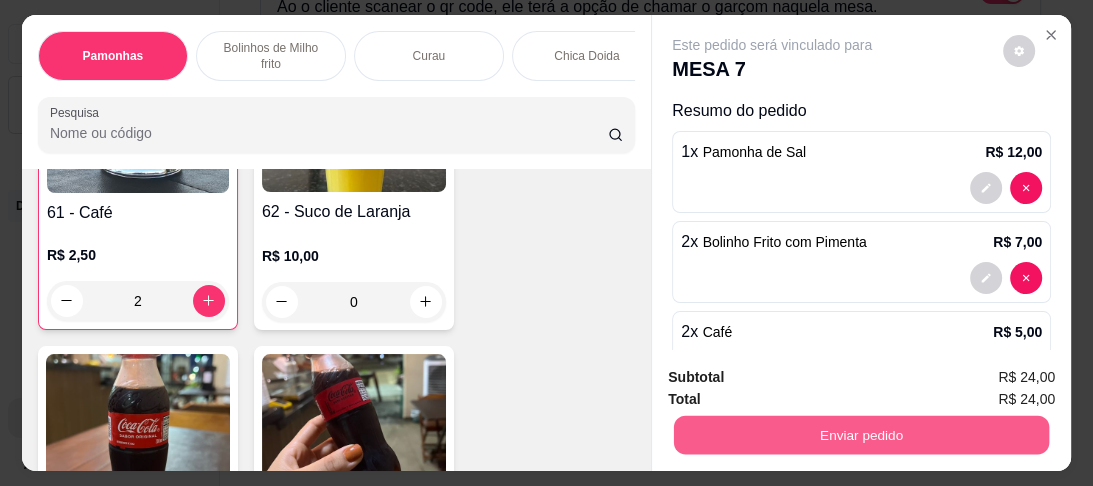 click on "Enviar pedido" at bounding box center [861, 435] 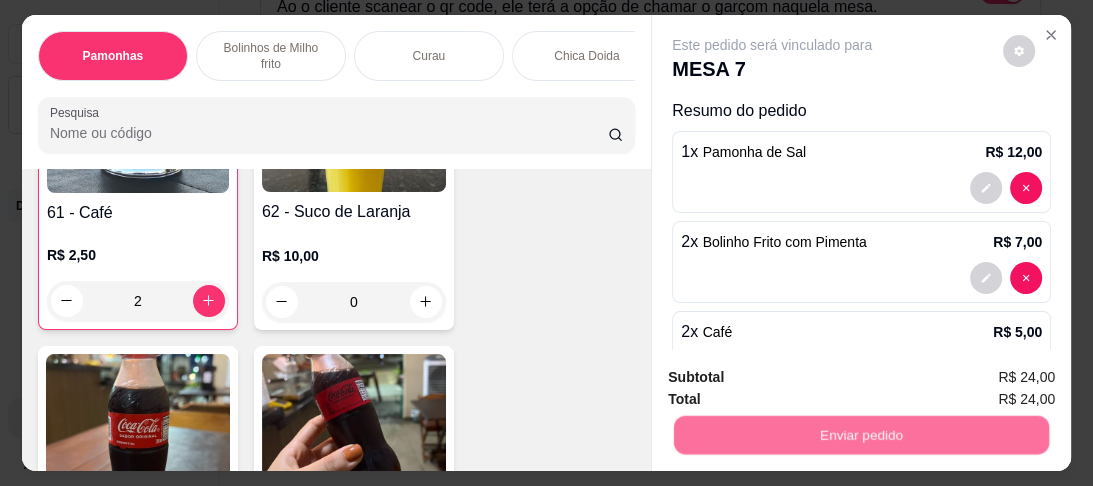 click on "Não registrar e enviar pedido" at bounding box center (797, 379) 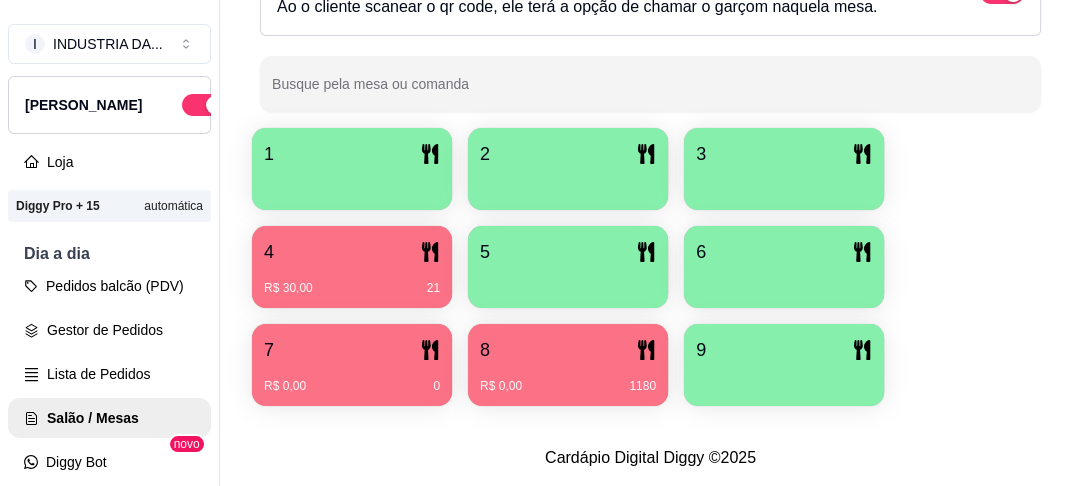 click on "R$ 30,00 21" at bounding box center [352, 288] 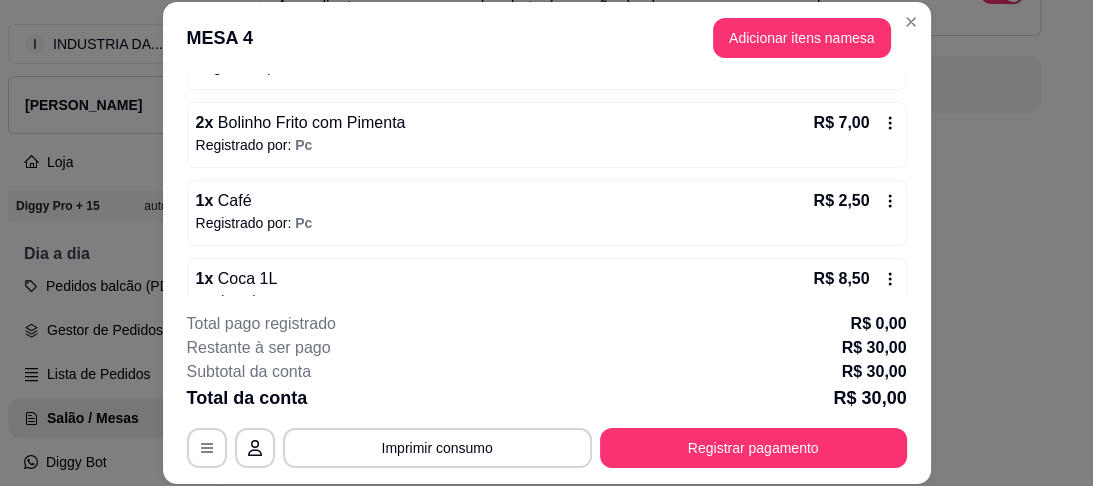 scroll, scrollTop: 274, scrollLeft: 0, axis: vertical 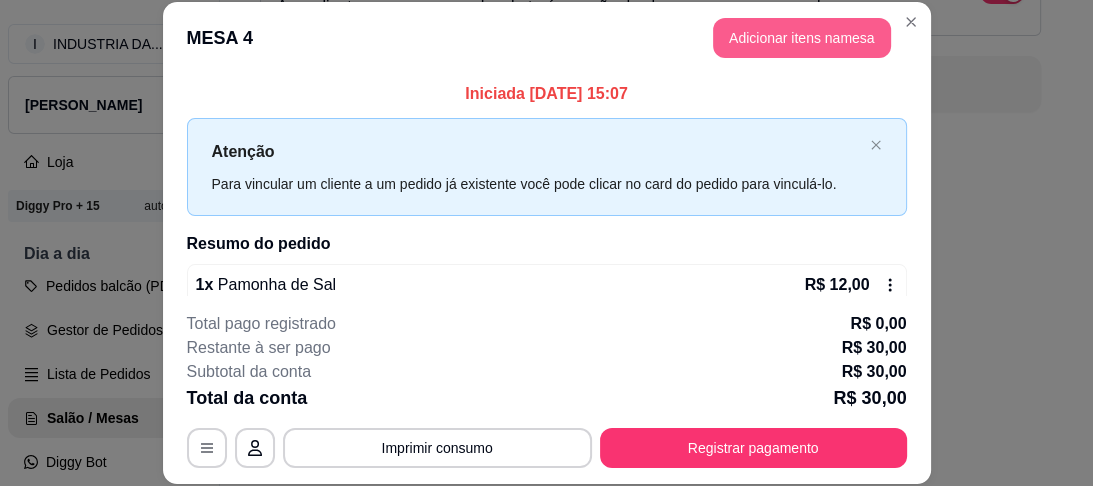 click on "Adicionar itens na  mesa" at bounding box center (802, 38) 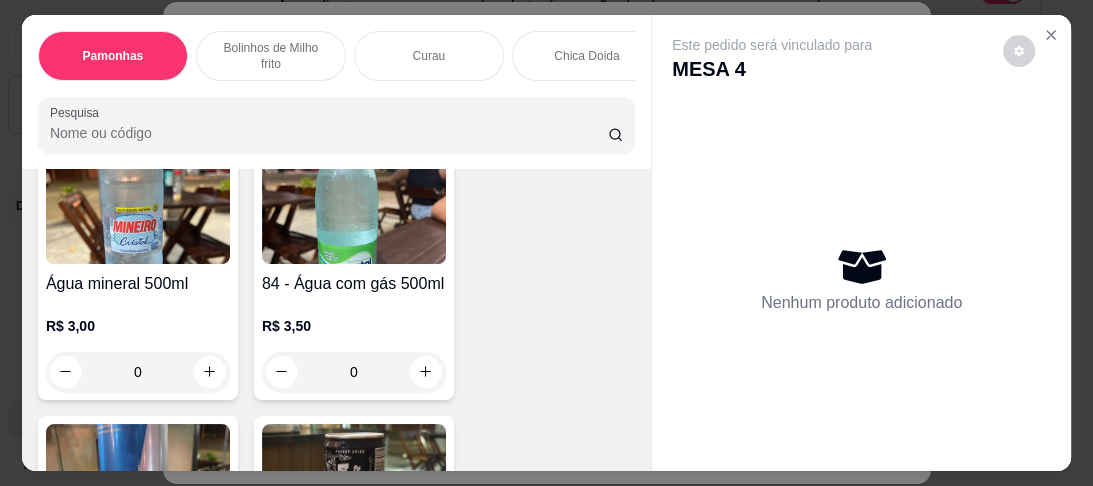 scroll, scrollTop: 6480, scrollLeft: 0, axis: vertical 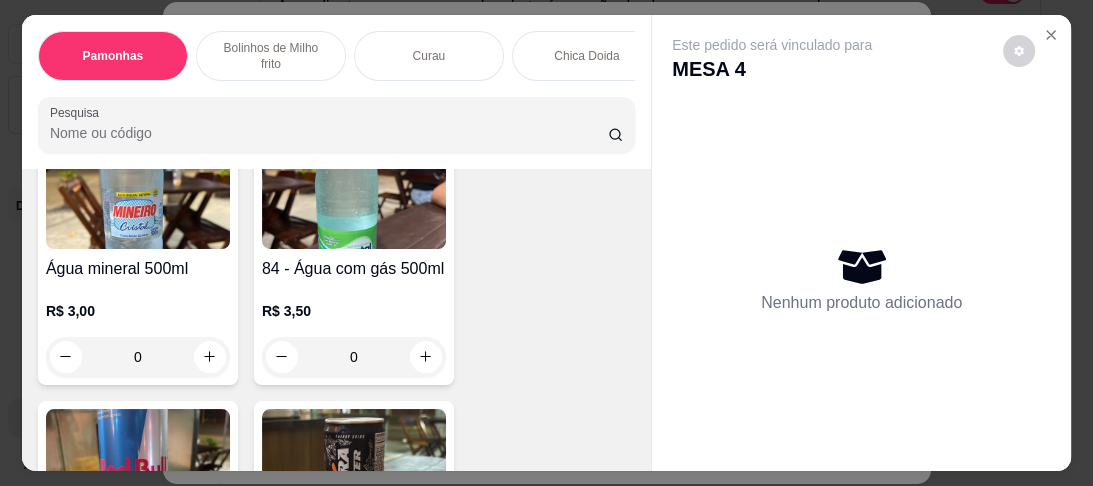 click on "0" at bounding box center [138, 357] 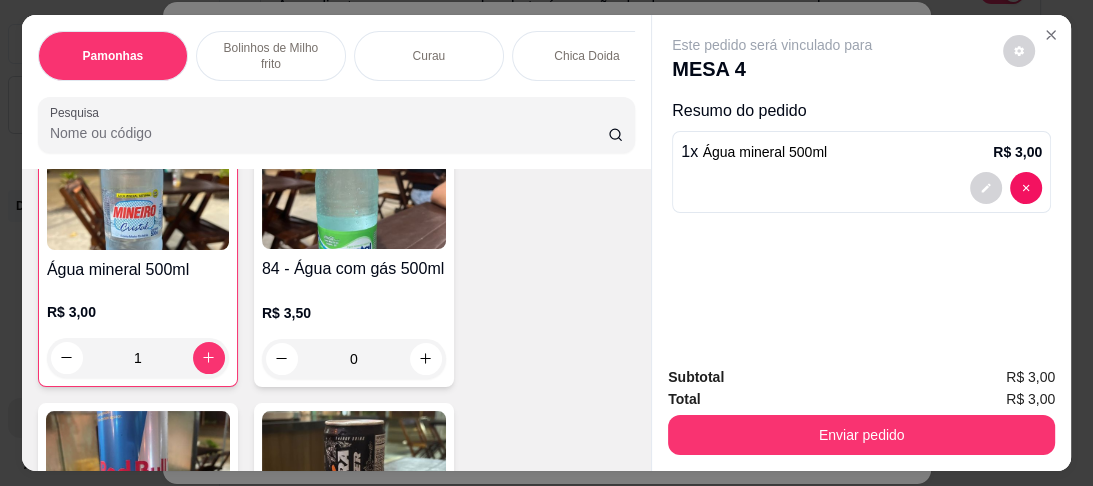 scroll, scrollTop: 6480, scrollLeft: 0, axis: vertical 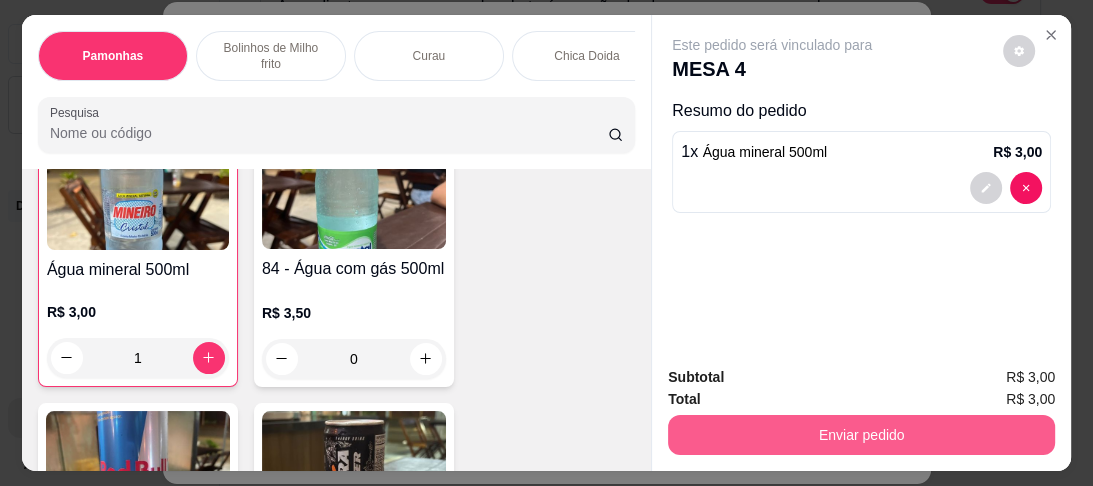 type on "1" 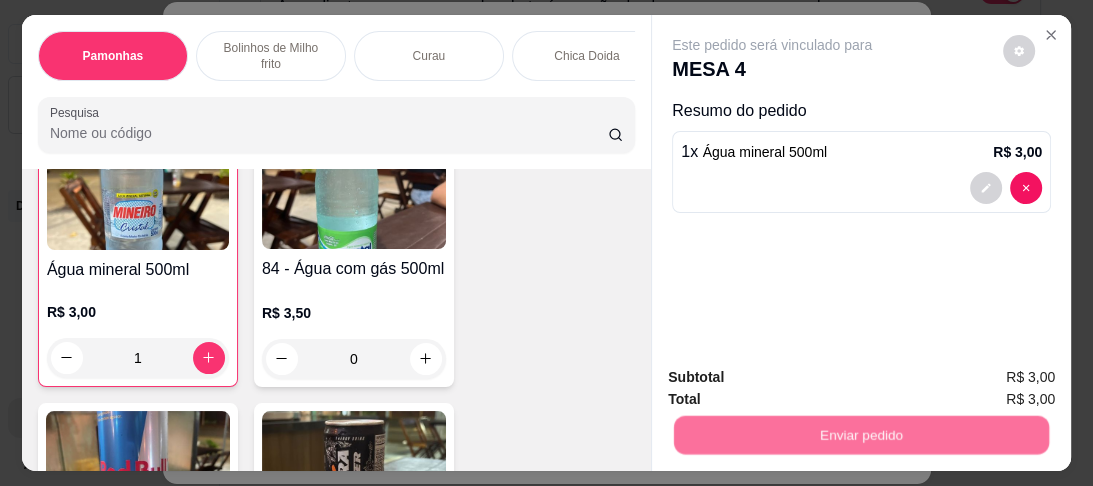 click on "Não registrar e enviar pedido" at bounding box center [797, 380] 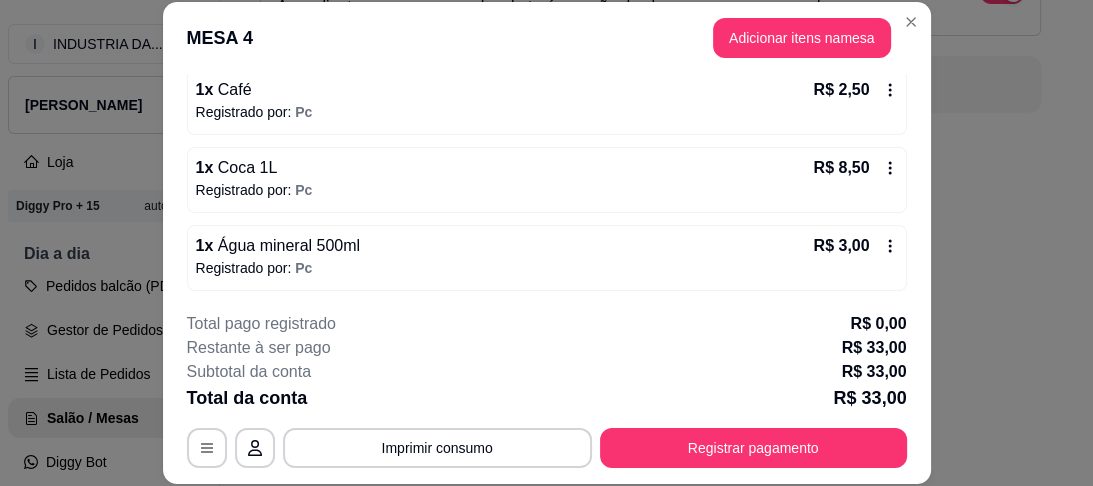scroll, scrollTop: 352, scrollLeft: 0, axis: vertical 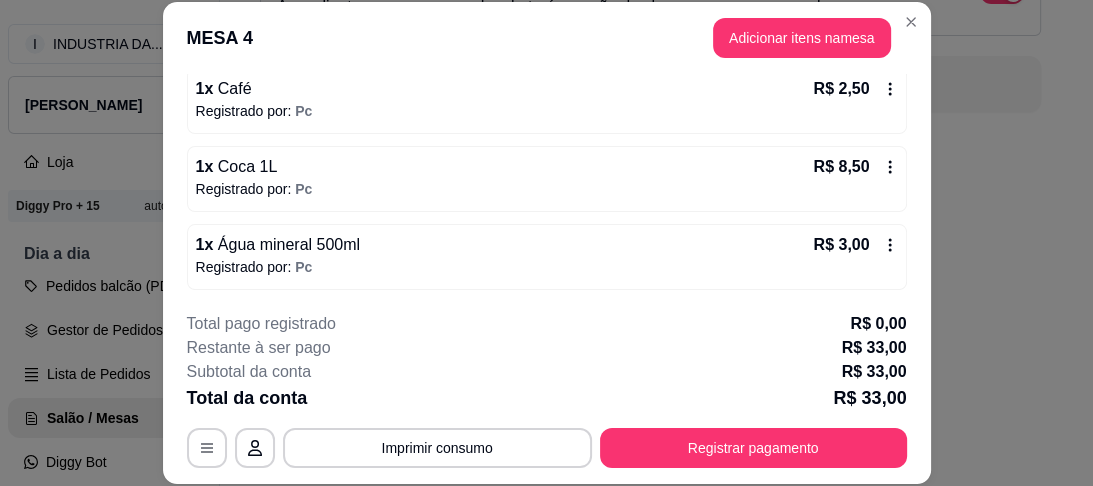 click on "Registrar pagamento" at bounding box center [753, 448] 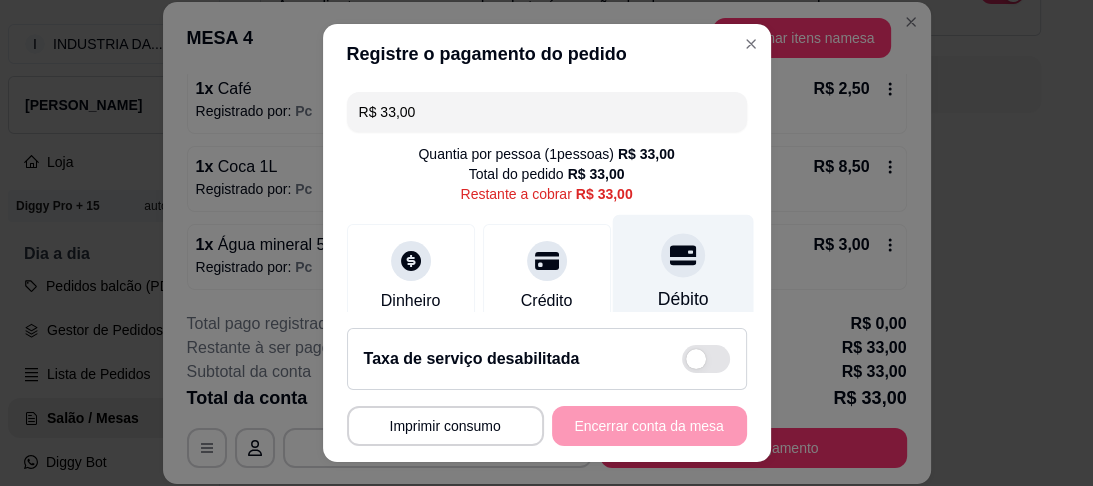 click 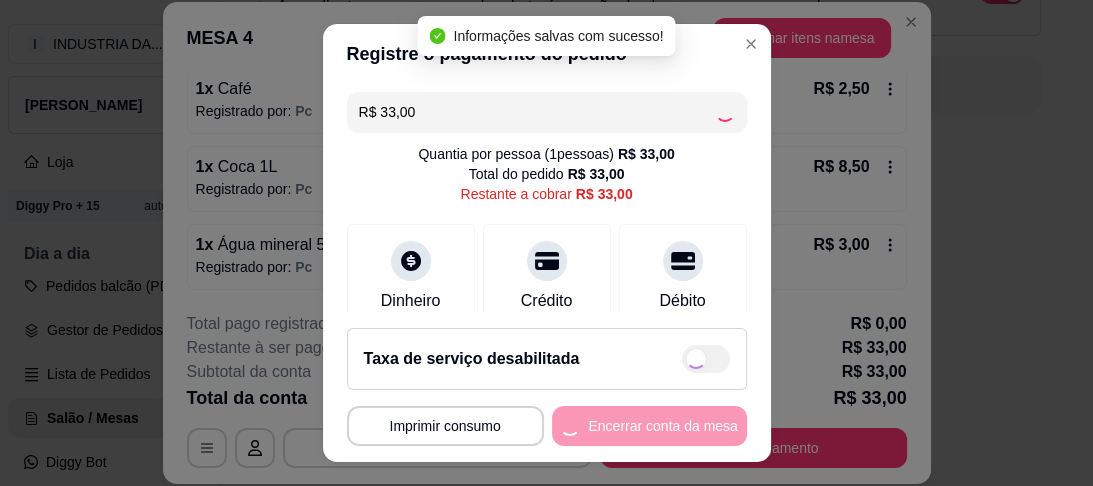 type on "R$ 0,00" 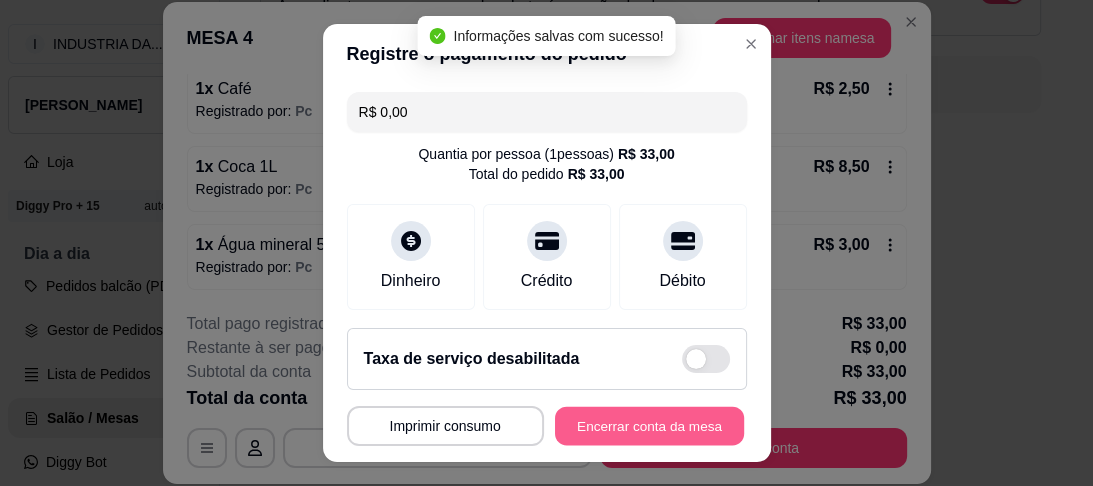 click on "Encerrar conta da mesa" at bounding box center (649, 425) 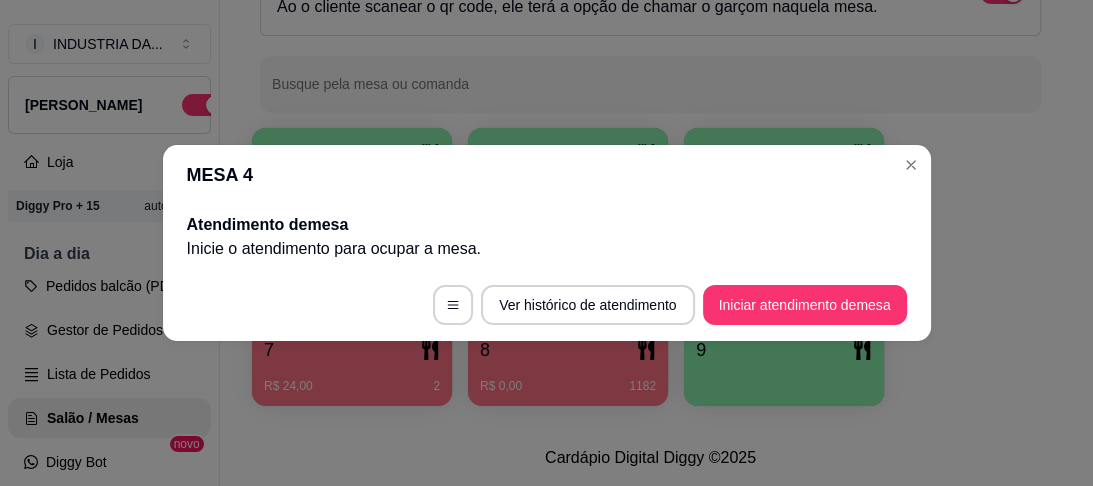 scroll, scrollTop: 0, scrollLeft: 0, axis: both 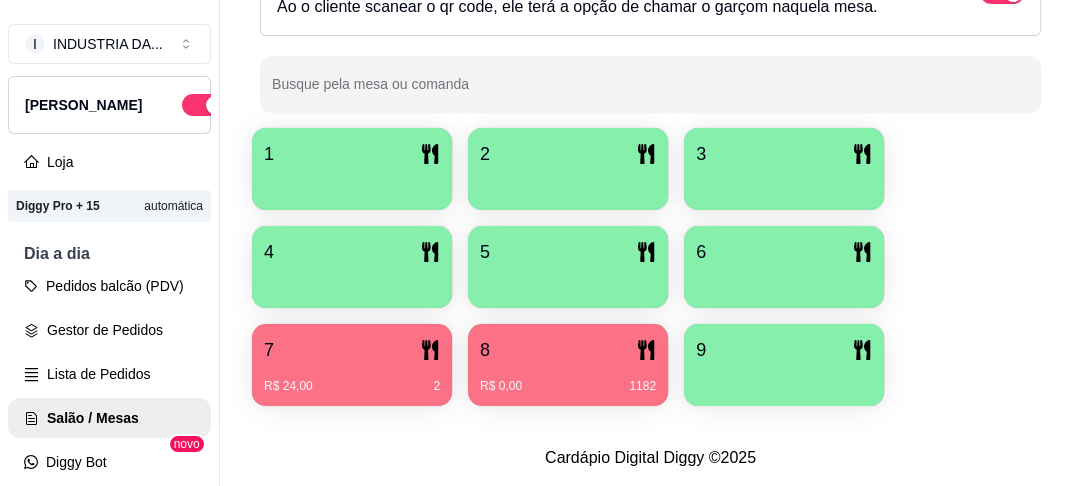 click on "8" at bounding box center (568, 350) 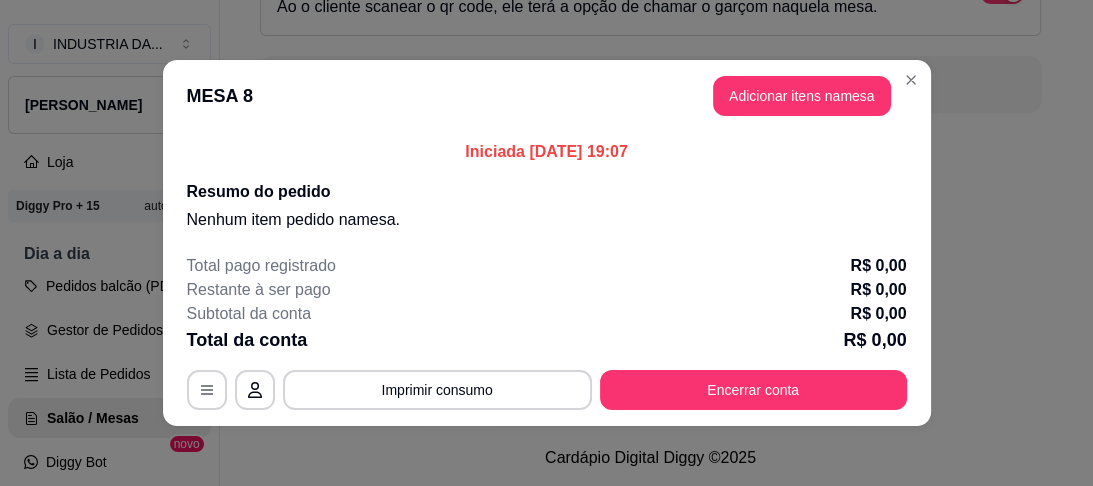 click on "Encerrar conta" at bounding box center (753, 390) 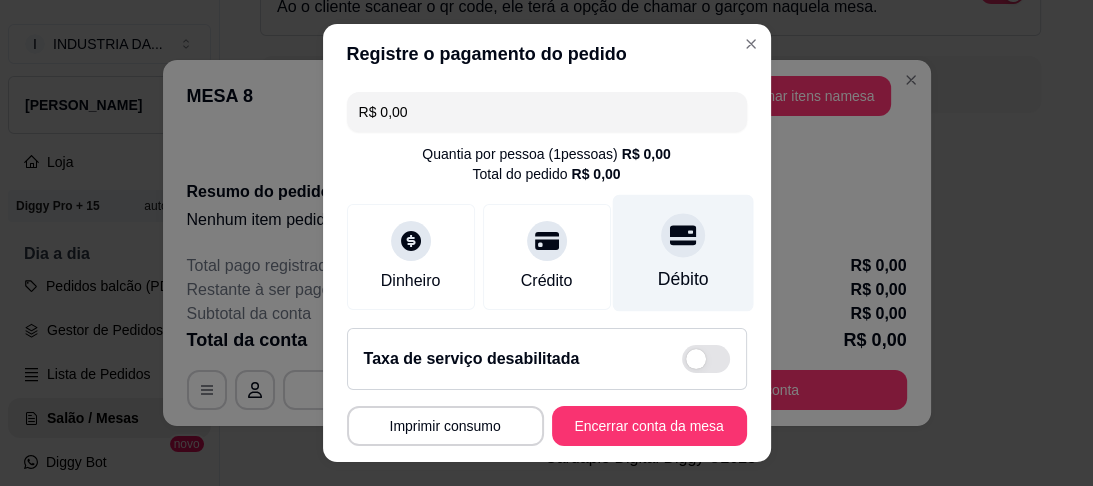click at bounding box center [683, 236] 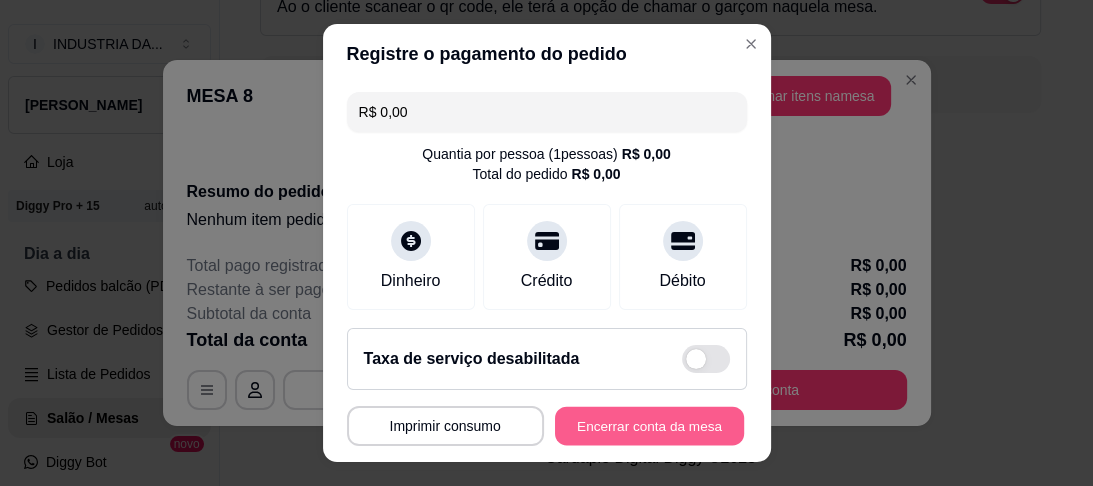 click on "Encerrar conta da mesa" at bounding box center [649, 425] 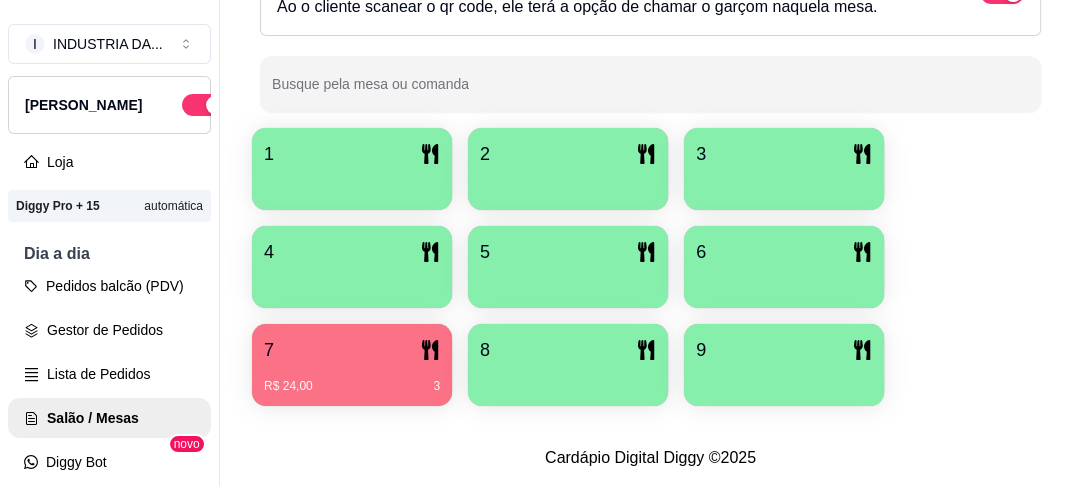 click on "9" at bounding box center (784, 350) 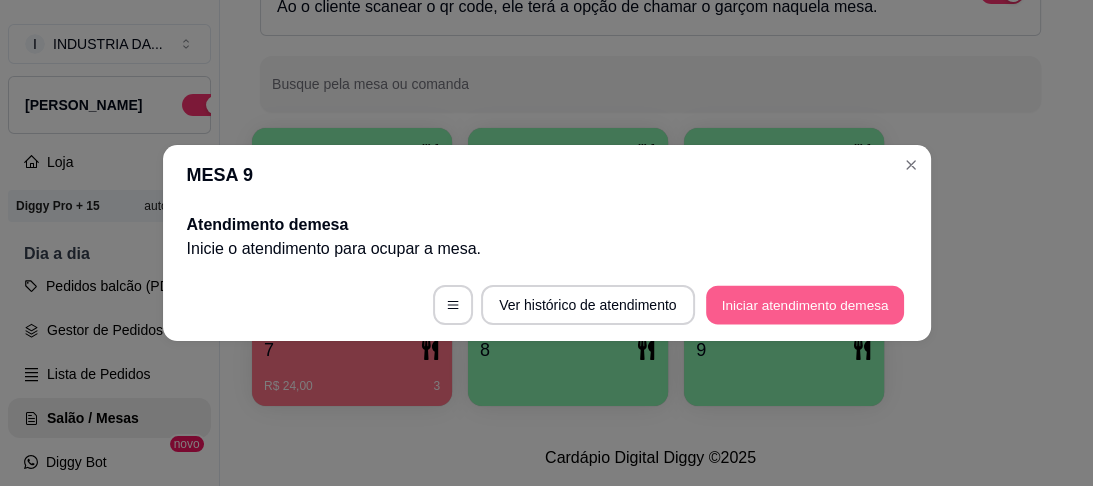 click on "Iniciar atendimento de  mesa" at bounding box center (805, 305) 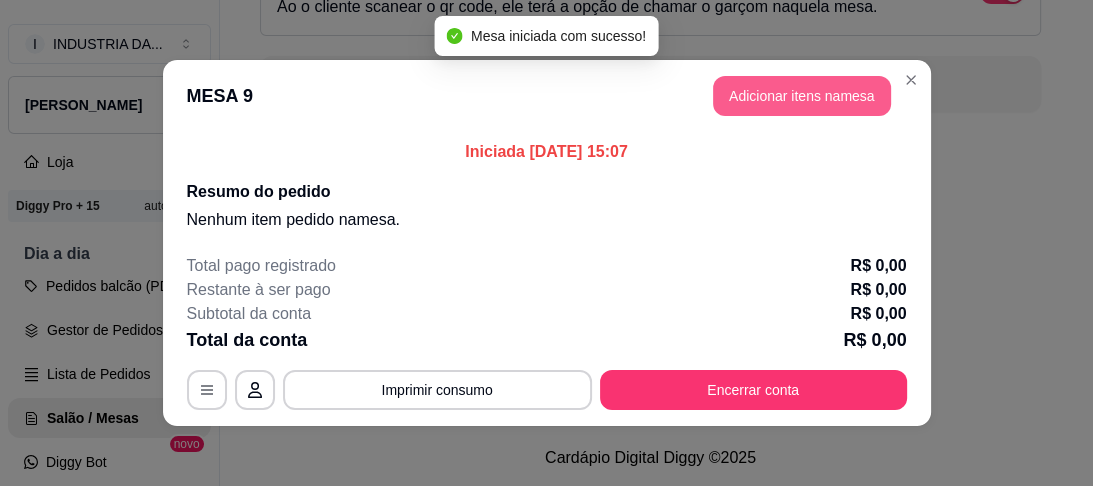 click on "Adicionar itens na  mesa" at bounding box center [802, 96] 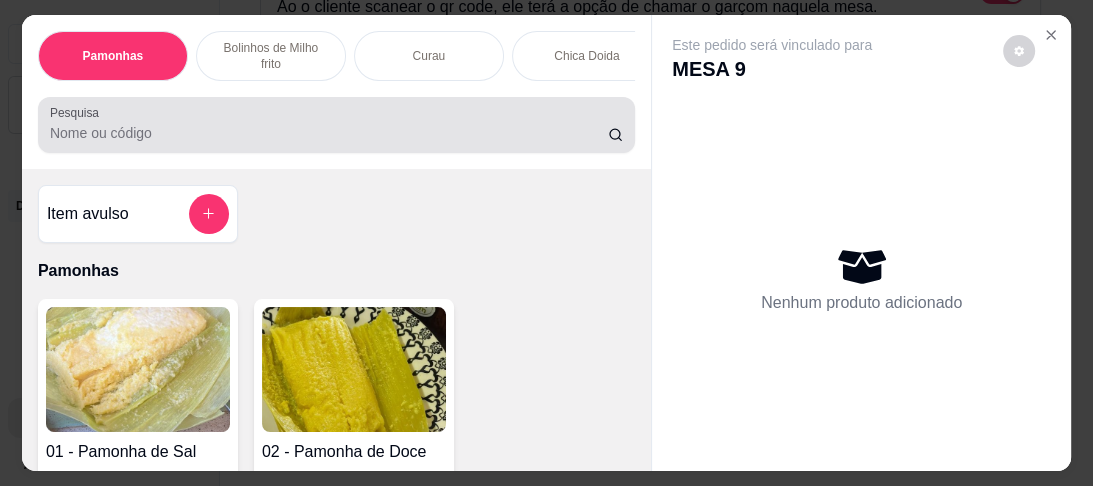 scroll, scrollTop: 55, scrollLeft: 0, axis: vertical 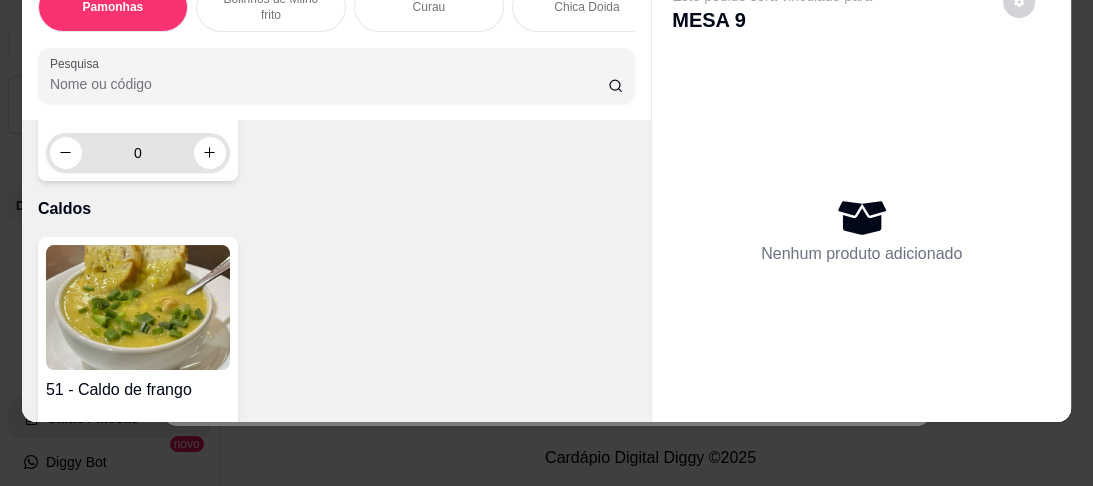 click on "0" at bounding box center (138, 153) 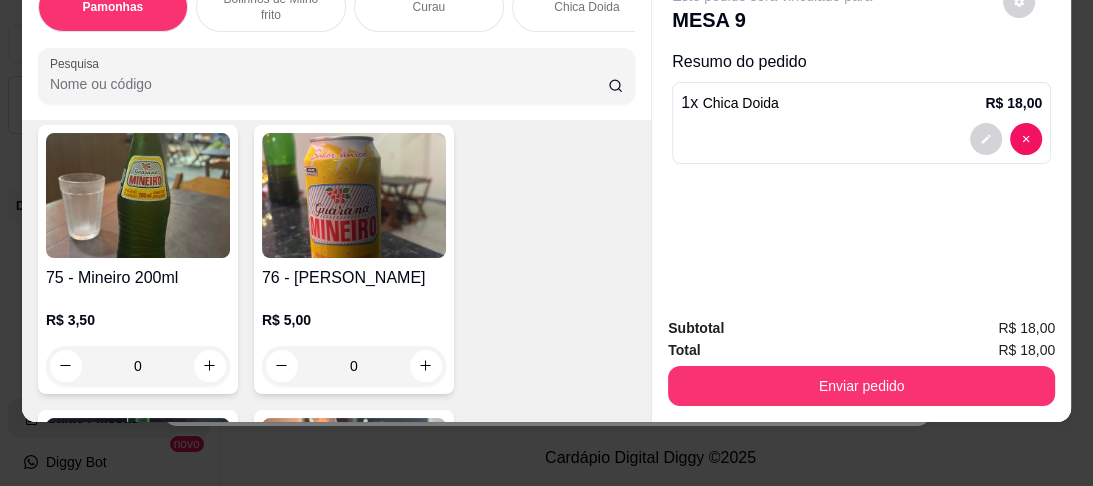 scroll, scrollTop: 5360, scrollLeft: 0, axis: vertical 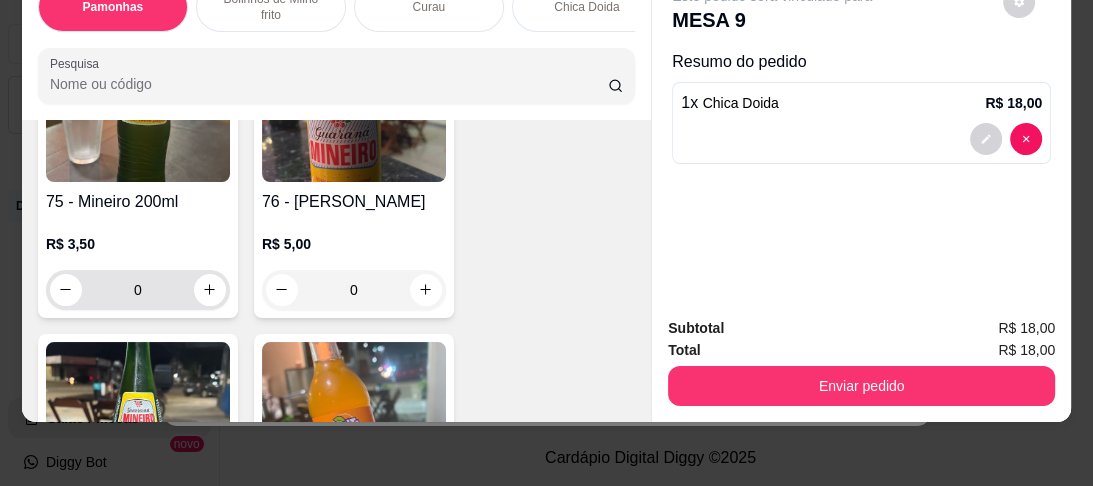 type on "1" 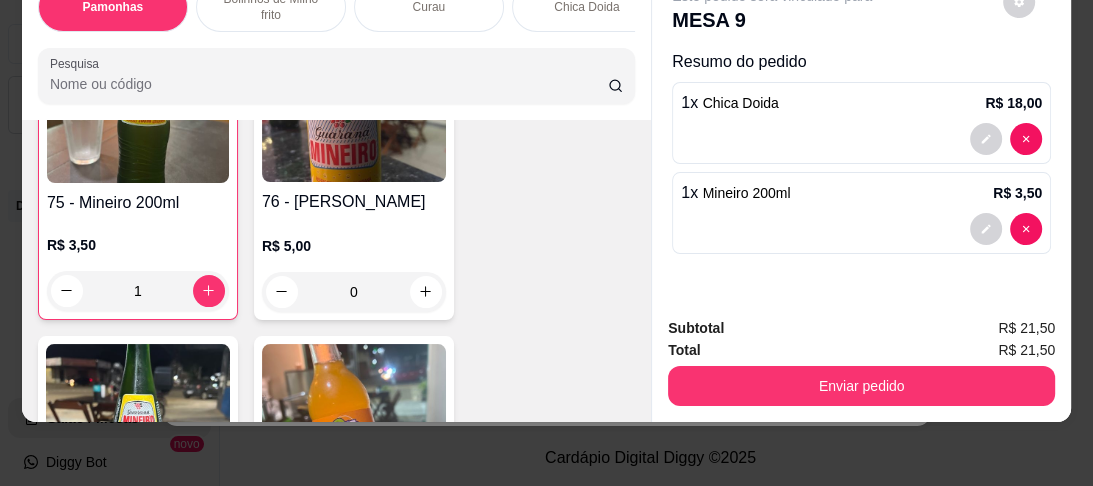 scroll, scrollTop: 5361, scrollLeft: 0, axis: vertical 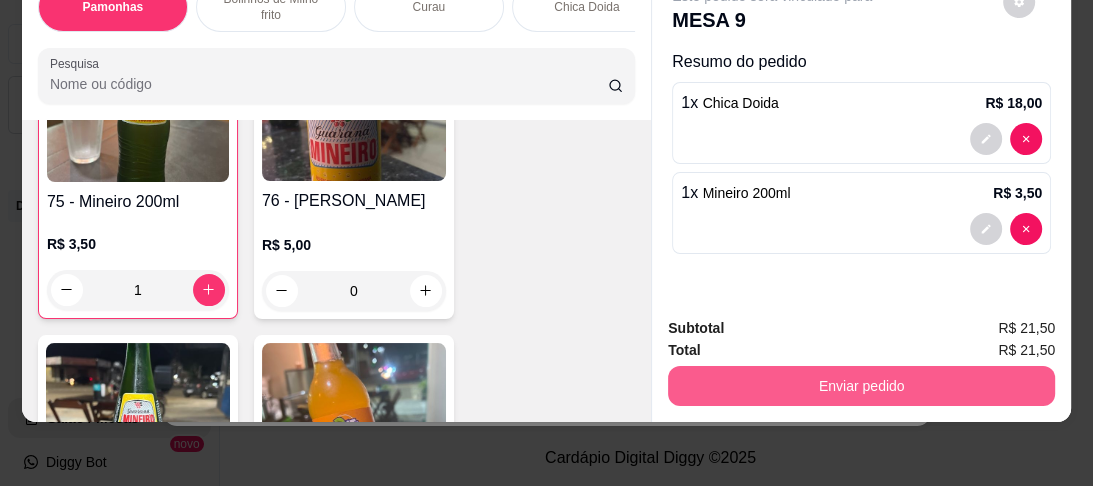 type on "1" 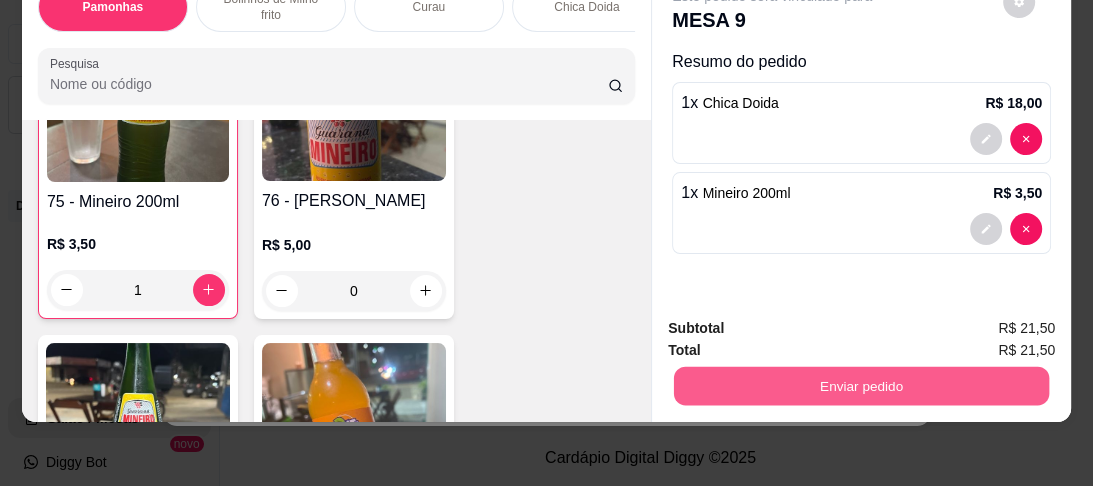click on "Enviar pedido" at bounding box center (861, 386) 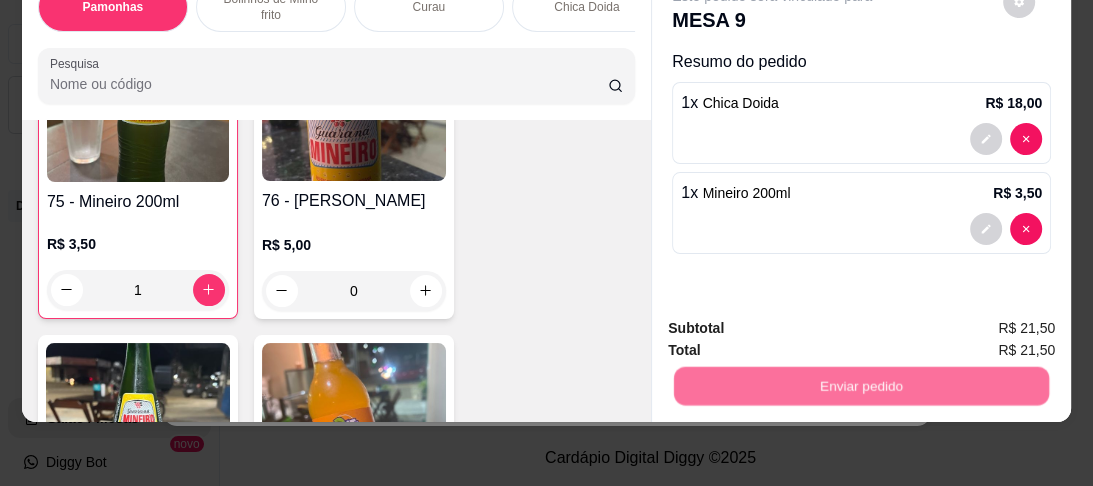 click on "Não registrar e enviar pedido" at bounding box center (797, 324) 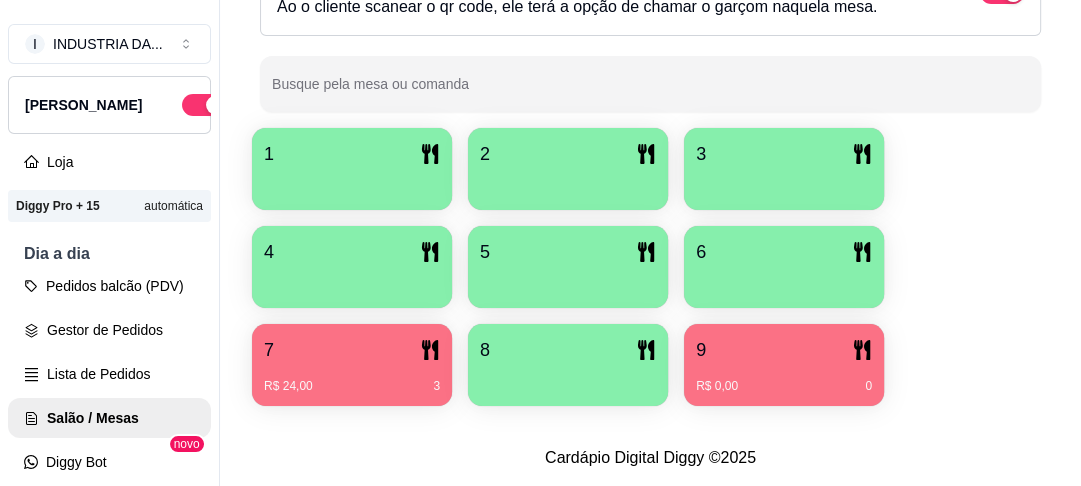 click on "1 2 3 4 5 6 7 R$ 24,00 3 8 9 R$ 0,00 0" at bounding box center [650, 267] 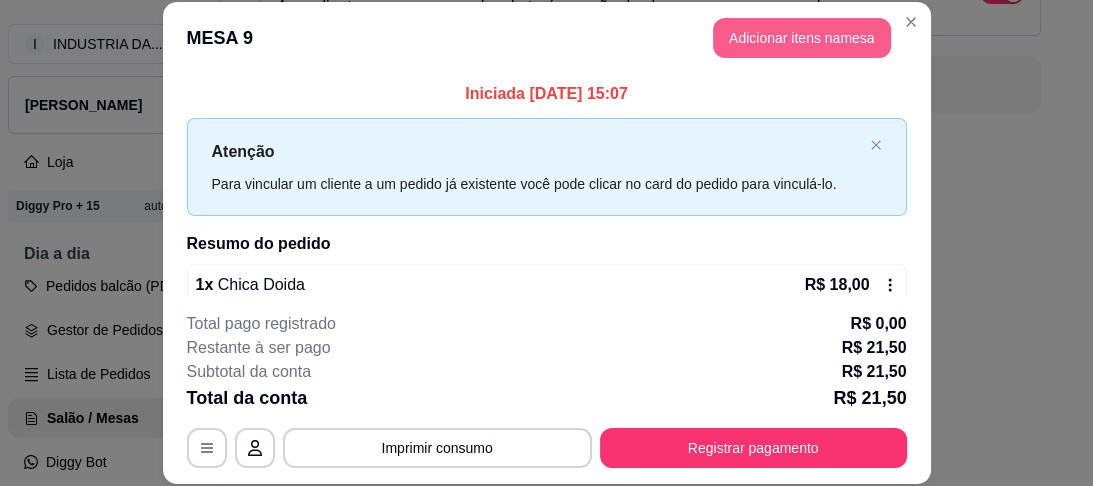 click on "Adicionar itens na  mesa" at bounding box center [802, 38] 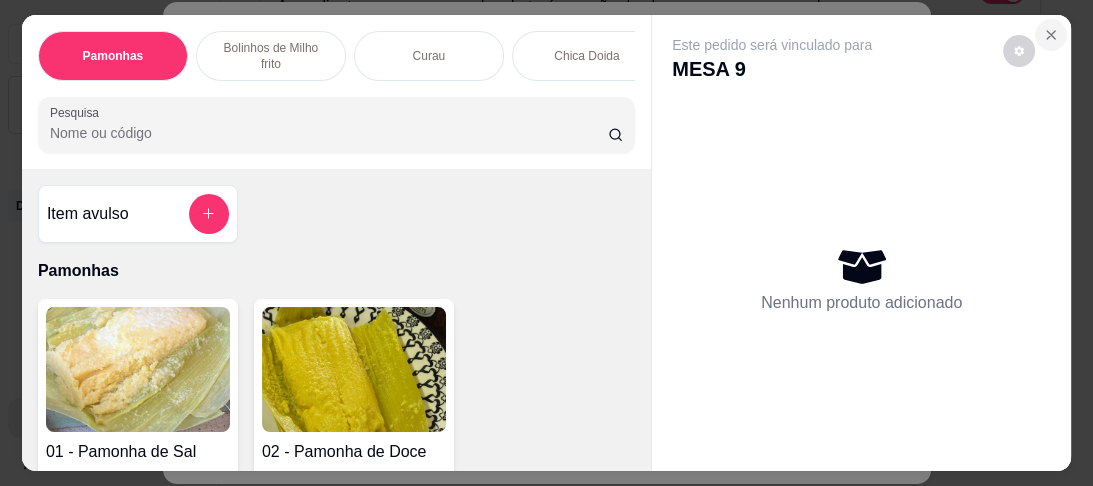 click 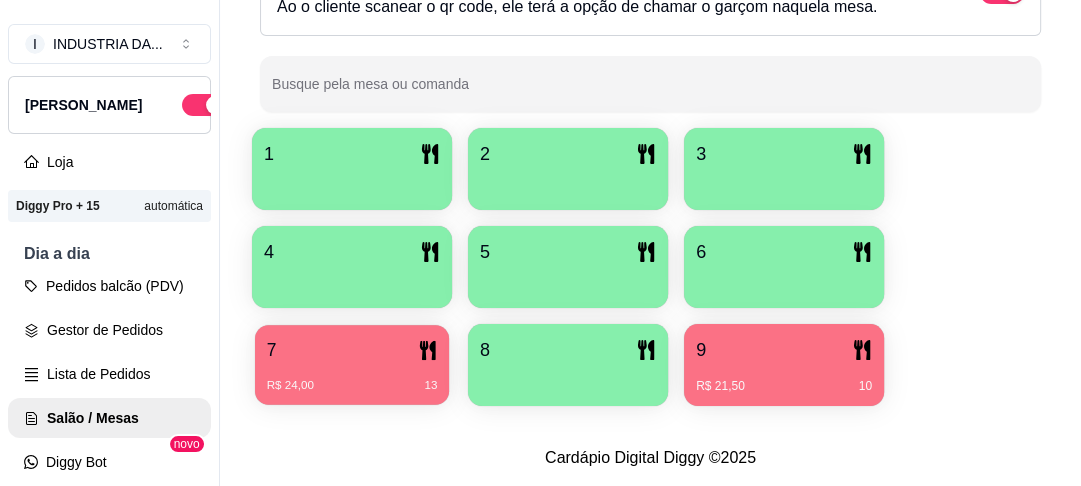 click on "7" at bounding box center [352, 350] 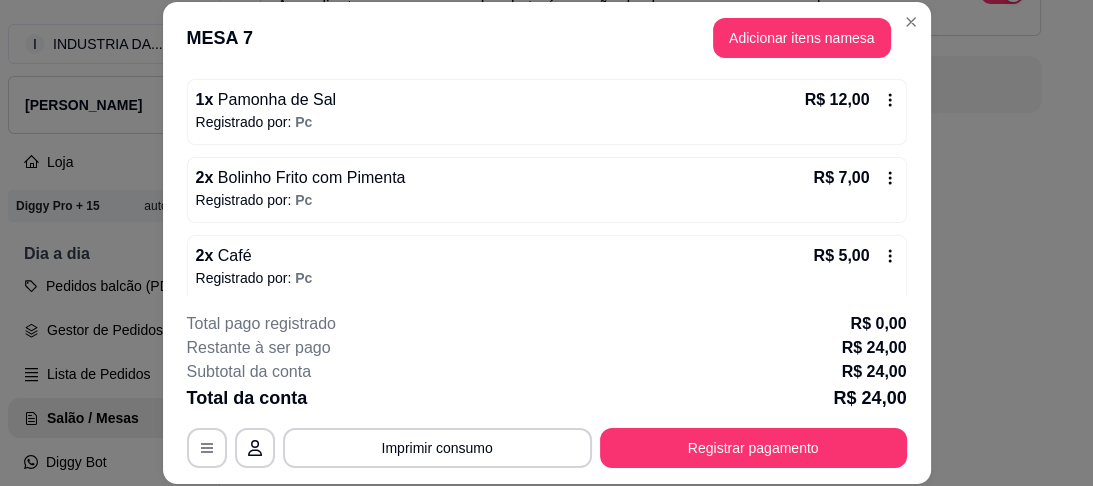 scroll, scrollTop: 196, scrollLeft: 0, axis: vertical 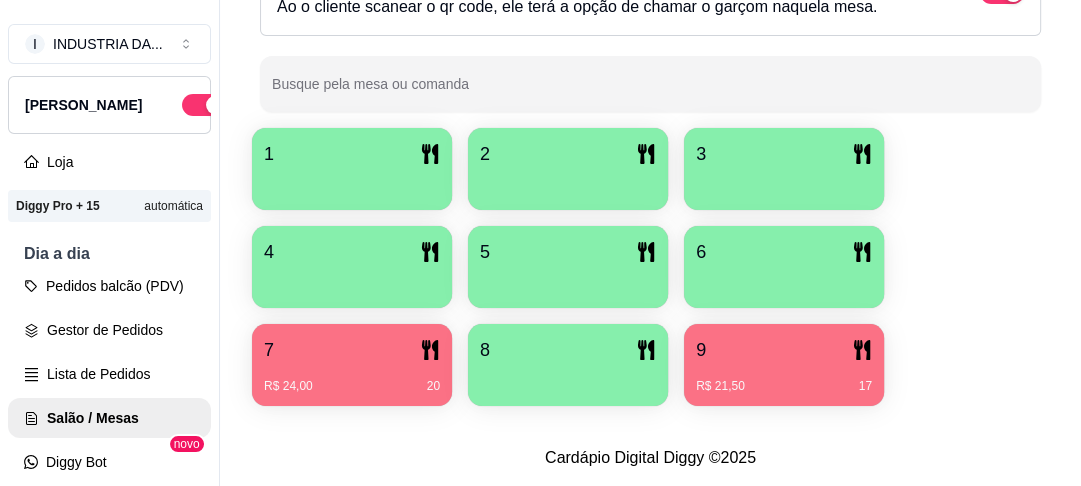 click on "9" at bounding box center (784, 350) 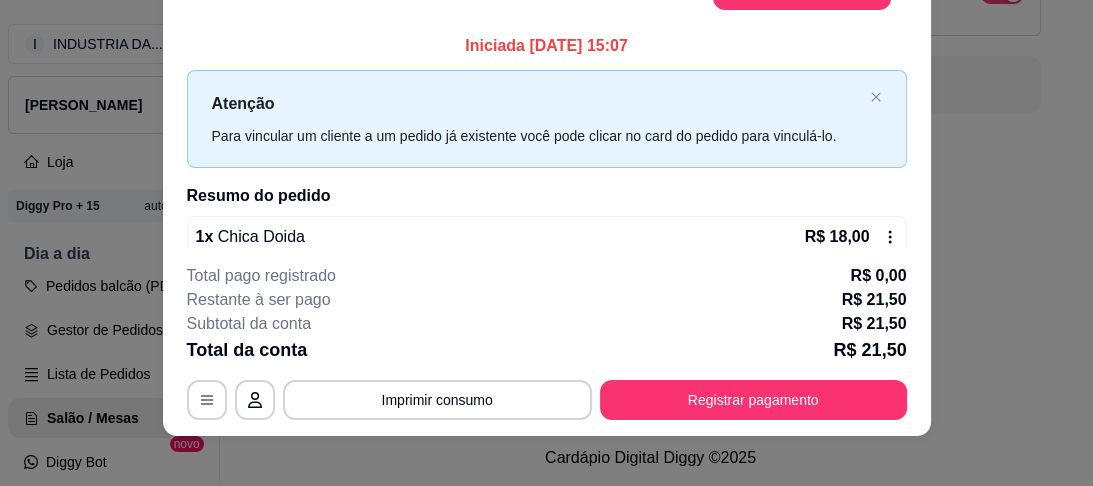 scroll, scrollTop: 61, scrollLeft: 0, axis: vertical 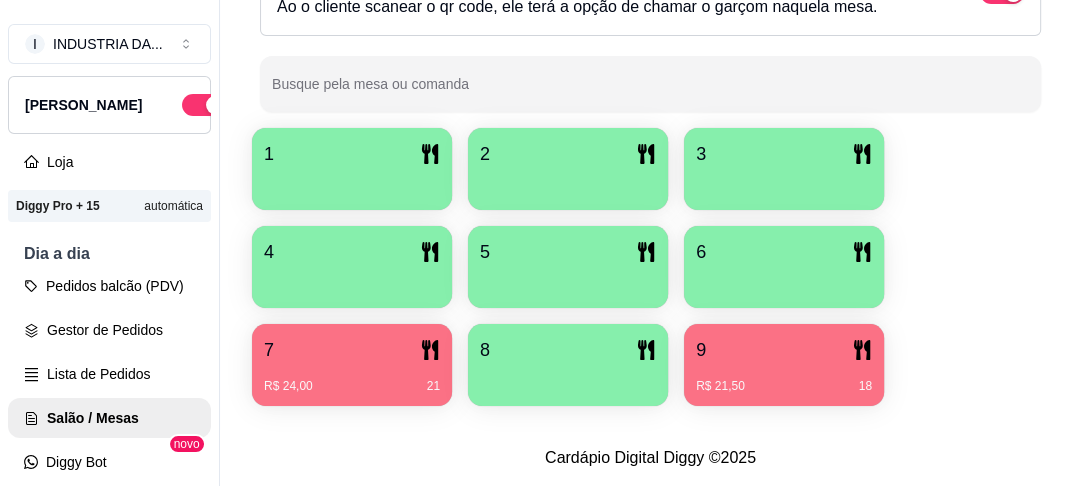 type 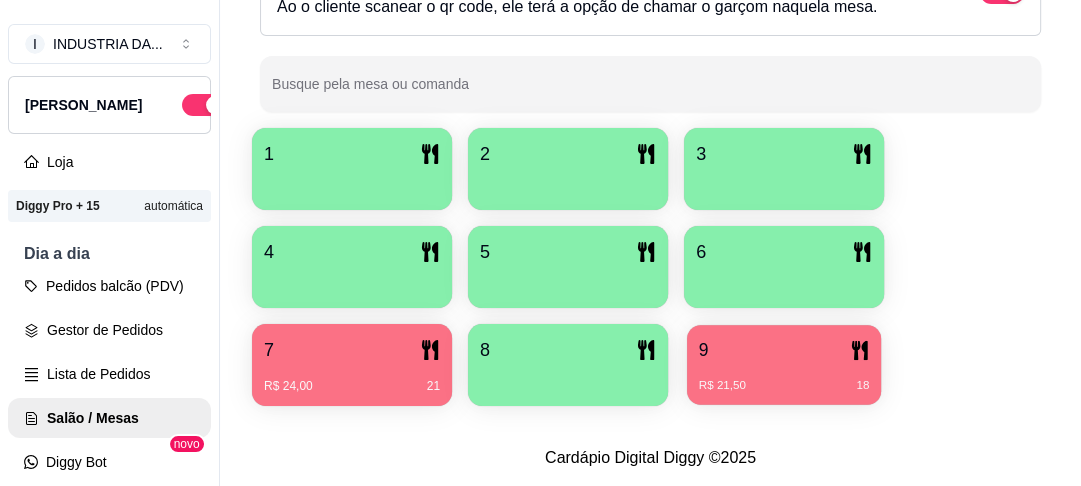 click on "R$ 21,50 18" at bounding box center (784, 378) 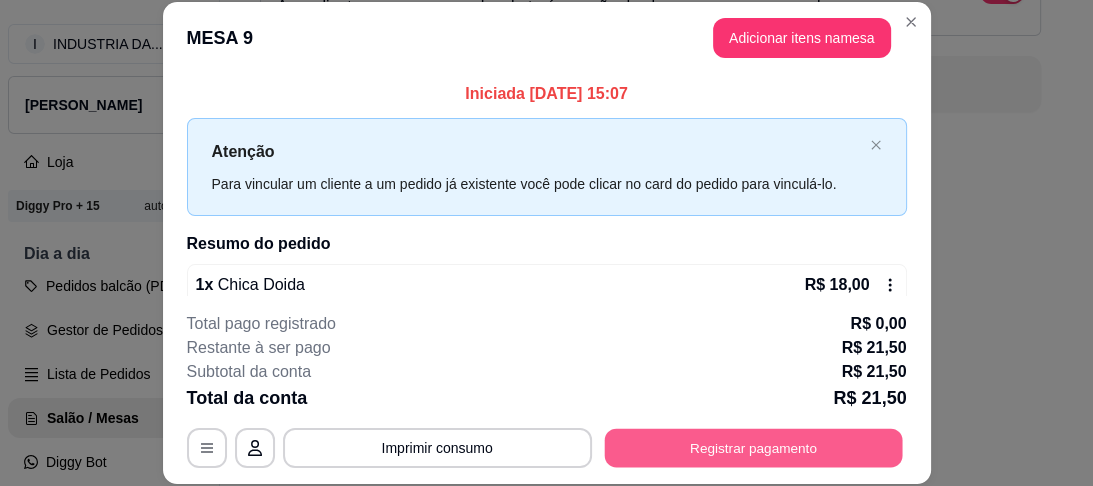 click on "Registrar pagamento" at bounding box center [753, 447] 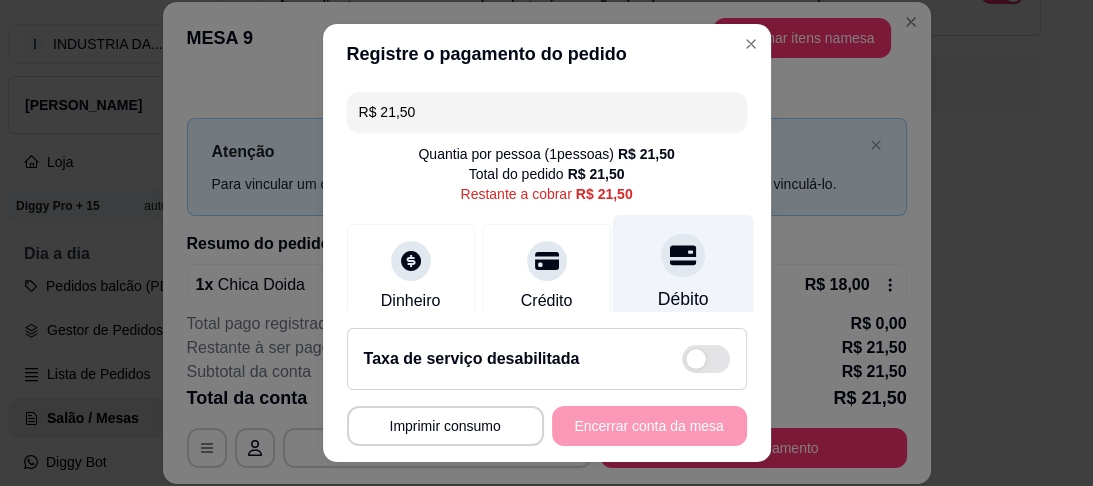 click on "Débito" at bounding box center (682, 300) 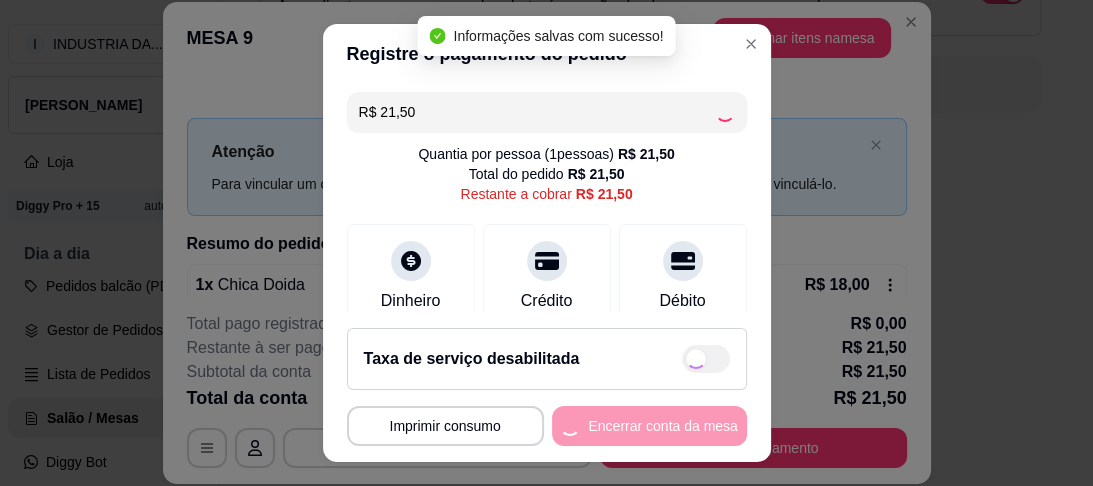 type on "R$ 0,00" 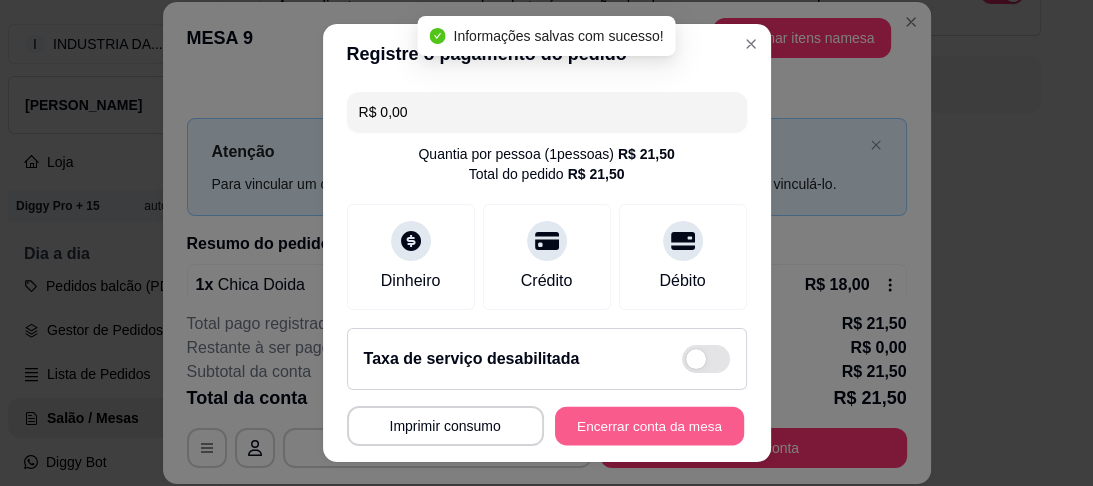 click on "Encerrar conta da mesa" at bounding box center [649, 425] 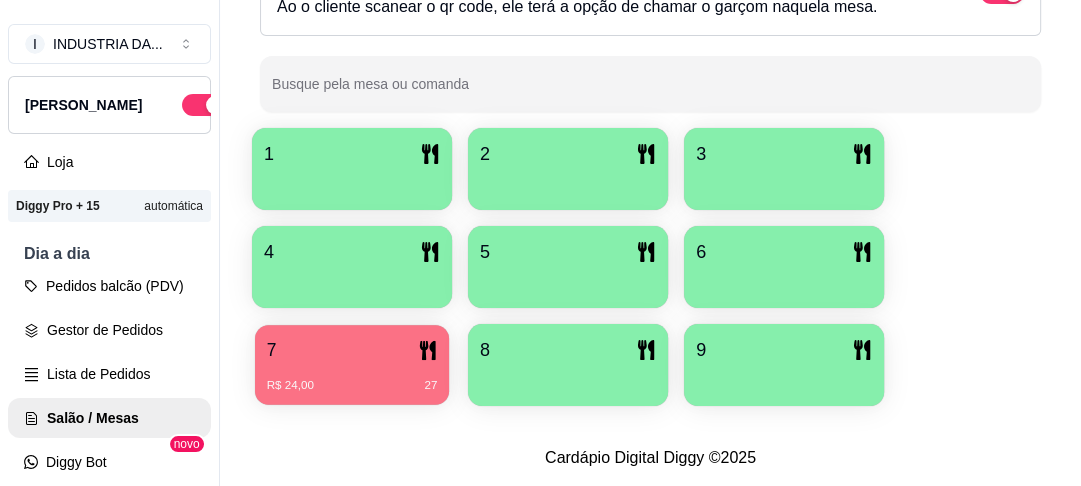 click on "7" at bounding box center [352, 350] 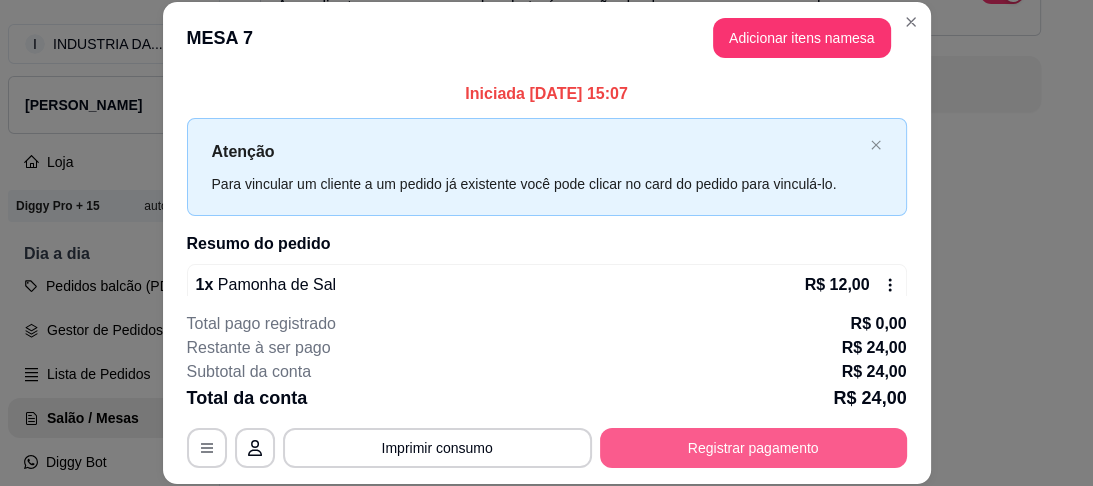 click on "Registrar pagamento" at bounding box center (753, 448) 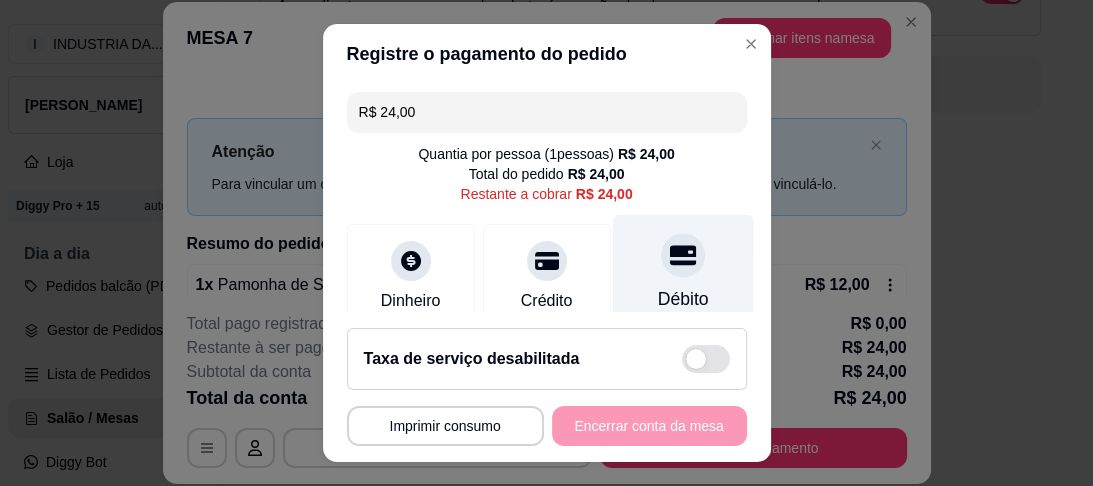click at bounding box center (683, 256) 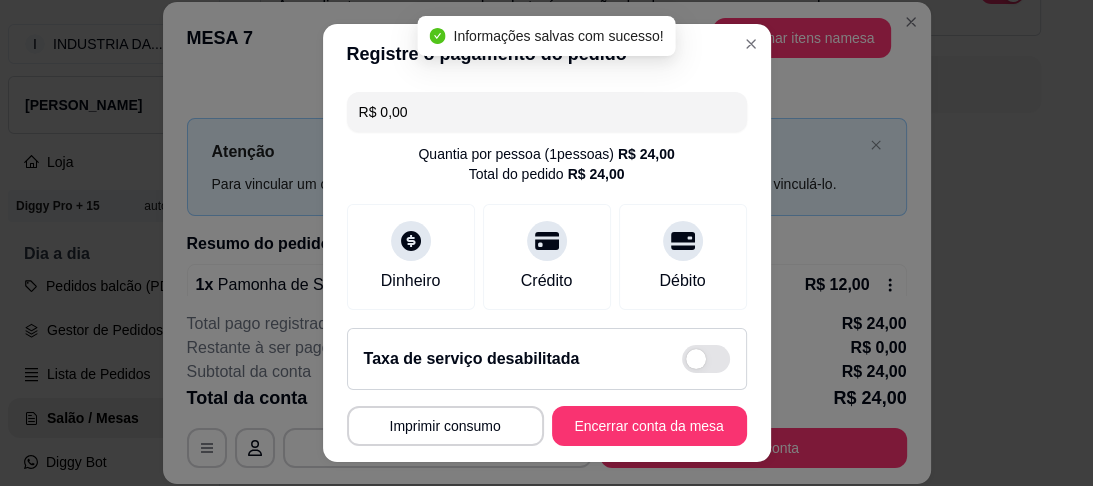 type on "R$ 0,00" 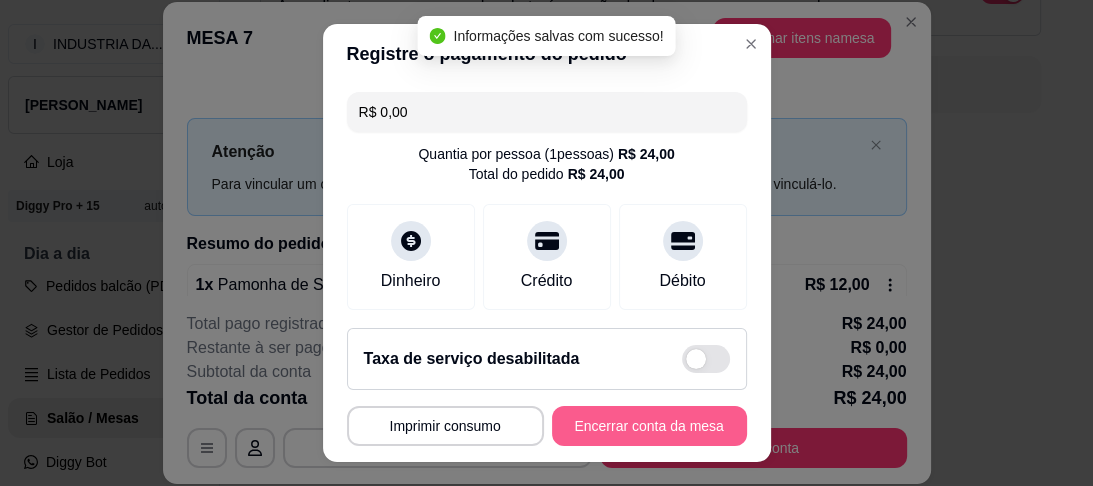 click on "Encerrar conta da mesa" at bounding box center (649, 426) 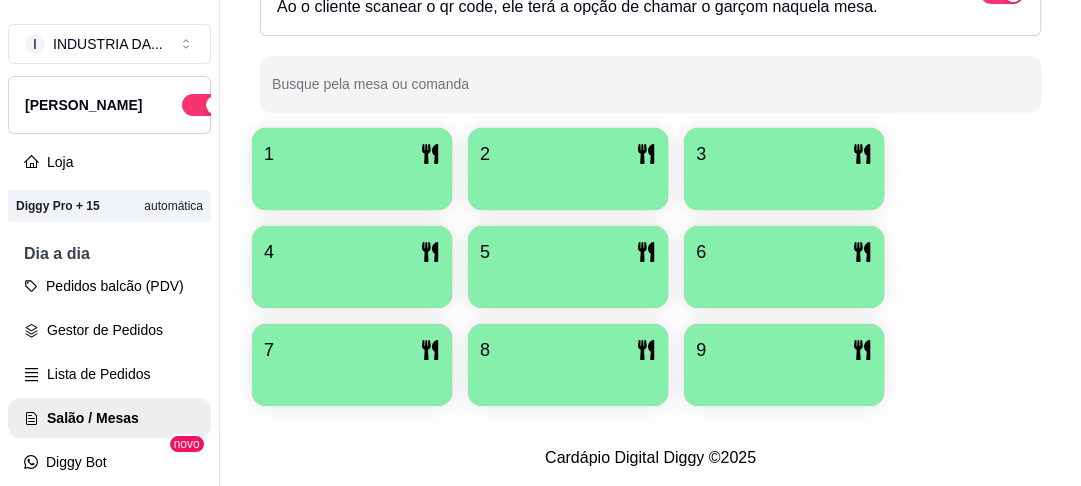 type 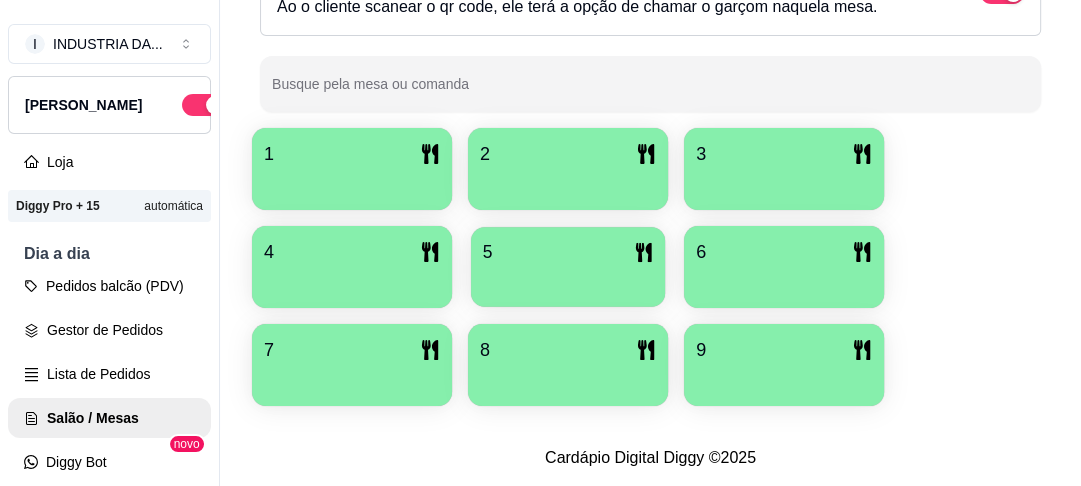 click at bounding box center [568, 280] 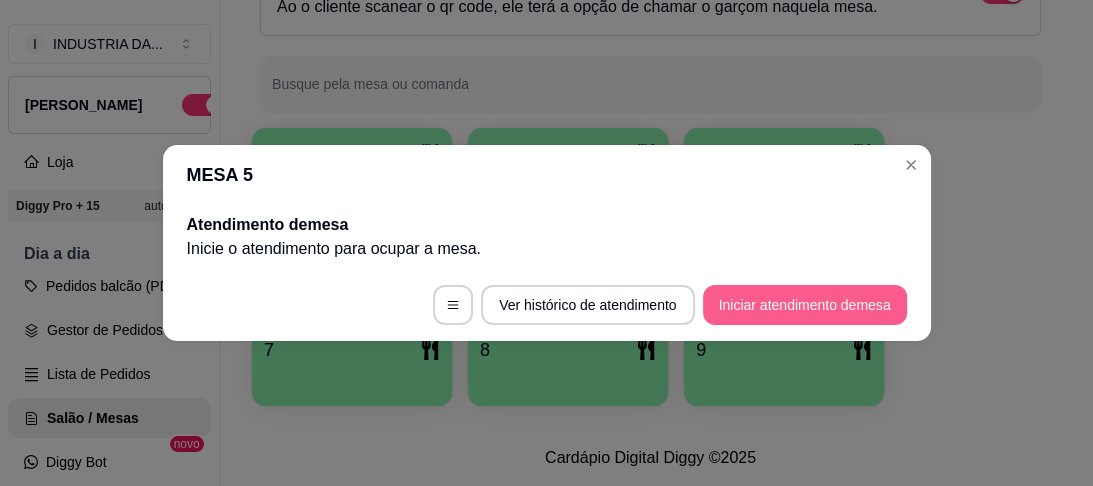 click on "Iniciar atendimento de  mesa" at bounding box center [805, 305] 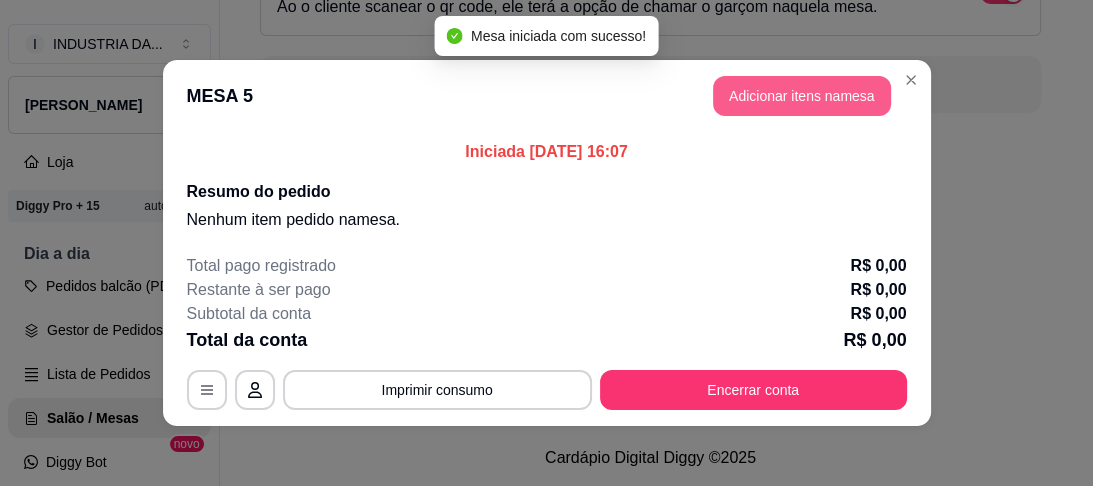 click on "Adicionar itens na  mesa" at bounding box center (802, 96) 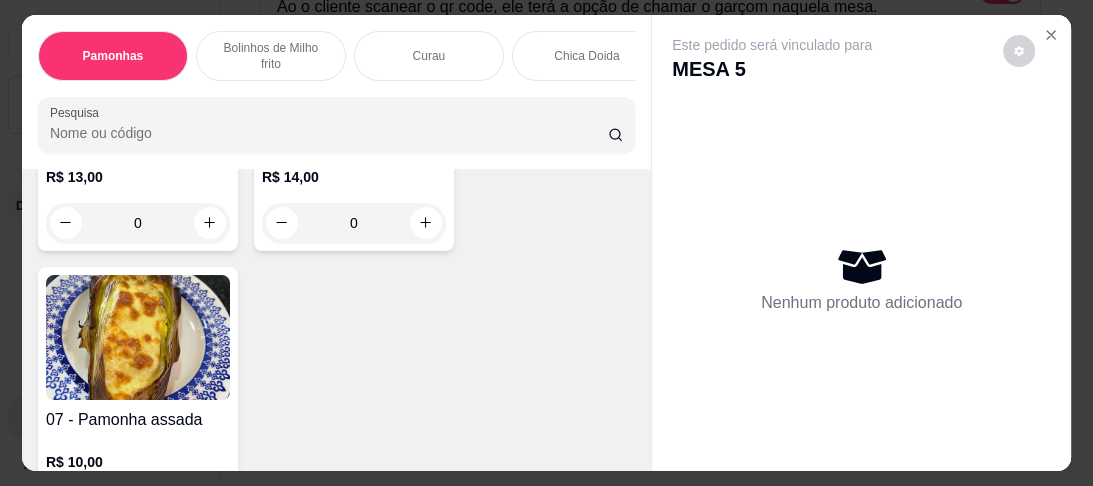 scroll, scrollTop: 960, scrollLeft: 0, axis: vertical 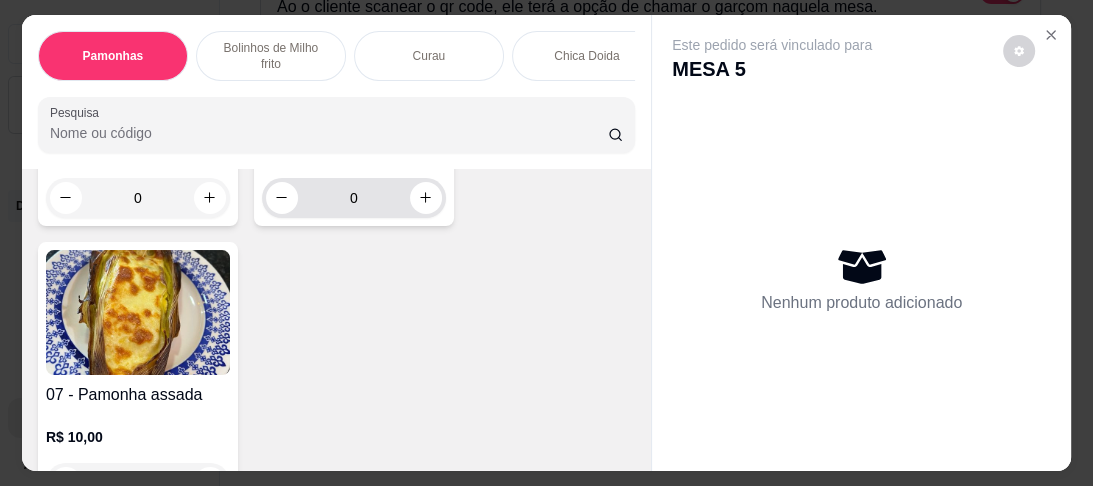 click on "0" at bounding box center (354, 198) 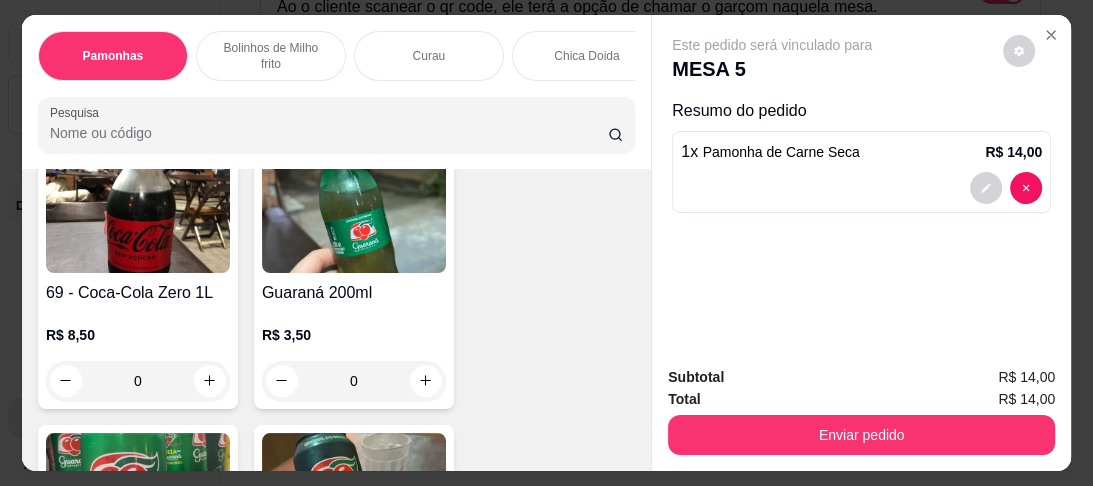 scroll, scrollTop: 4720, scrollLeft: 0, axis: vertical 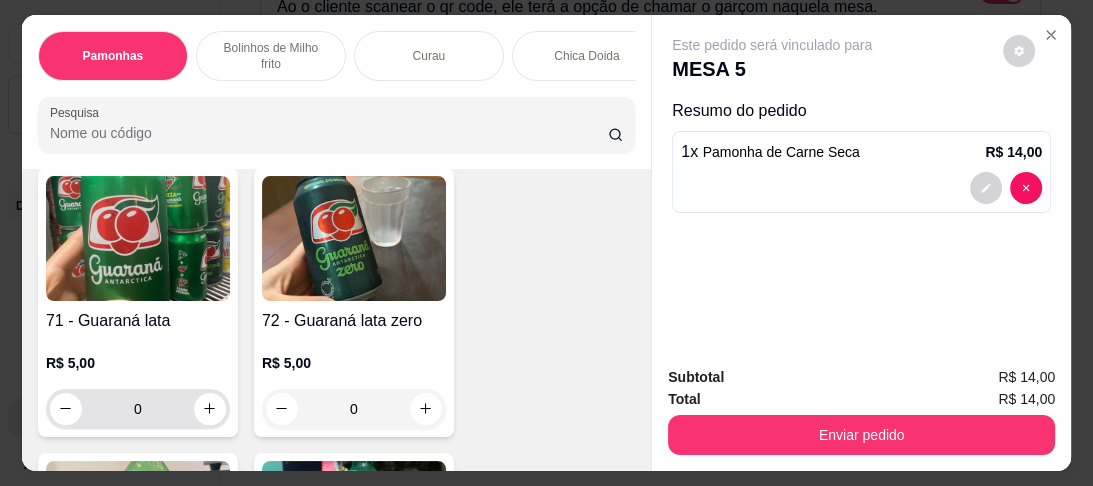 type on "1" 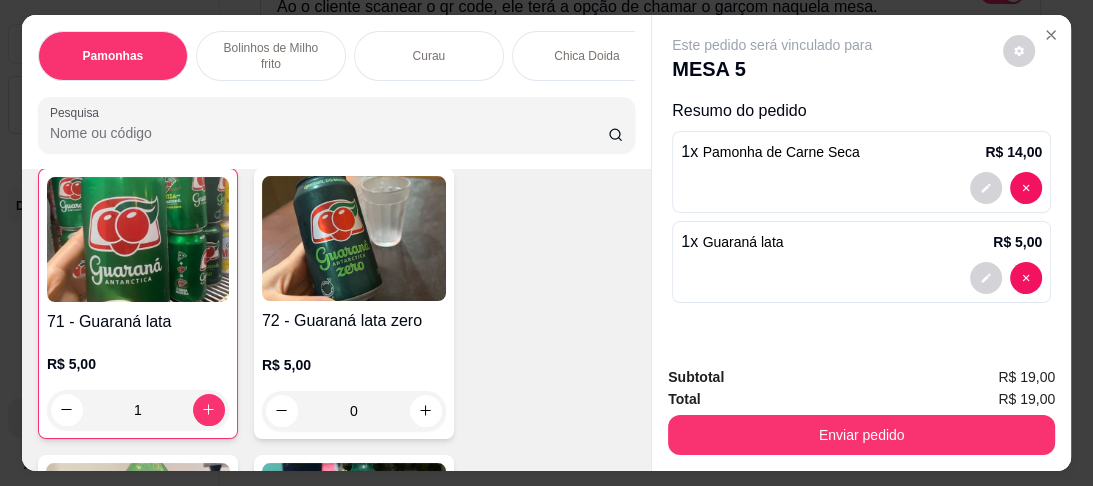 scroll, scrollTop: 4720, scrollLeft: 0, axis: vertical 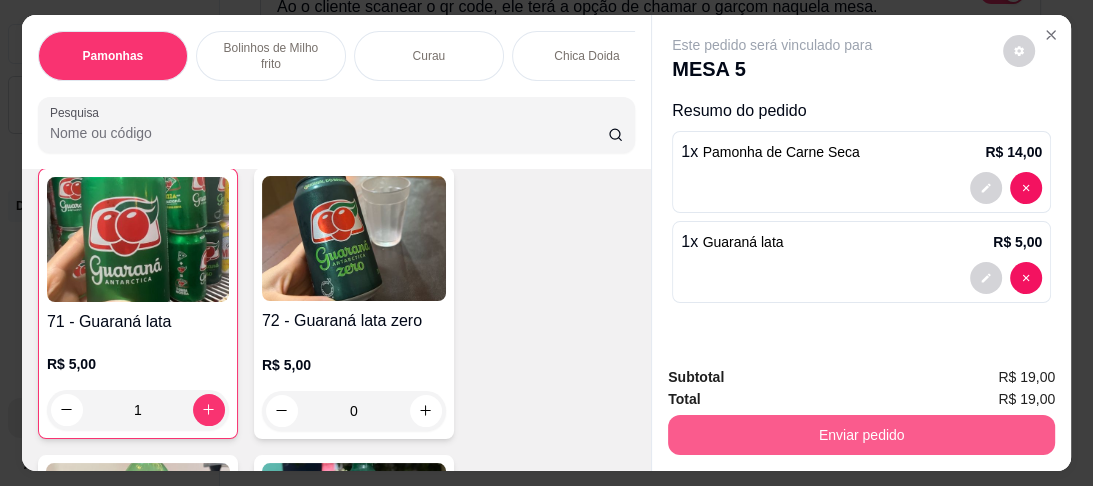 type on "1" 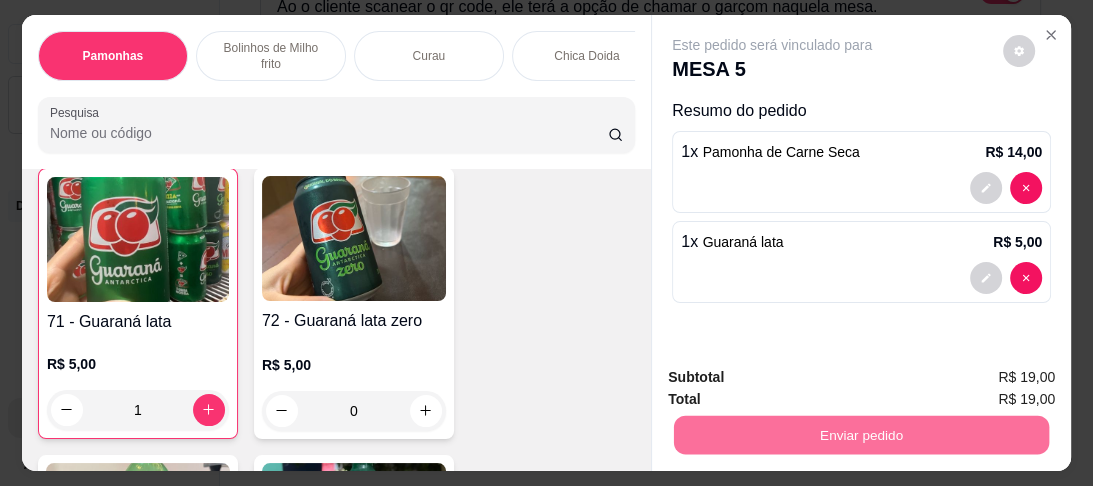 click on "Não registrar e enviar pedido" at bounding box center (797, 379) 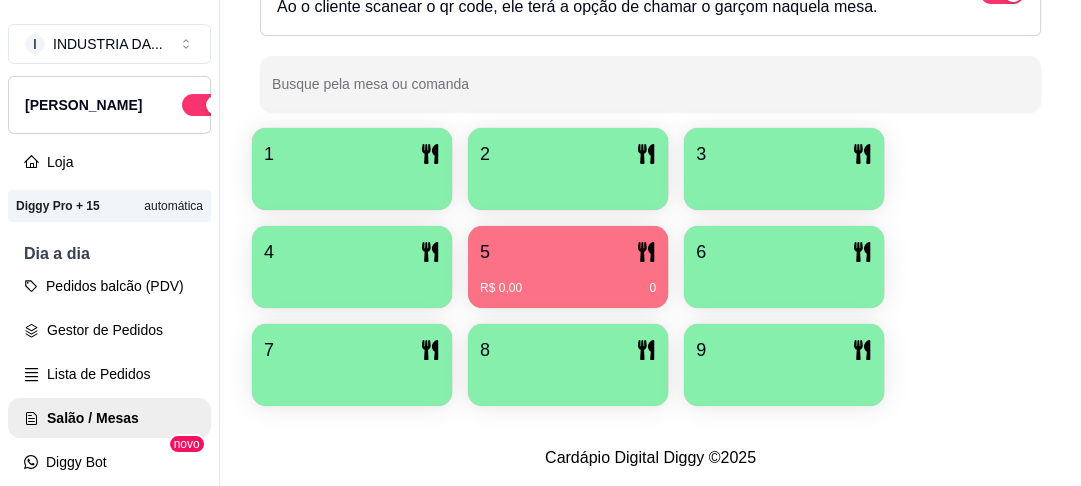 click on "1 2 3 4 5 R$ 0,00 0 6 7 8 9" at bounding box center [650, 267] 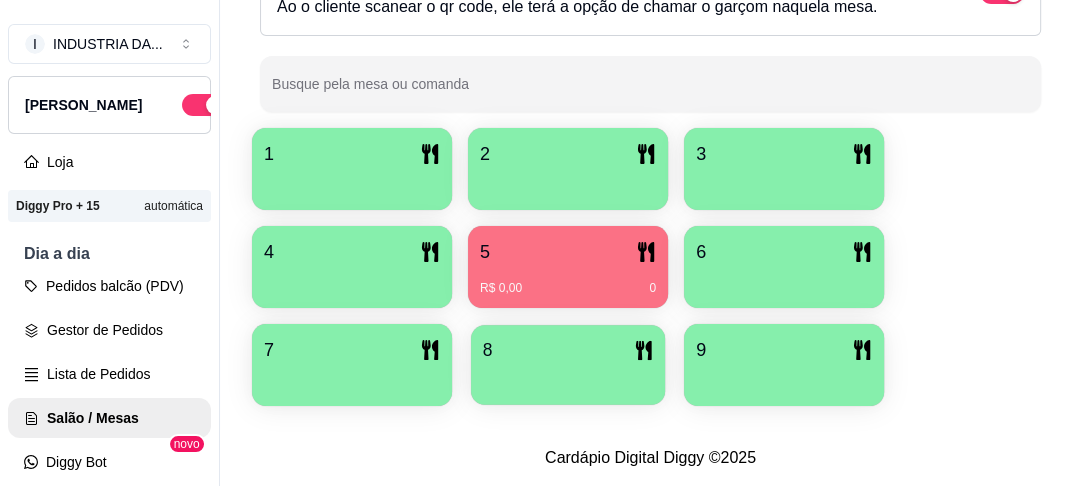 click at bounding box center [568, 378] 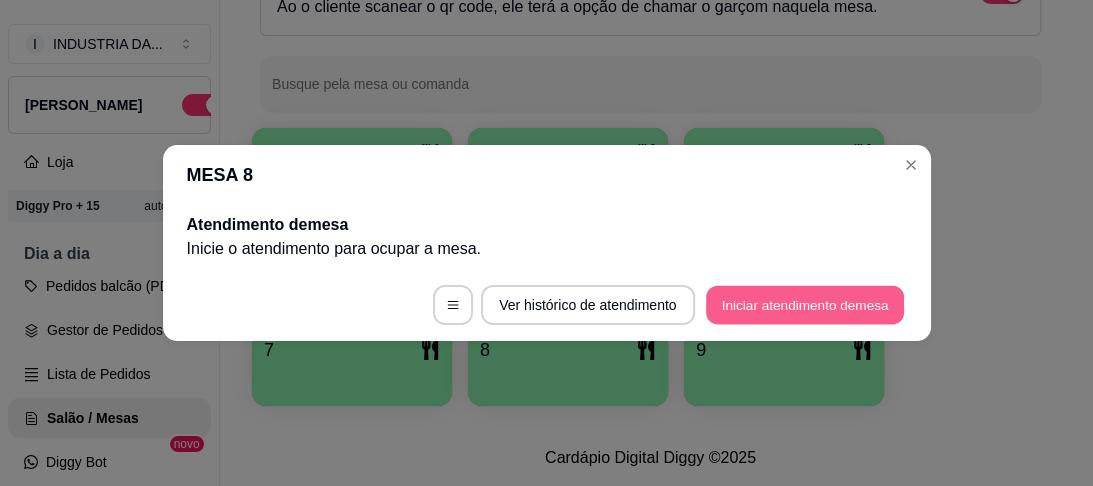 click on "Iniciar atendimento de  mesa" at bounding box center [805, 305] 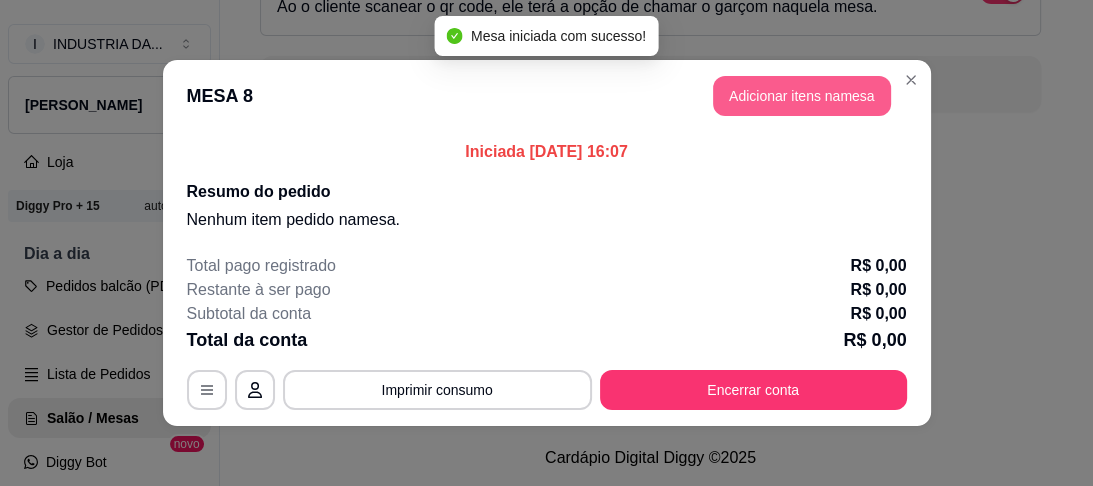 click on "Adicionar itens na  mesa" at bounding box center (802, 96) 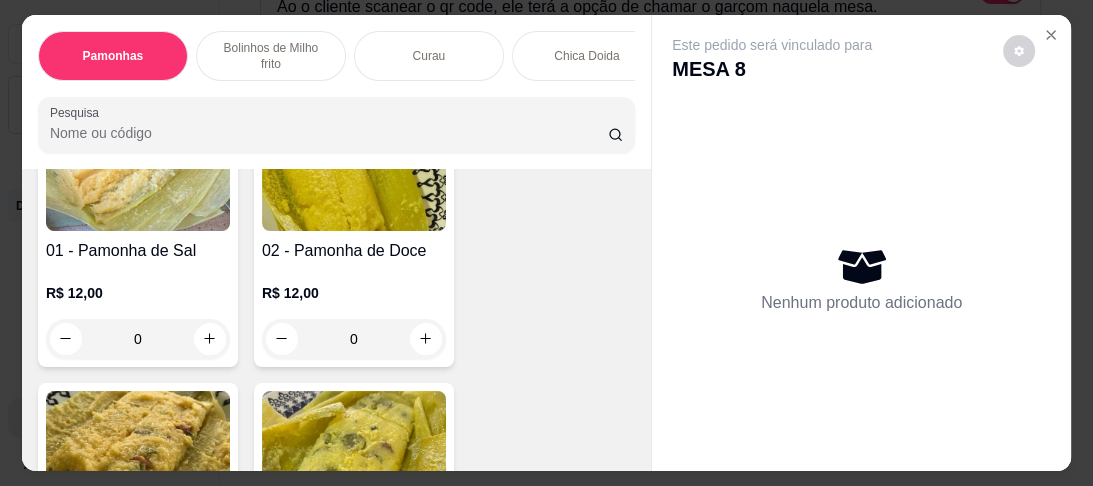 scroll, scrollTop: 160, scrollLeft: 0, axis: vertical 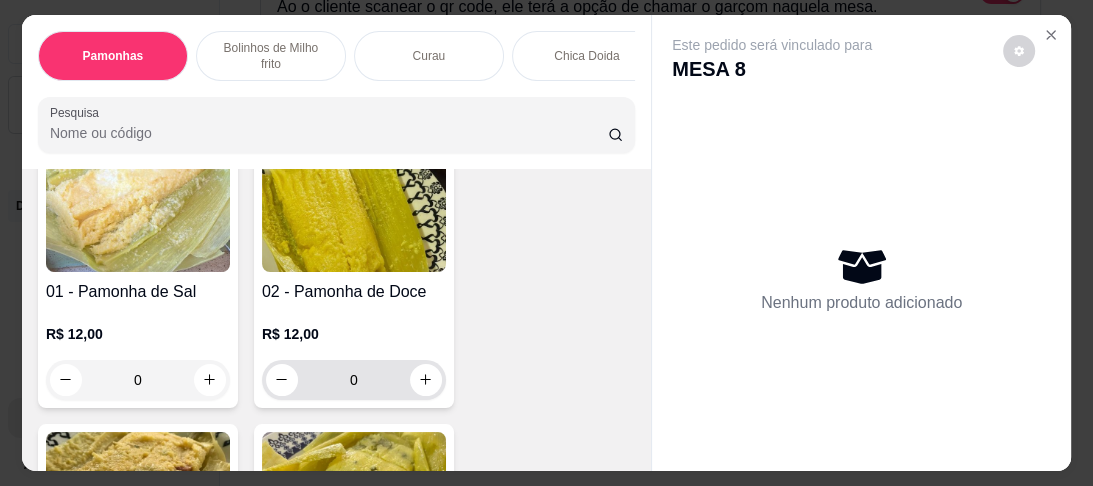 click on "0" at bounding box center [354, 380] 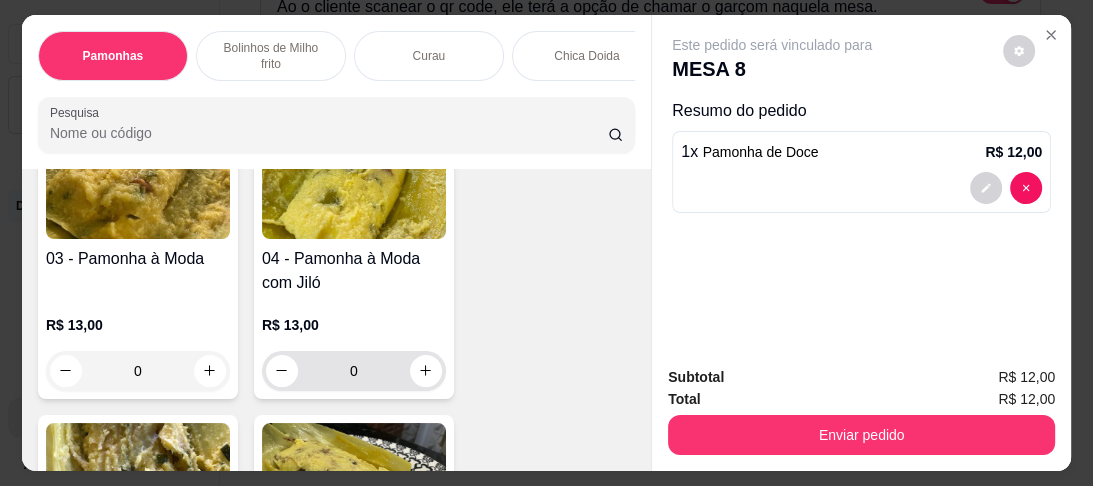 scroll, scrollTop: 640, scrollLeft: 0, axis: vertical 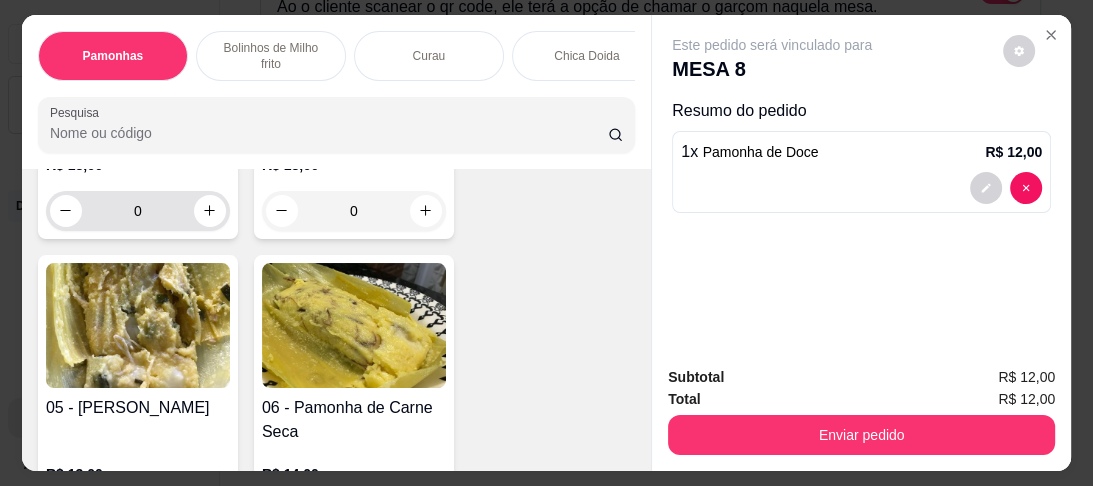 type on "1" 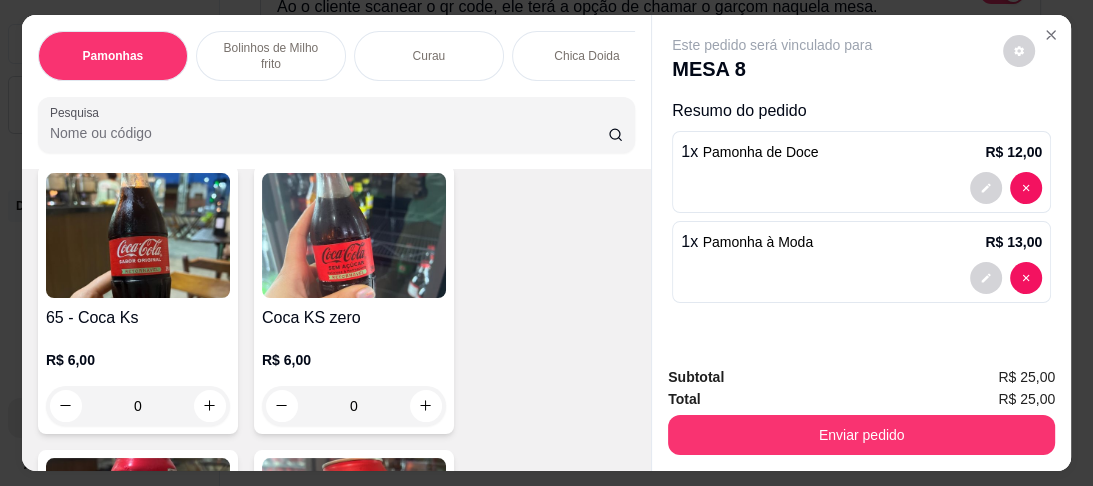 scroll, scrollTop: 3680, scrollLeft: 0, axis: vertical 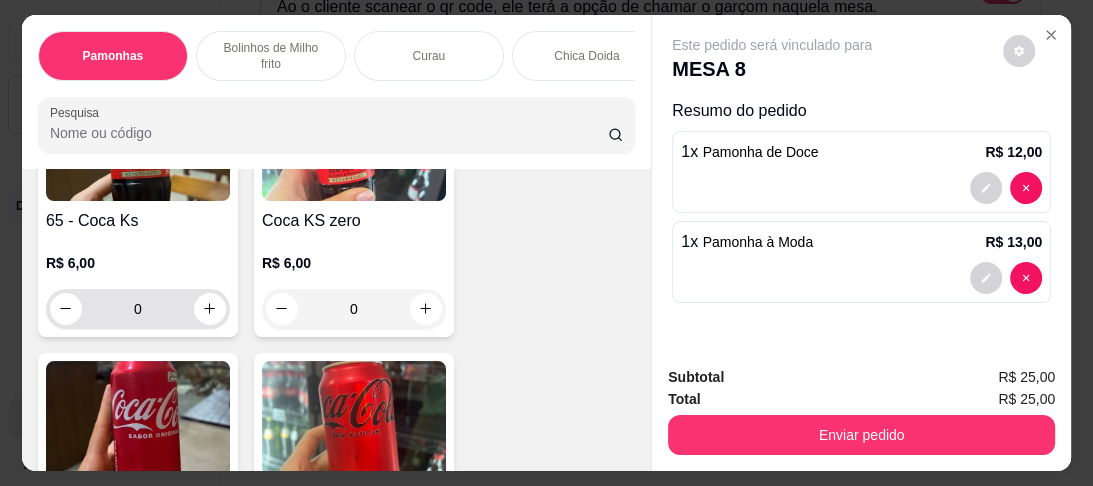 type on "1" 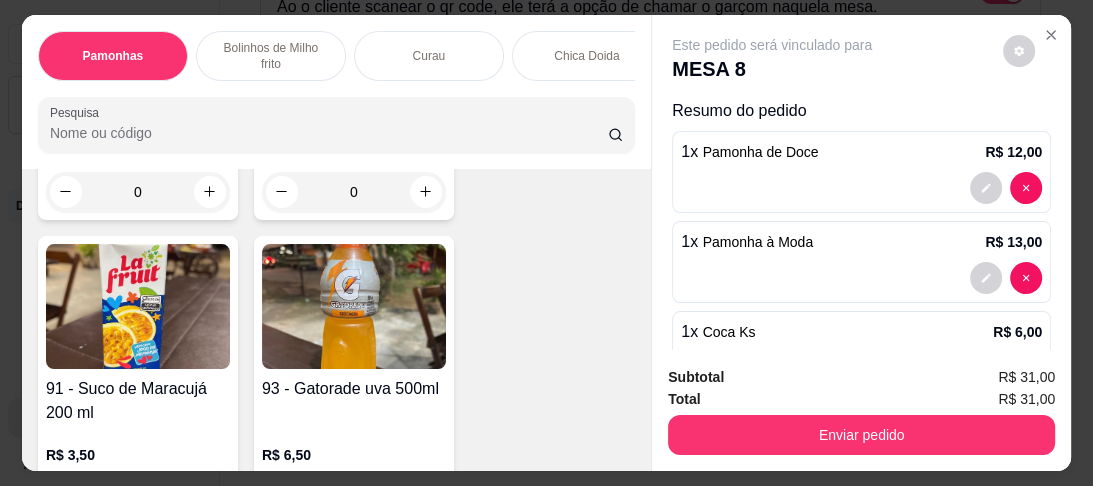 scroll, scrollTop: 7360, scrollLeft: 0, axis: vertical 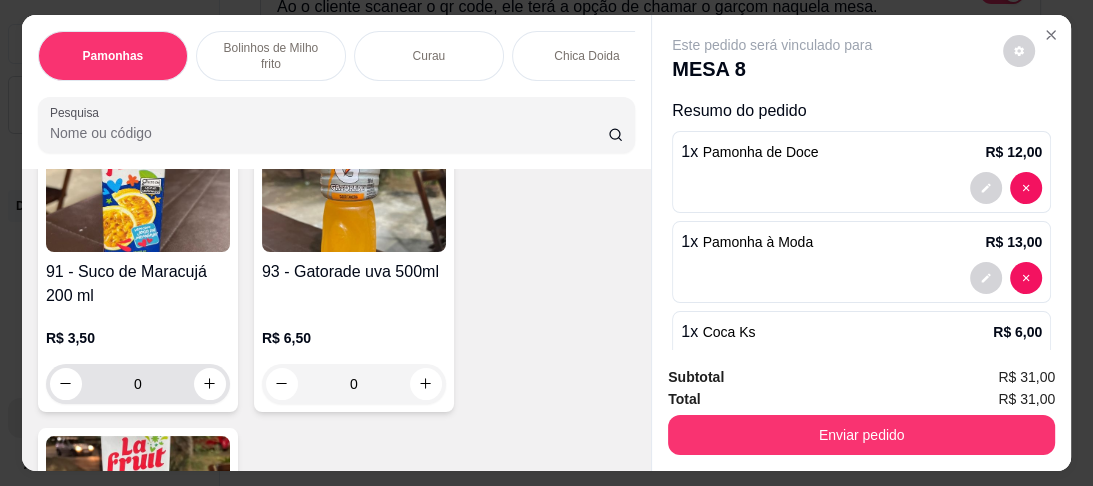 type on "1" 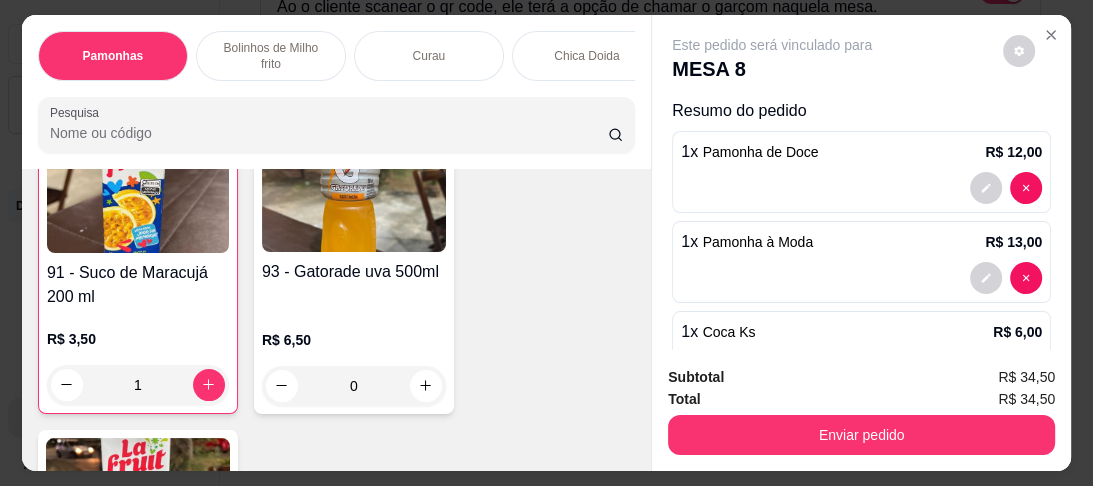 scroll, scrollTop: 7361, scrollLeft: 0, axis: vertical 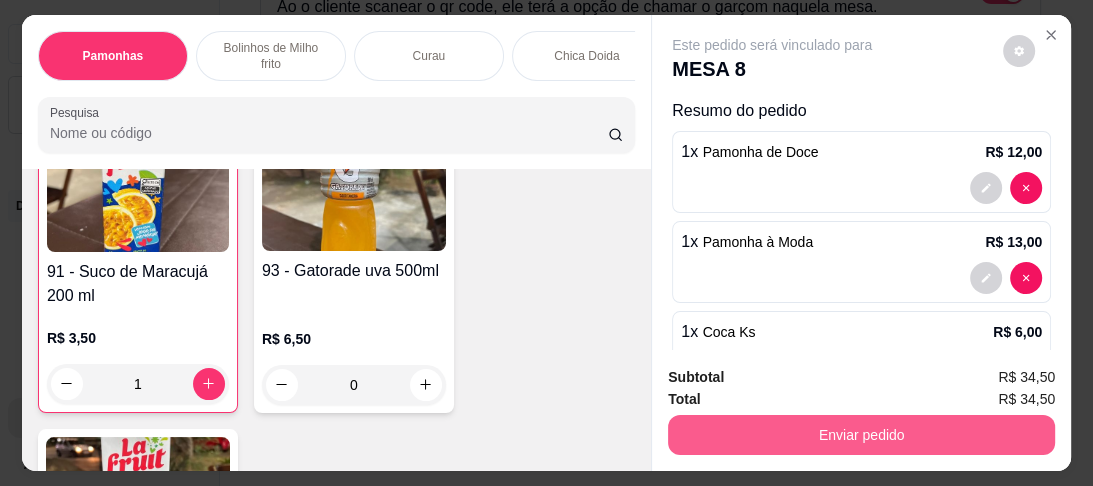 type on "1" 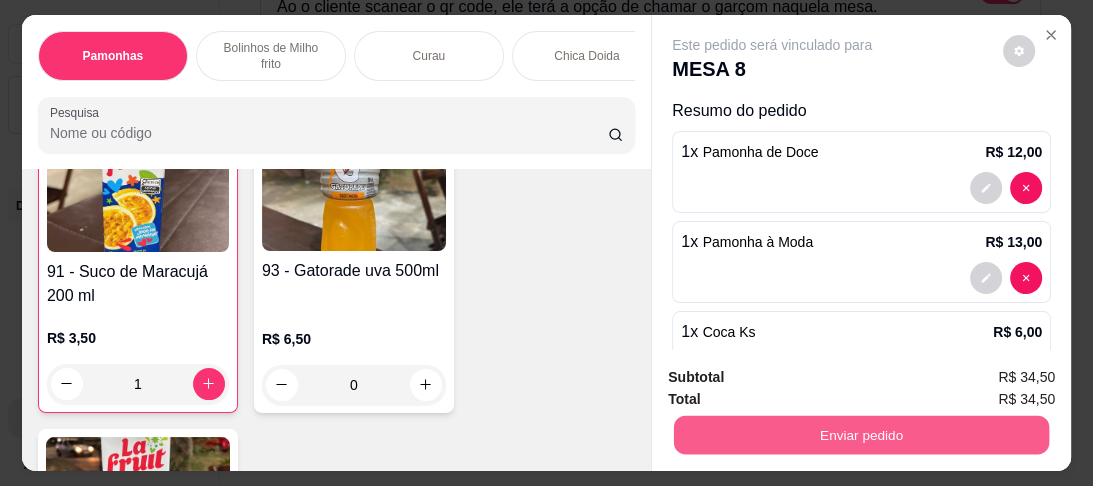 click on "Enviar pedido" at bounding box center [861, 435] 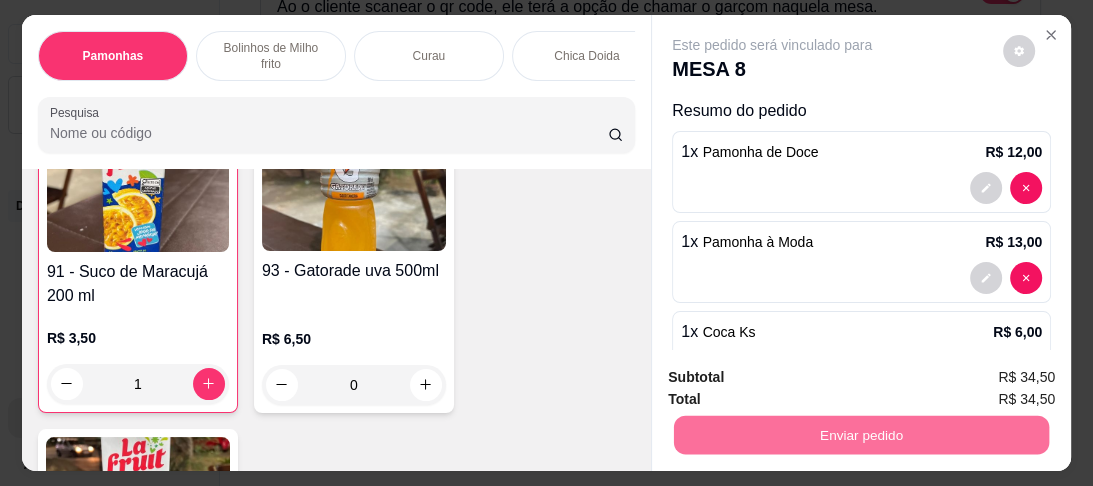 click on "Não registrar e enviar pedido" at bounding box center (797, 380) 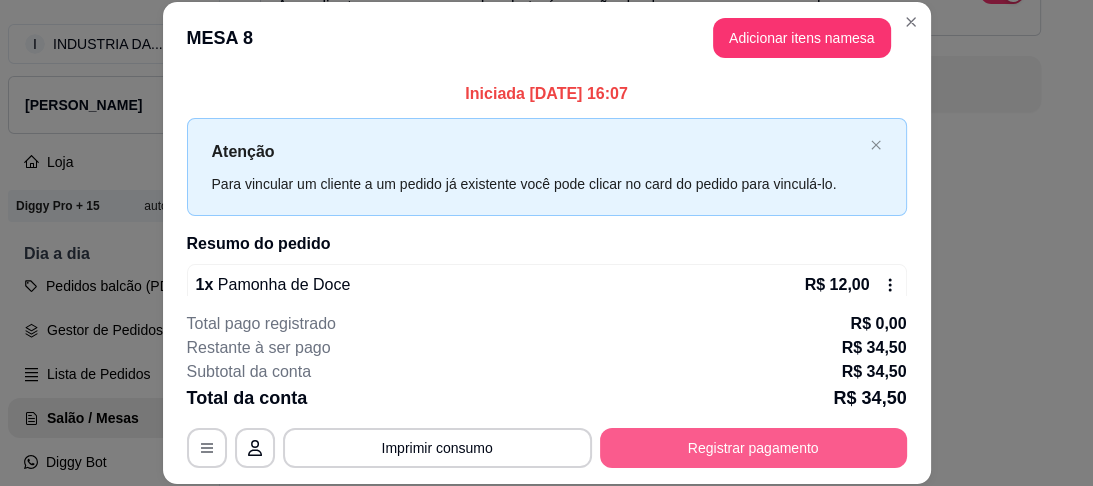 click on "Registrar pagamento" at bounding box center [753, 448] 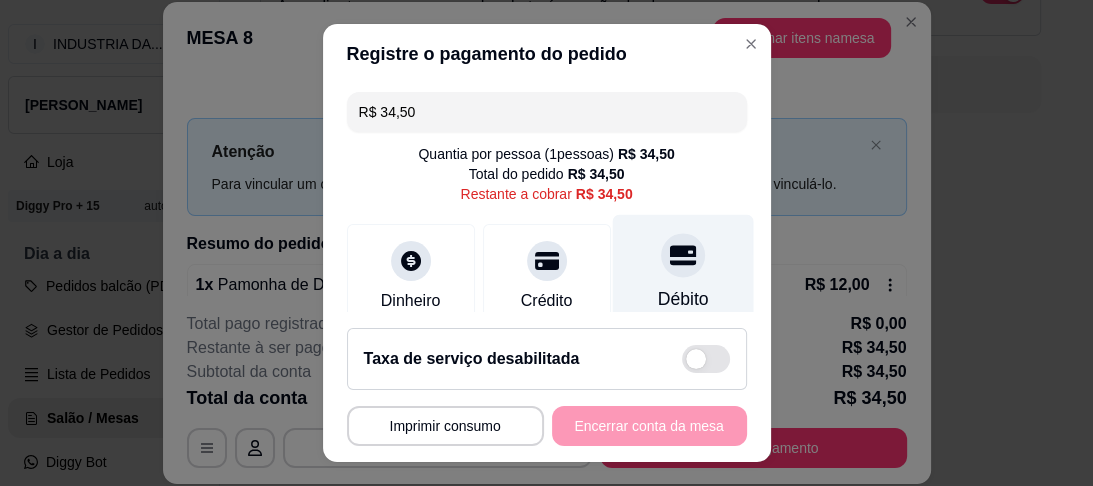 click 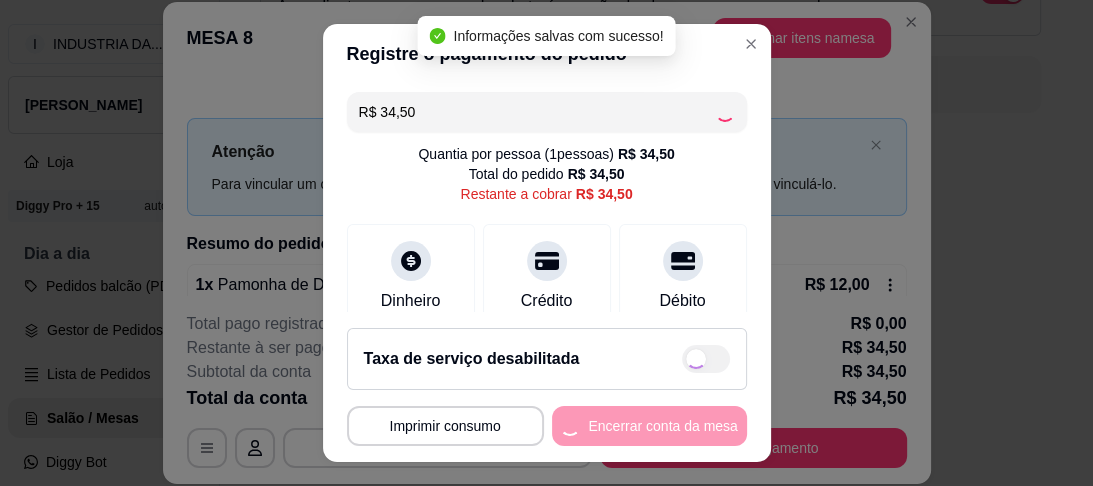 type on "R$ 0,00" 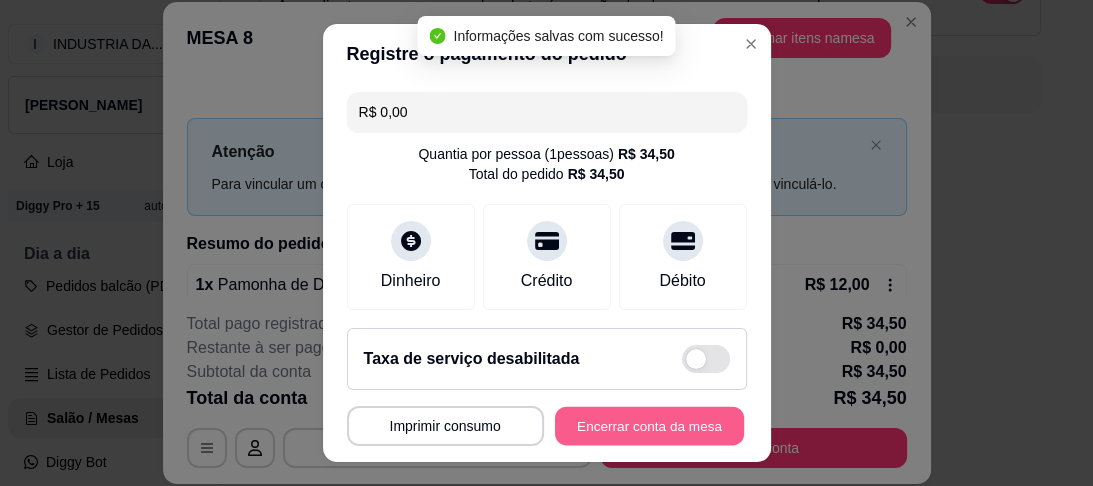 click on "Encerrar conta da mesa" at bounding box center (649, 425) 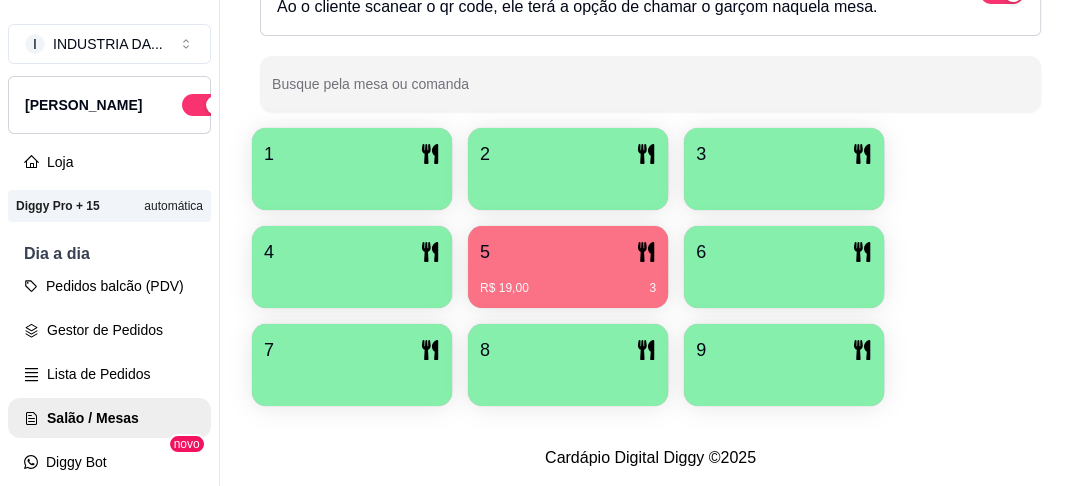 click on "9" at bounding box center [784, 350] 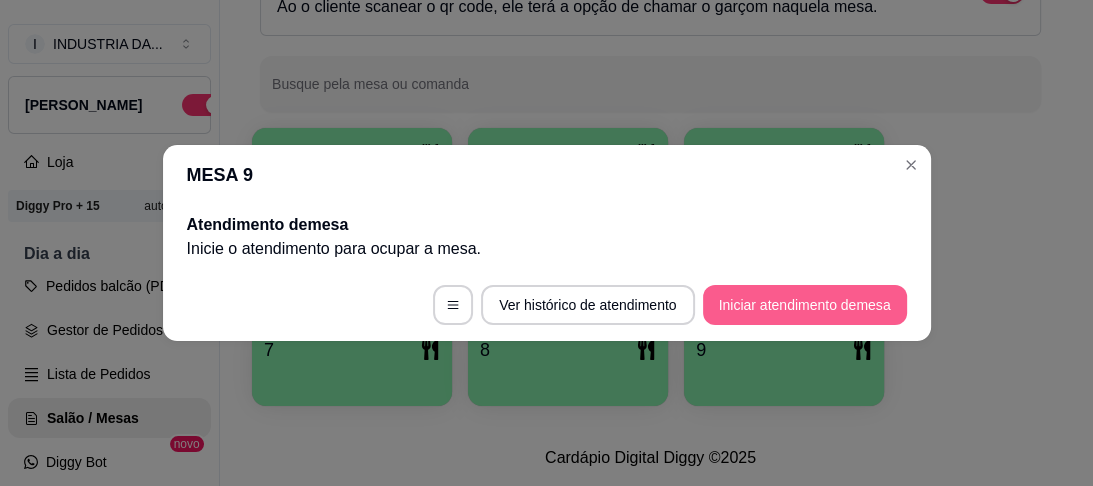 click on "Iniciar atendimento de  mesa" at bounding box center (805, 305) 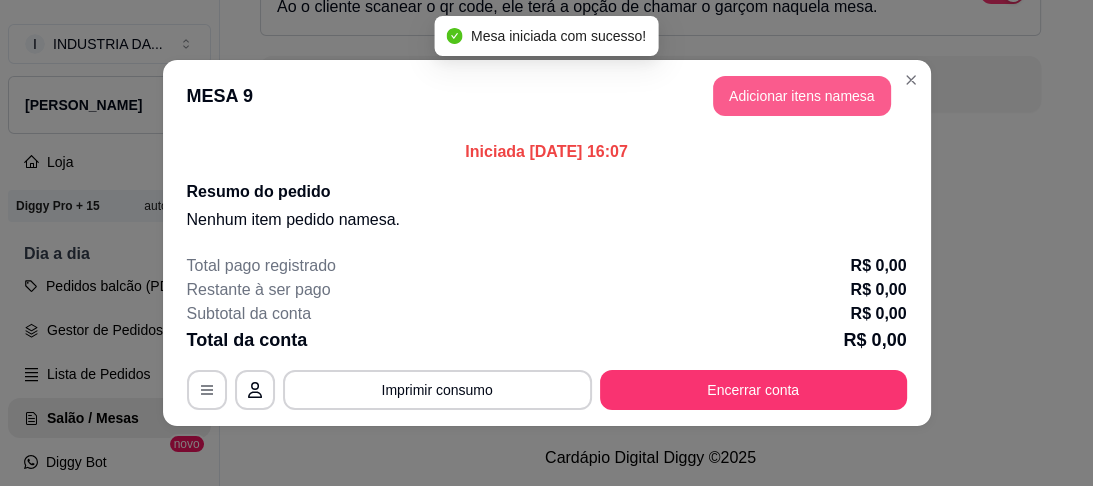 click on "Adicionar itens na  mesa" at bounding box center (802, 96) 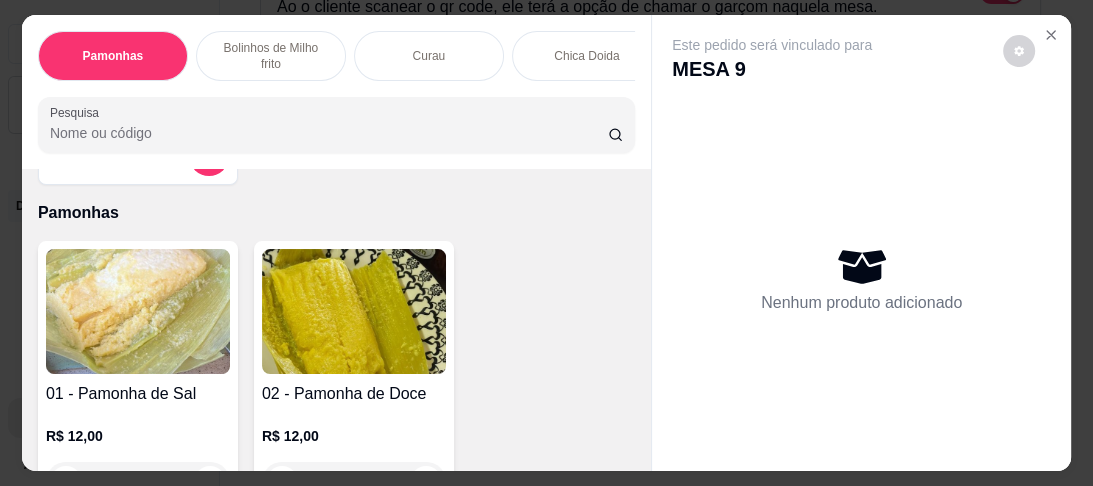 scroll, scrollTop: 240, scrollLeft: 0, axis: vertical 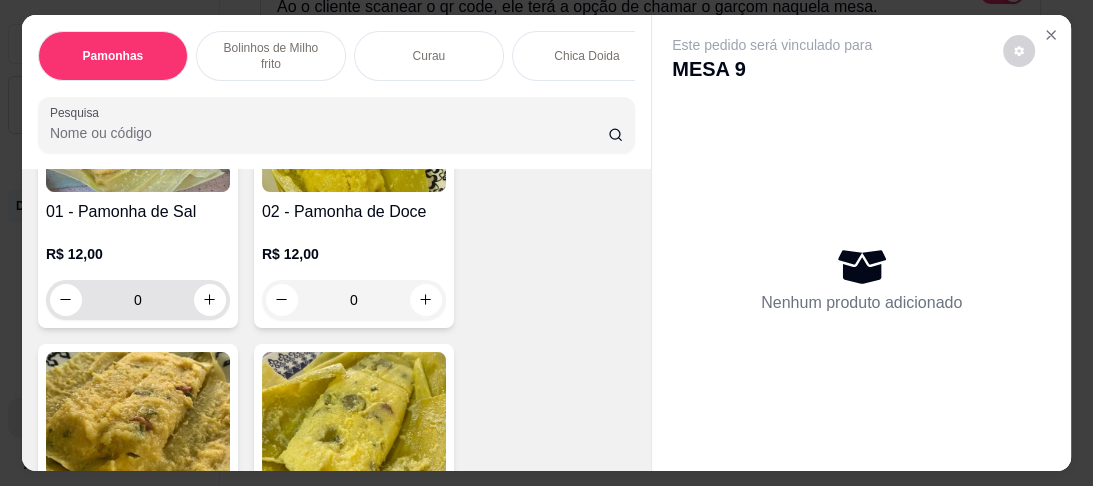 click on "0" at bounding box center [138, 300] 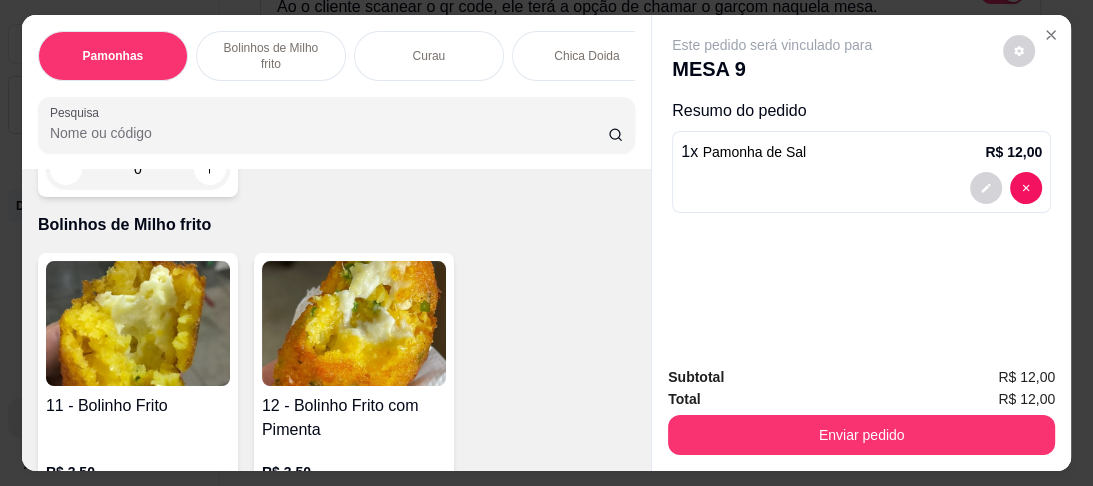scroll, scrollTop: 1360, scrollLeft: 0, axis: vertical 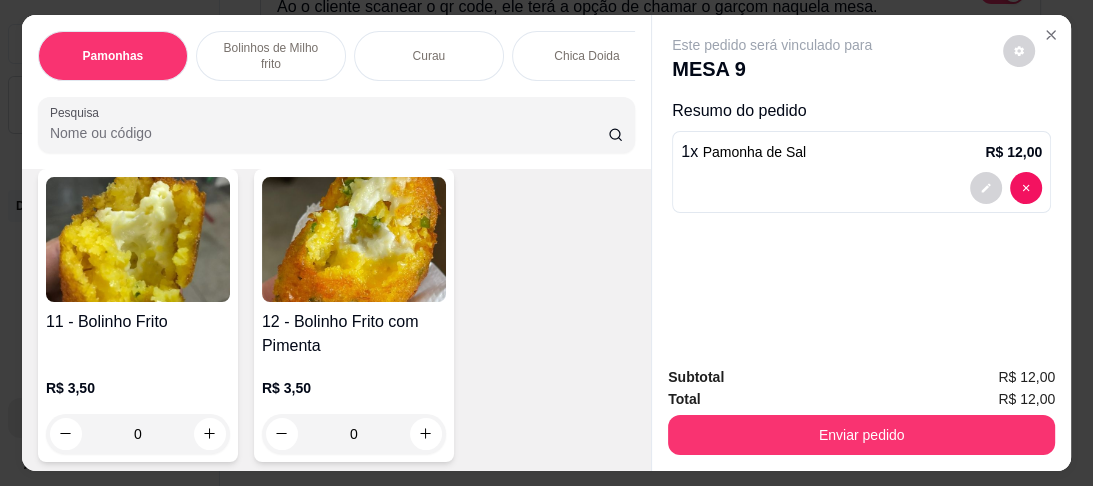 type on "1" 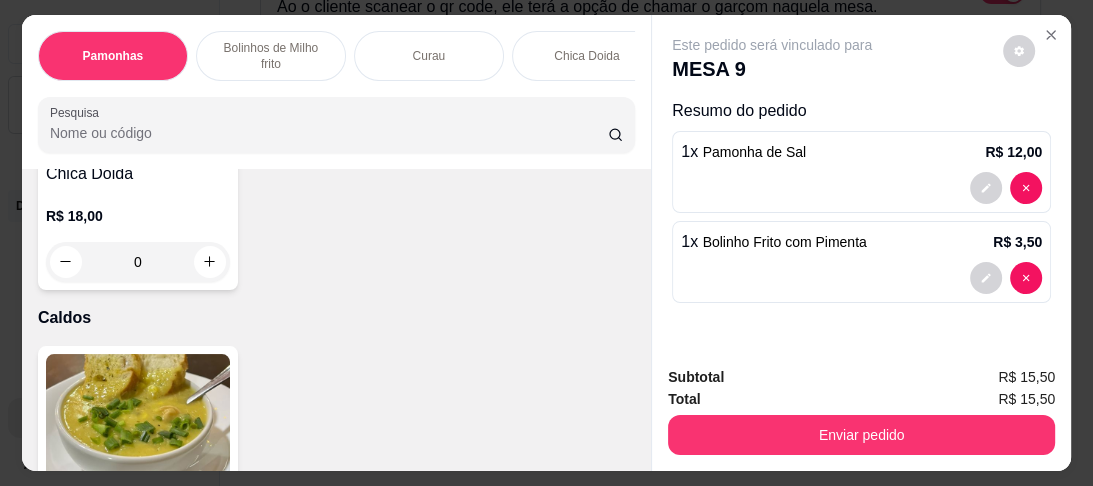 scroll, scrollTop: 2080, scrollLeft: 0, axis: vertical 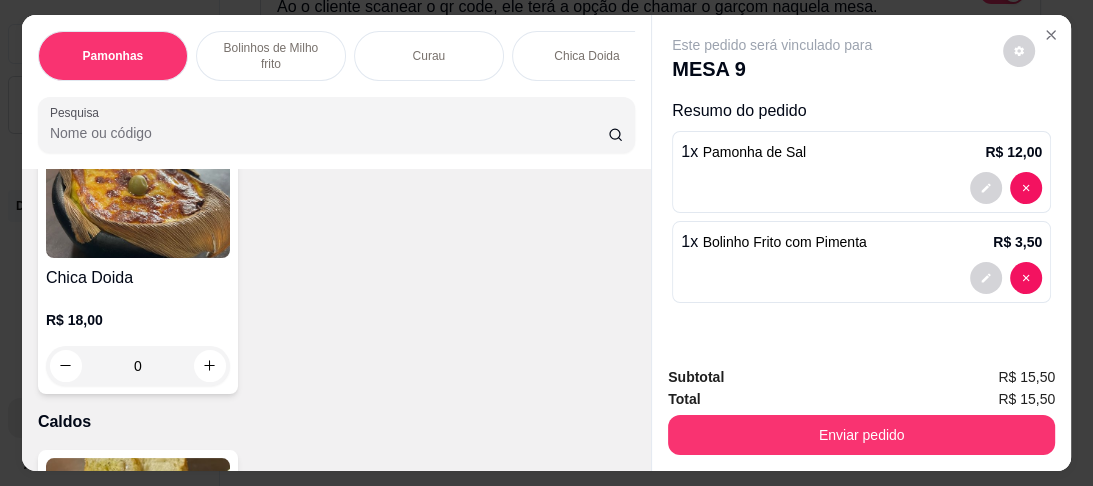 type on "1" 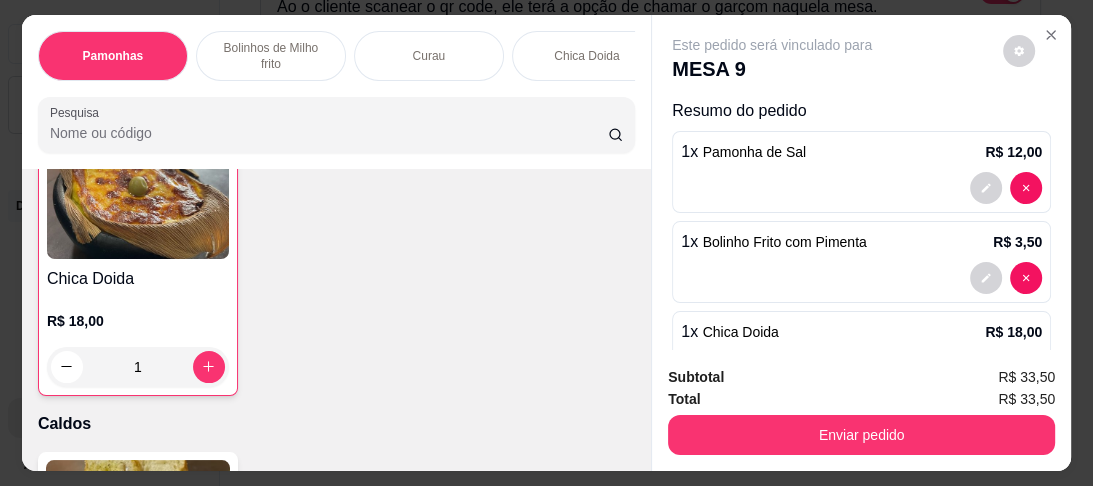 scroll, scrollTop: 2081, scrollLeft: 0, axis: vertical 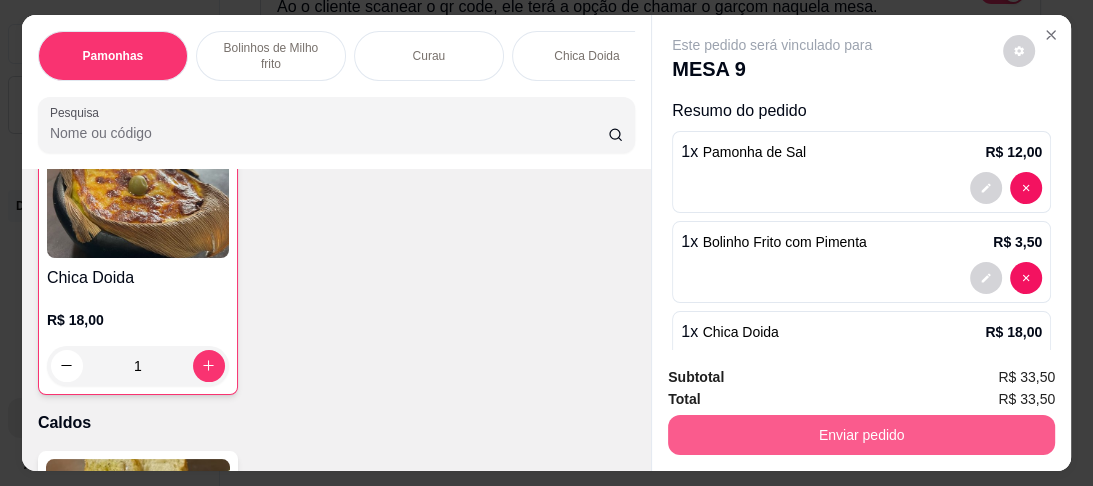 type on "1" 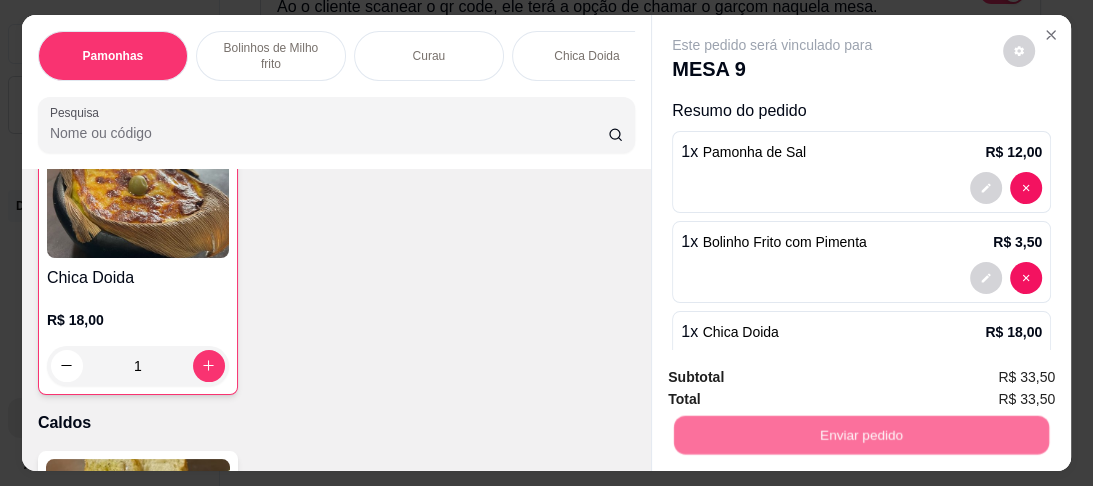 click on "Não registrar e enviar pedido" at bounding box center [797, 379] 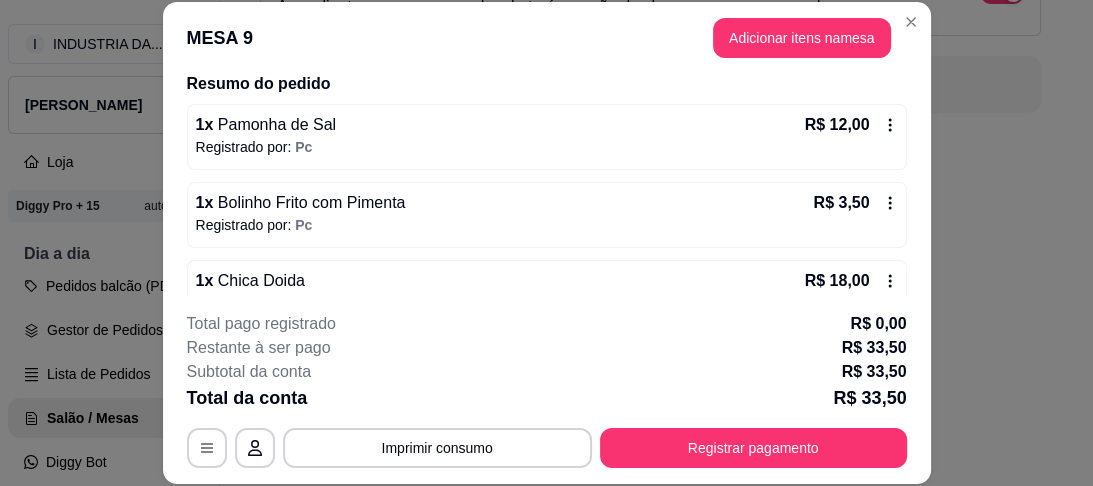 scroll, scrollTop: 196, scrollLeft: 0, axis: vertical 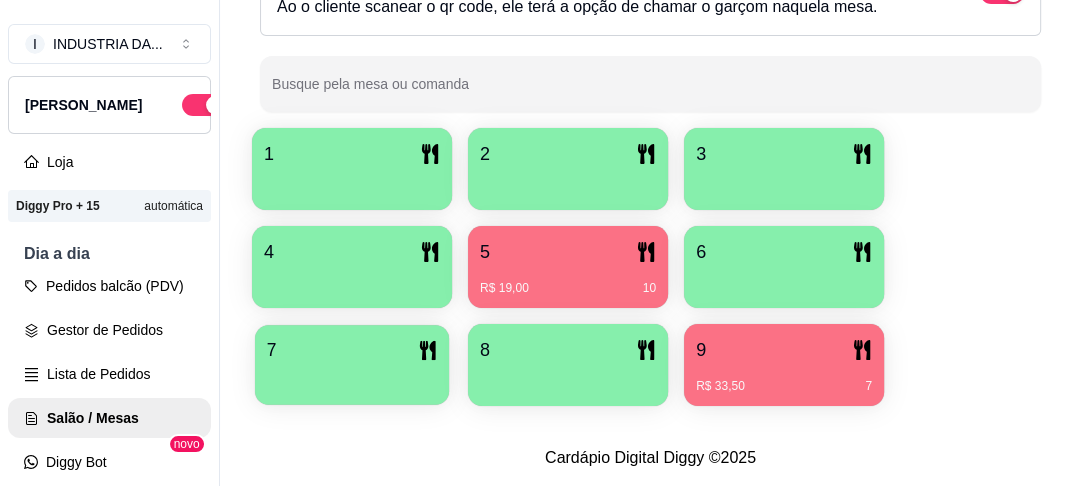 click on "7" at bounding box center (352, 350) 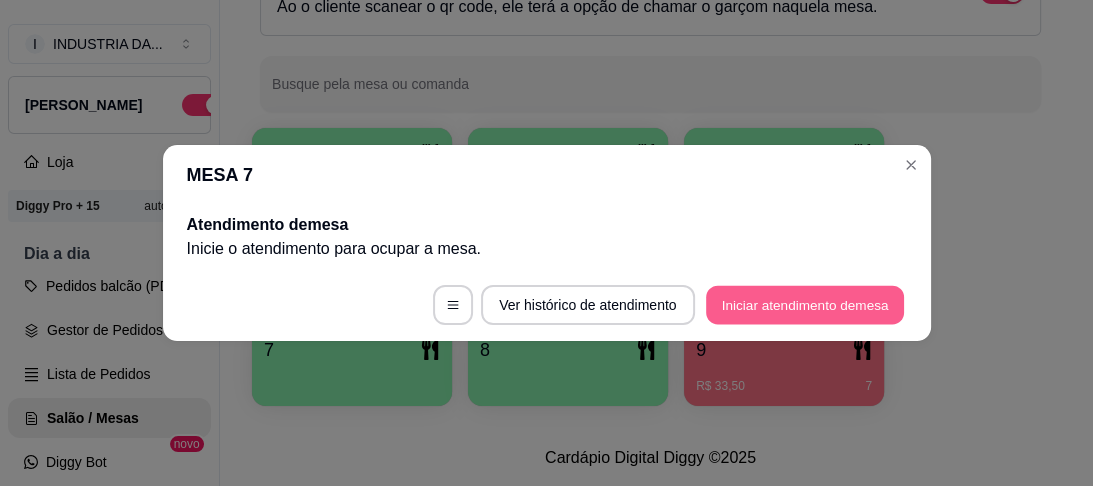click on "Iniciar atendimento de  mesa" at bounding box center [805, 305] 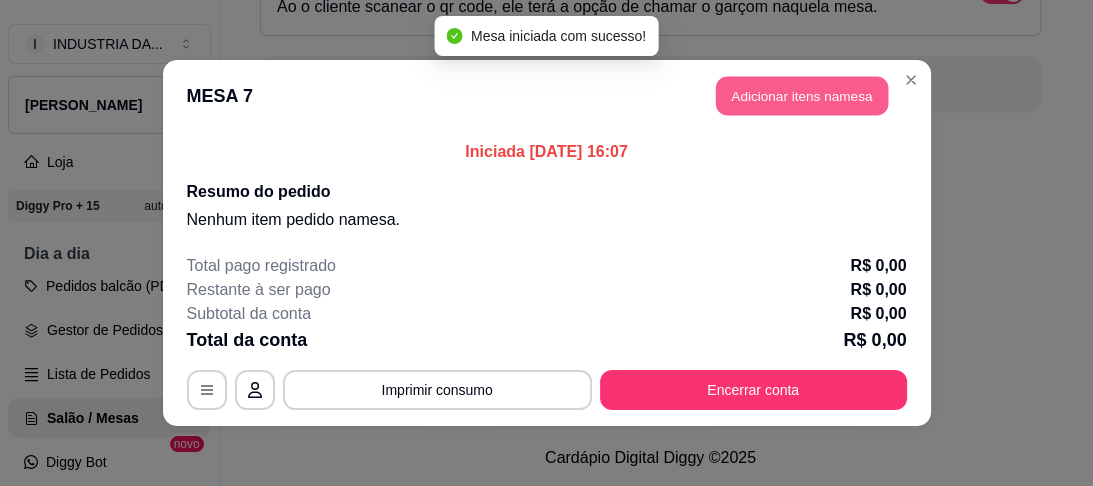 click on "Adicionar itens na  mesa" at bounding box center (802, 96) 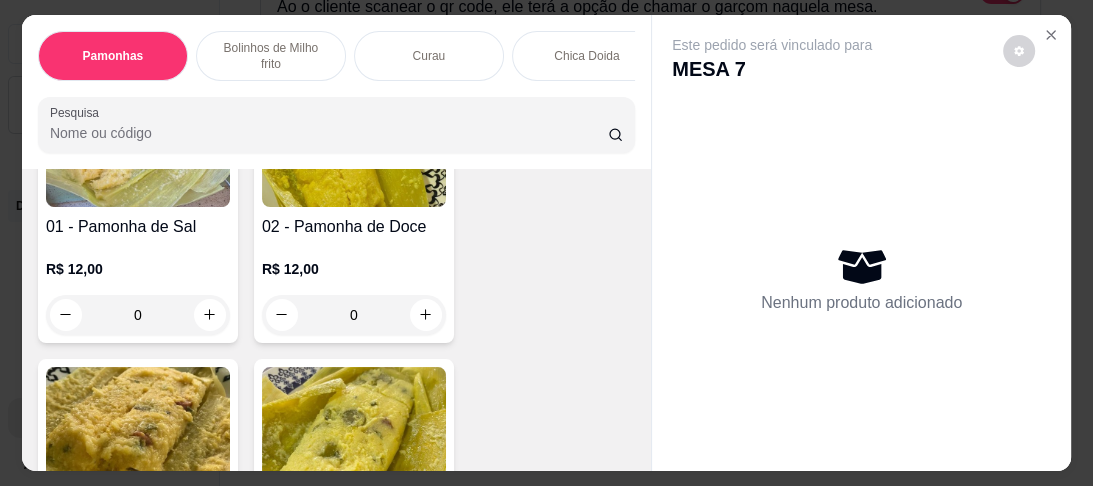 scroll, scrollTop: 240, scrollLeft: 0, axis: vertical 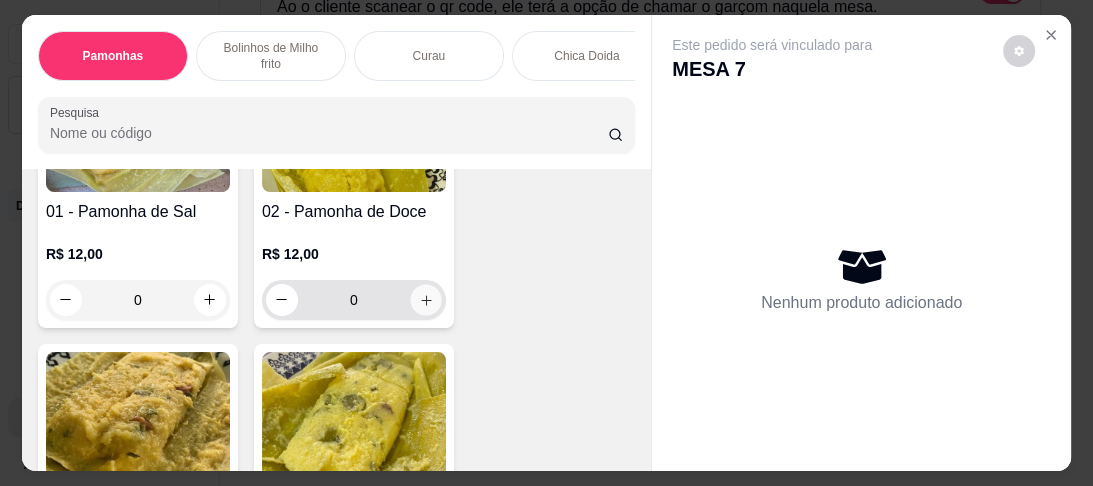 click 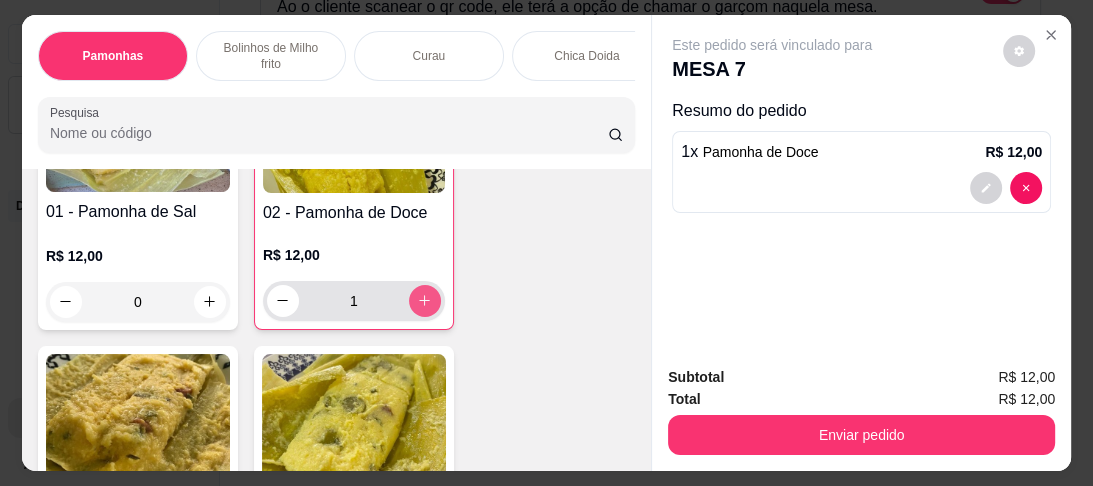 type on "1" 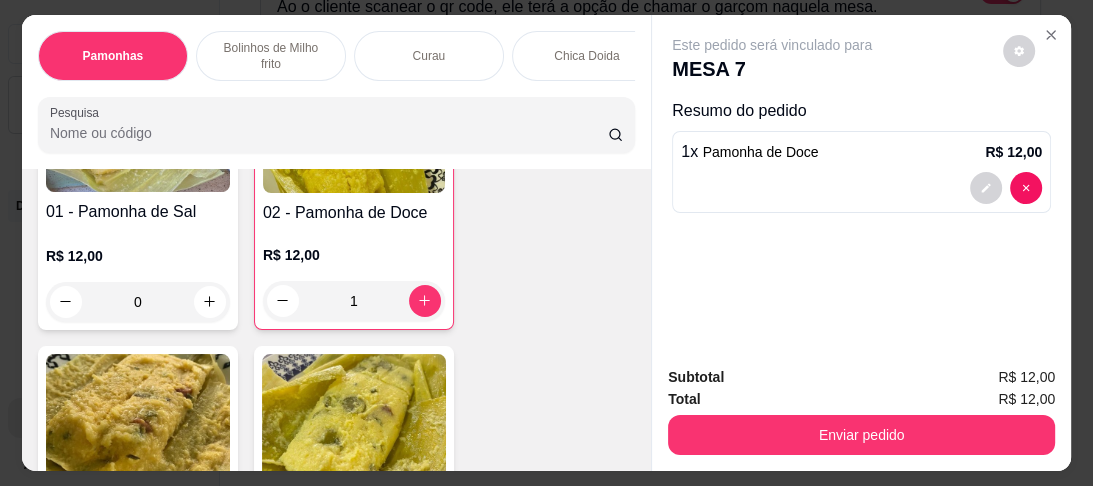 click on "Bolinhos de Milho frito" at bounding box center (271, 56) 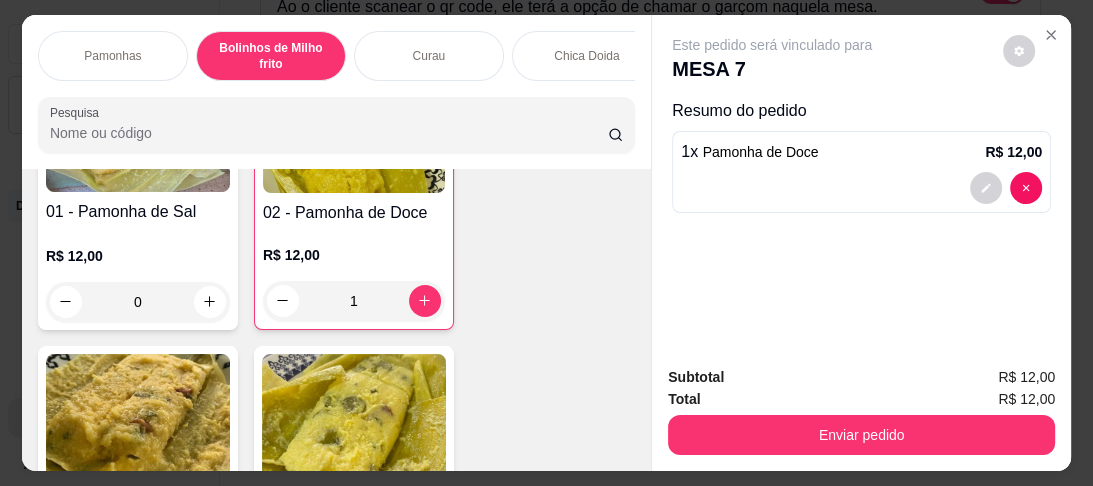 scroll, scrollTop: 1319, scrollLeft: 0, axis: vertical 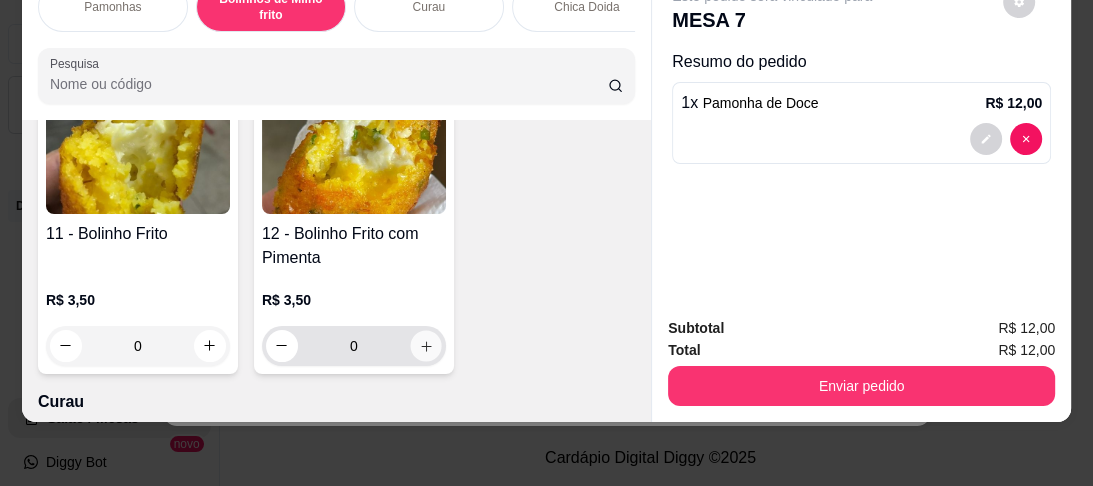 click 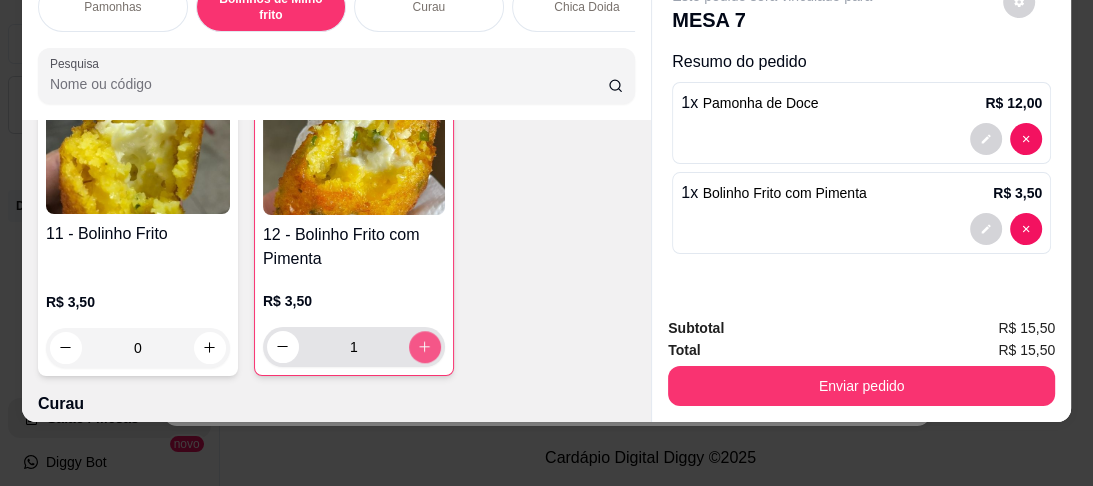 click 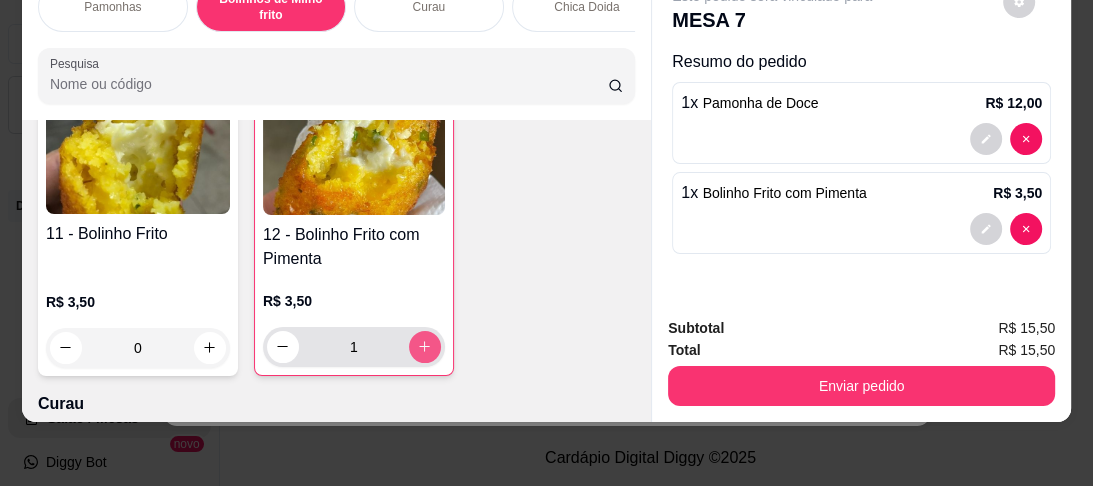 type on "2" 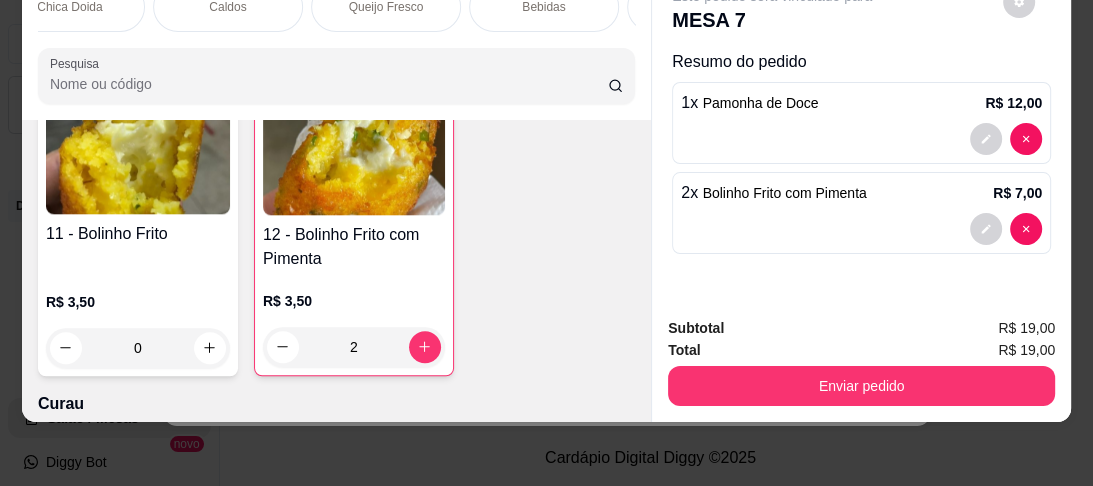 scroll, scrollTop: 0, scrollLeft: 524, axis: horizontal 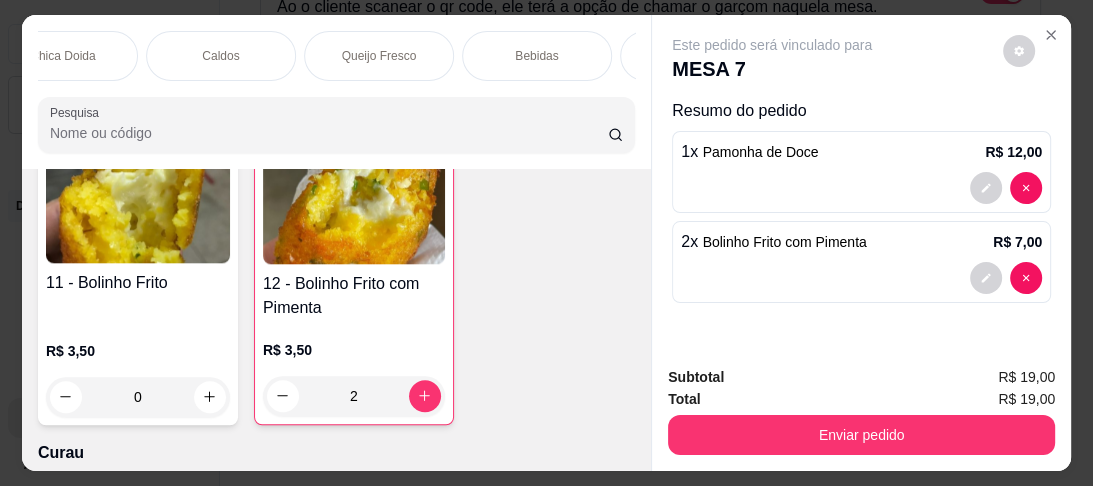 click on "Bebidas" at bounding box center (536, 56) 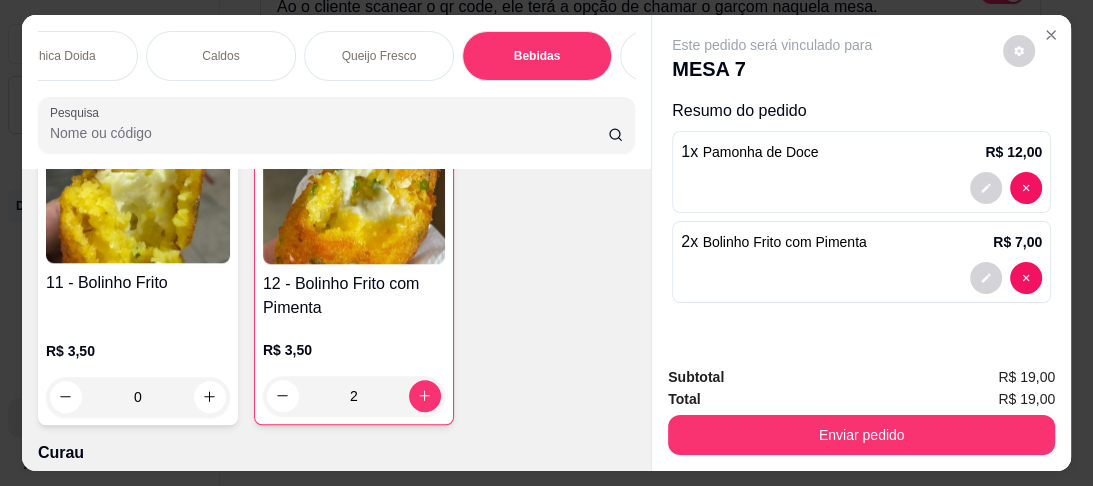 scroll, scrollTop: 2969, scrollLeft: 0, axis: vertical 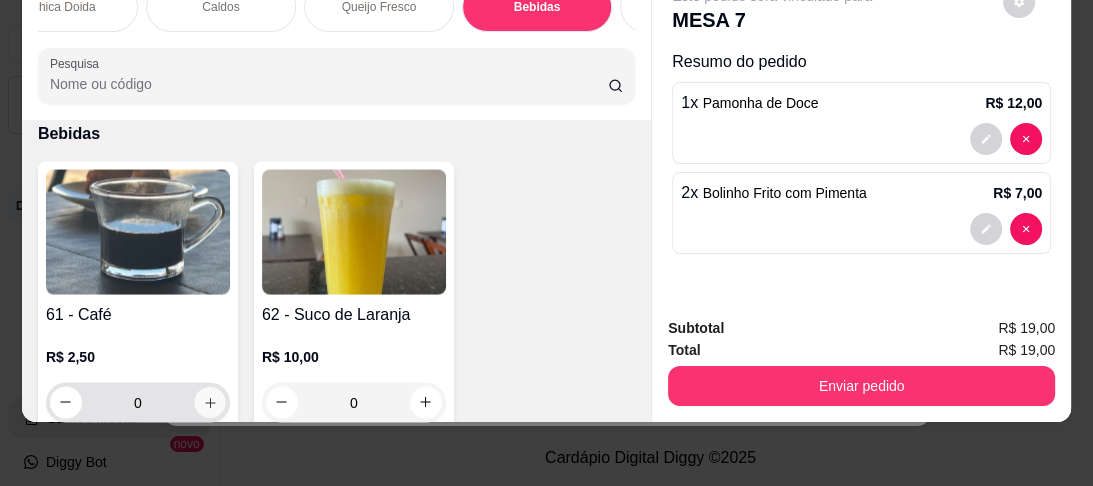 click 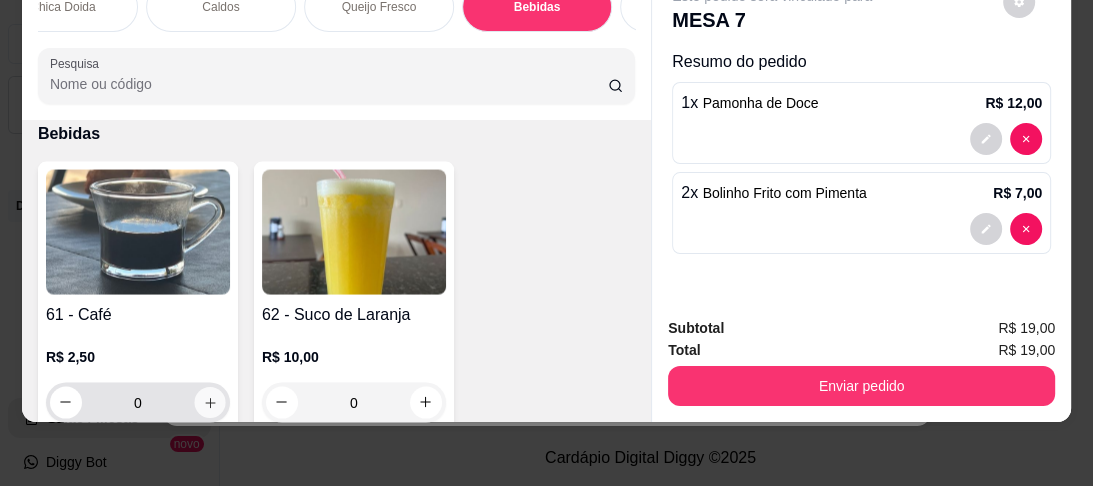 type on "1" 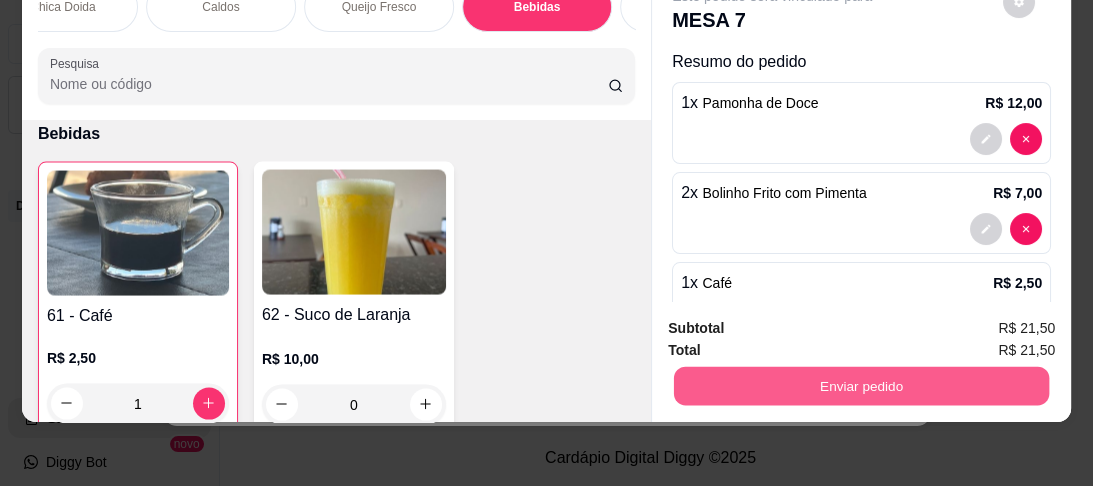 click on "Enviar pedido" at bounding box center [861, 386] 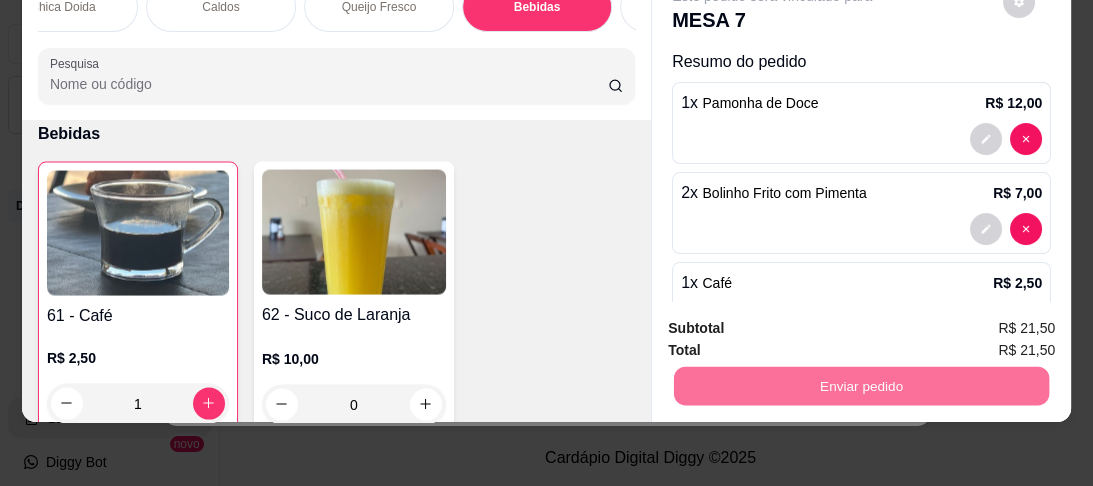 click on "Não registrar e enviar pedido" at bounding box center (797, 324) 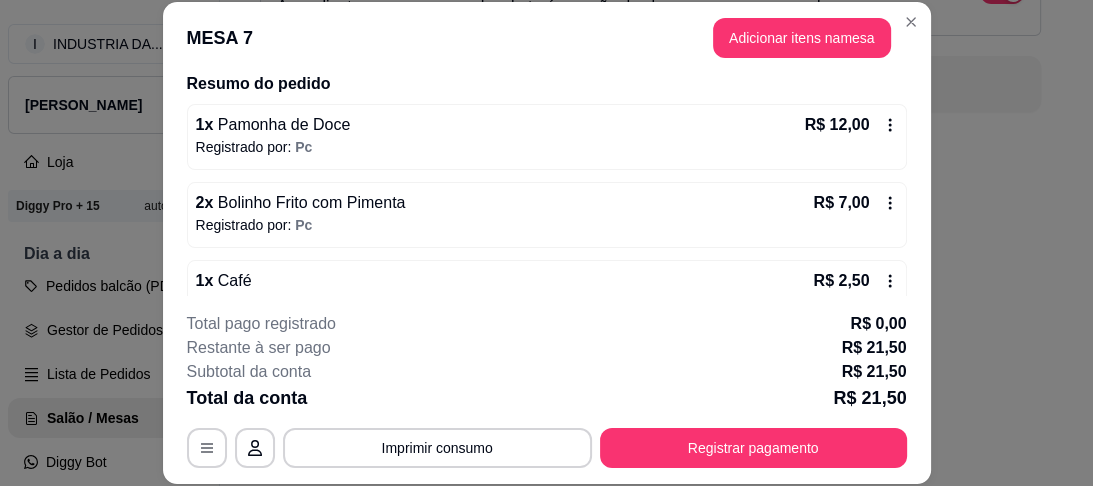 scroll, scrollTop: 196, scrollLeft: 0, axis: vertical 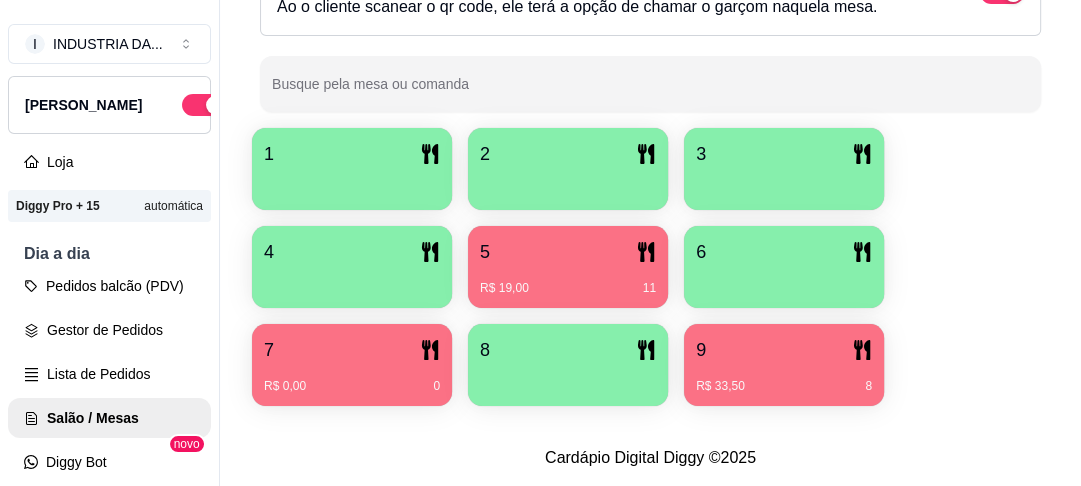 click on "R$ 19,00 11" at bounding box center (568, 281) 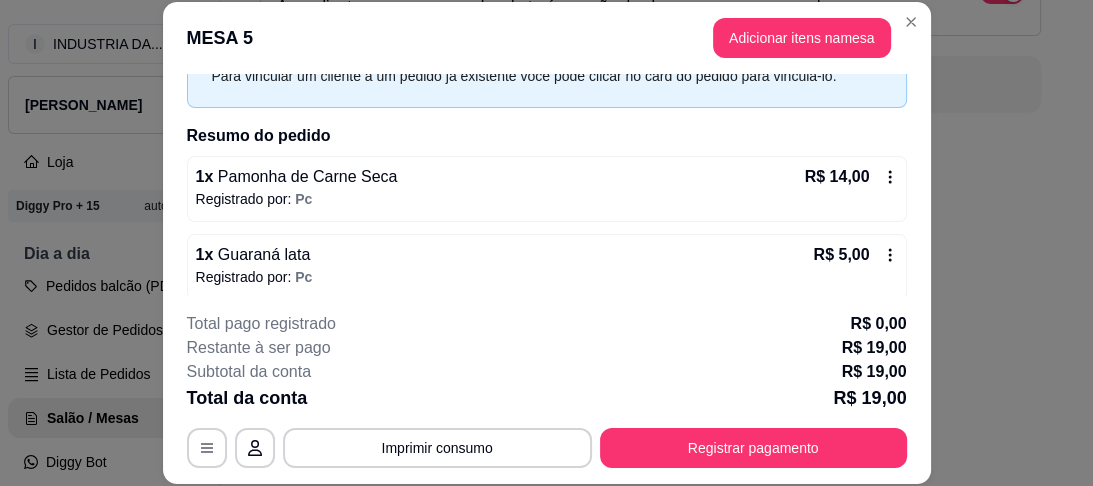 scroll, scrollTop: 119, scrollLeft: 0, axis: vertical 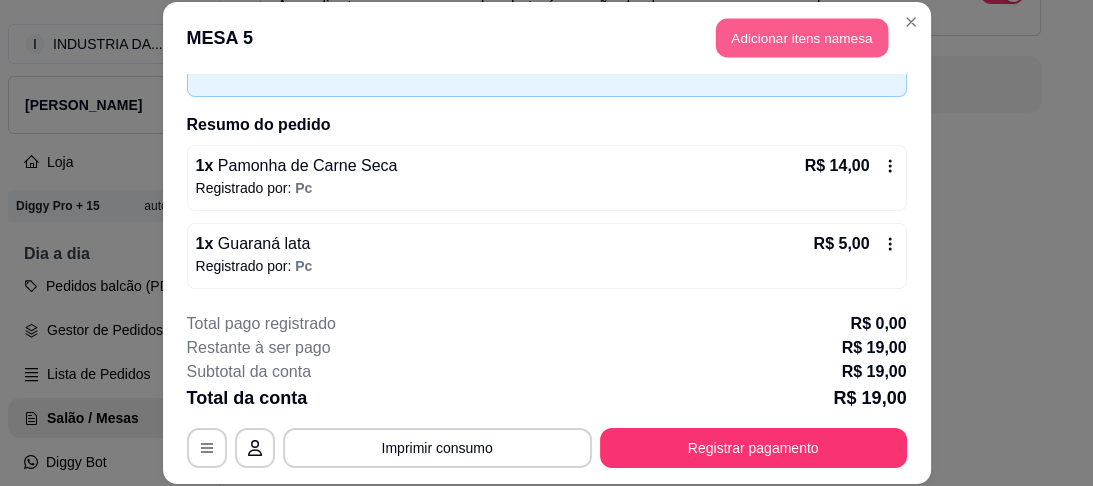 click on "Adicionar itens na  mesa" at bounding box center (802, 38) 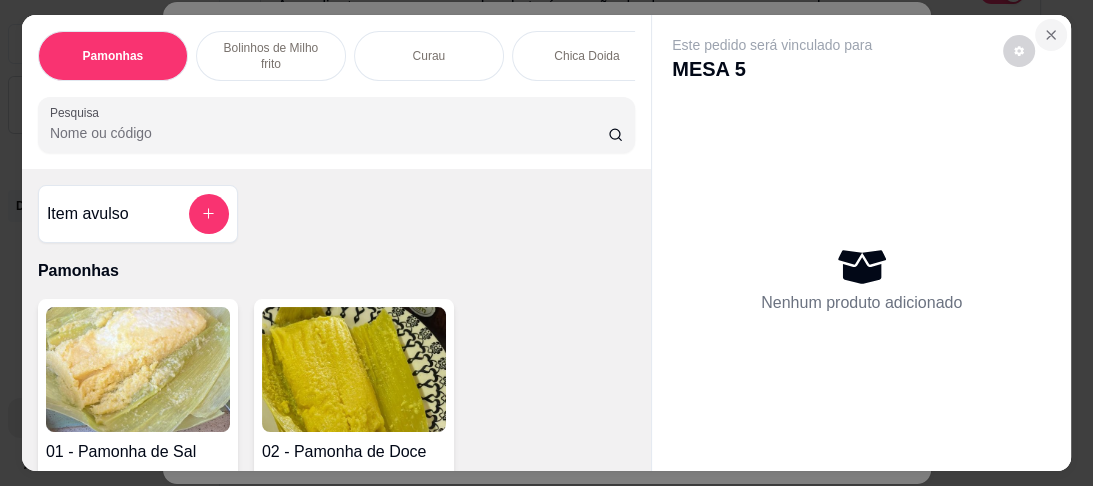 click 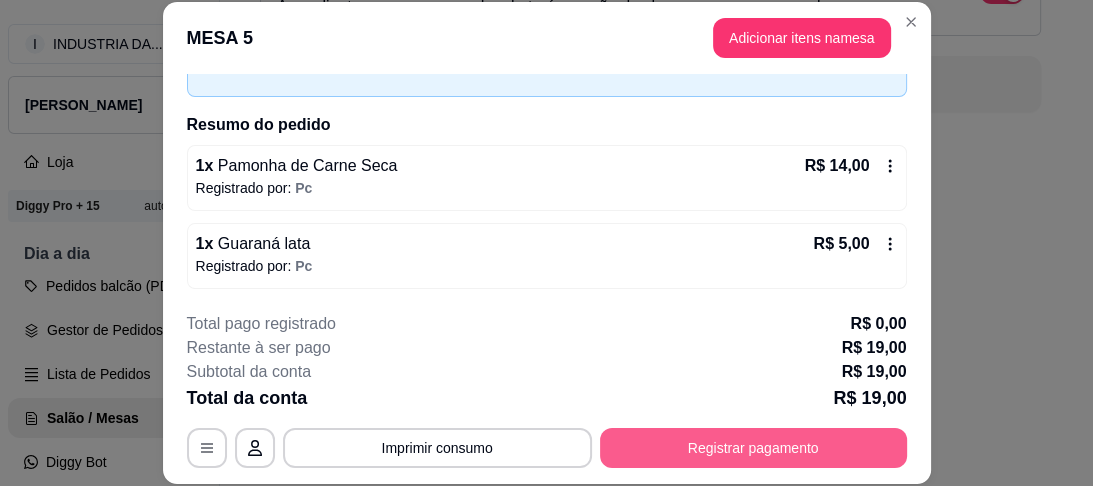 click on "Registrar pagamento" at bounding box center (753, 448) 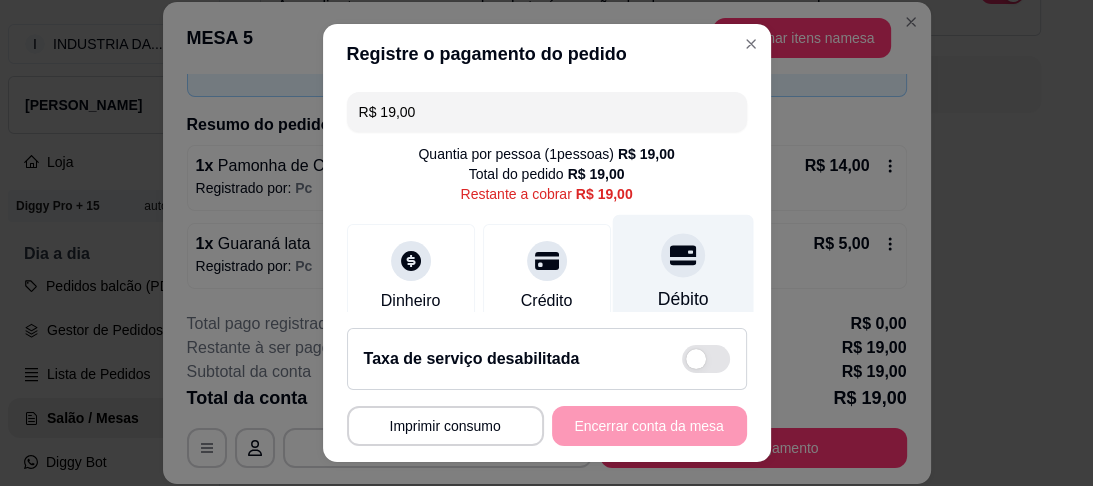 click on "Débito" at bounding box center [682, 273] 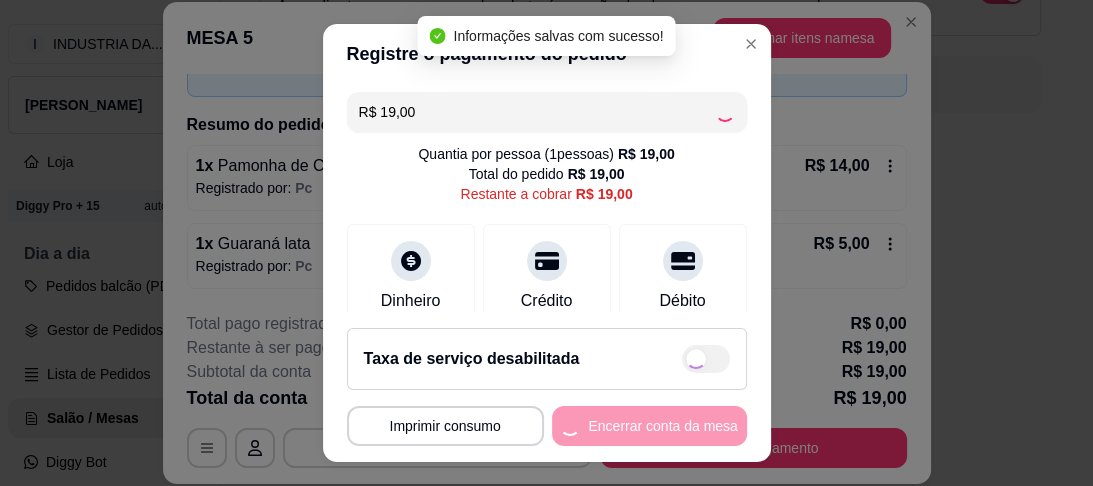 type on "R$ 0,00" 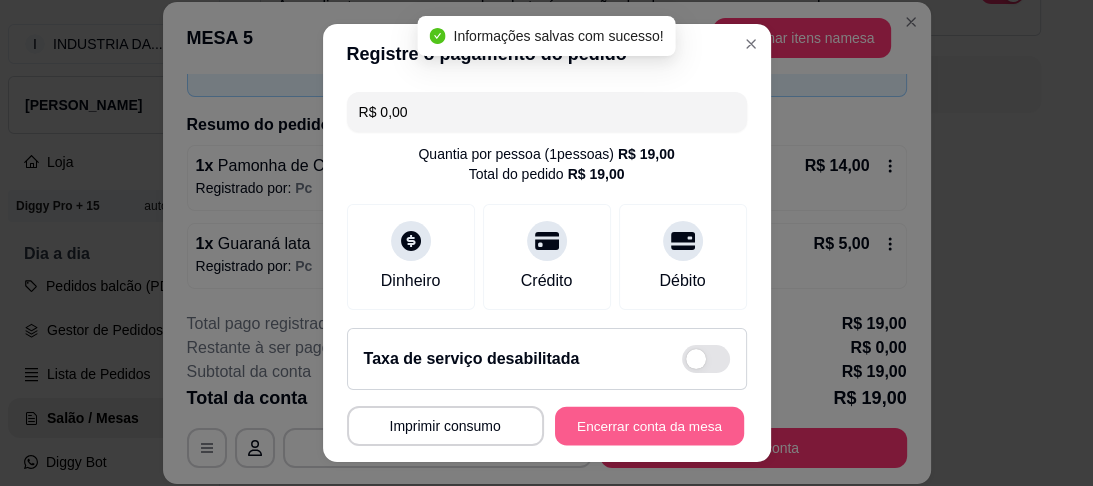 click on "Encerrar conta da mesa" at bounding box center (649, 425) 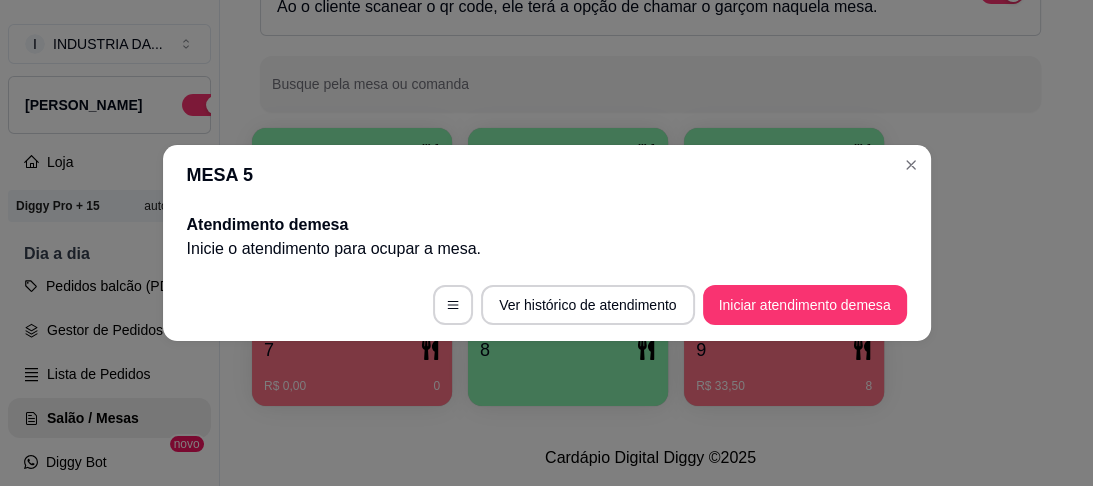 scroll, scrollTop: 0, scrollLeft: 0, axis: both 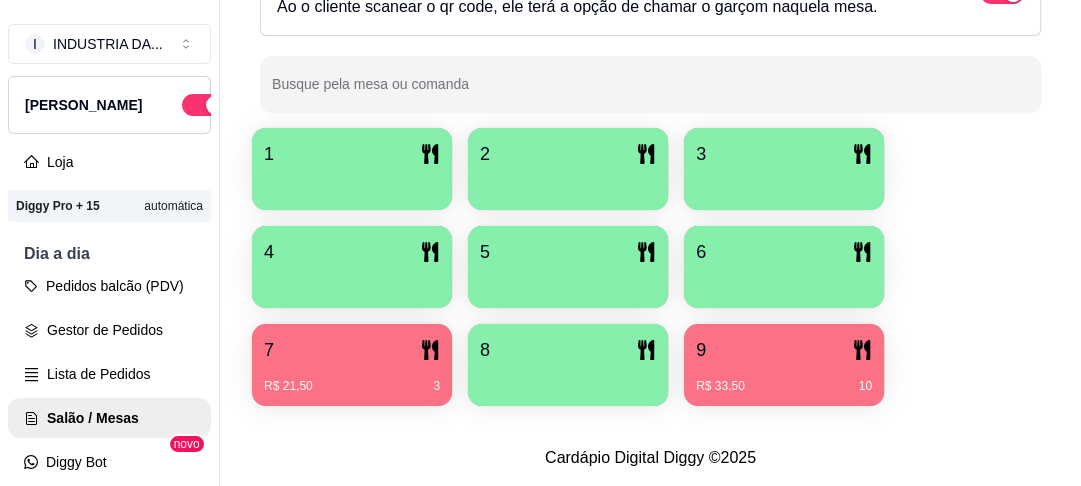 click on "R$ 33,50 10" at bounding box center (784, 379) 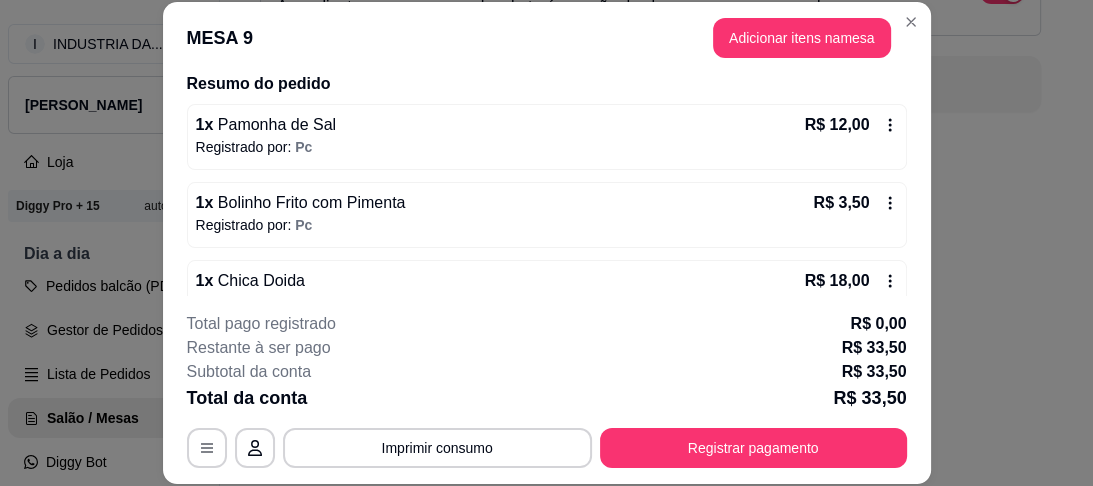 scroll, scrollTop: 196, scrollLeft: 0, axis: vertical 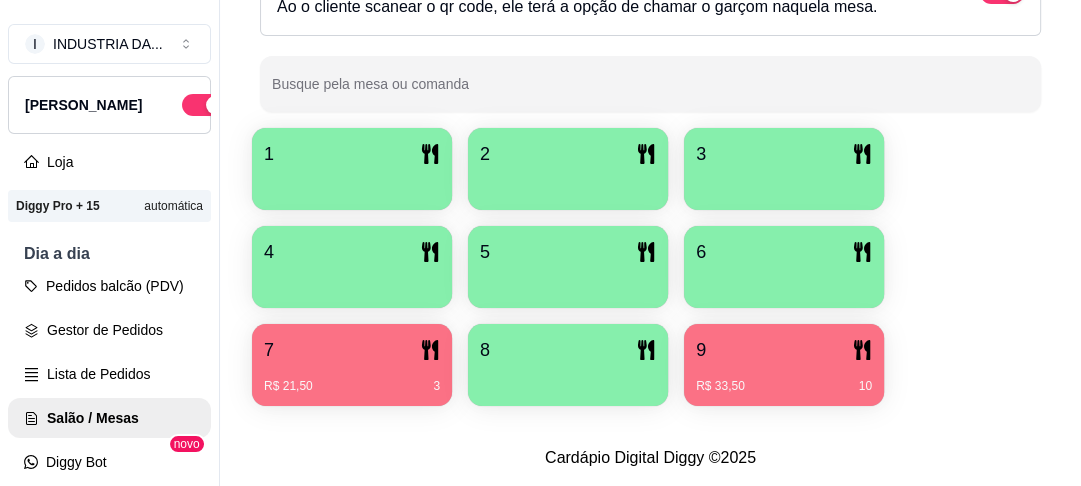 click on "R$ 21,50 3" at bounding box center [352, 379] 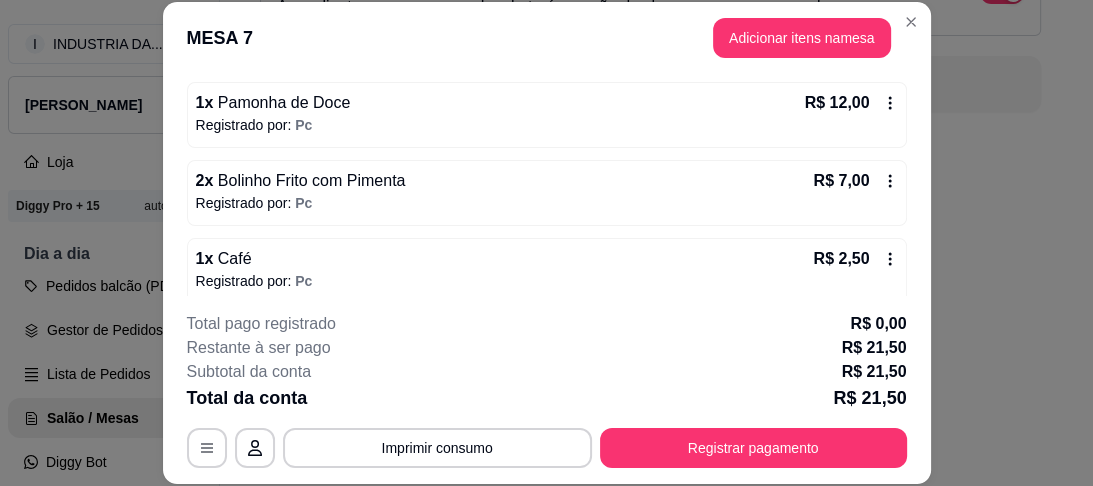 scroll, scrollTop: 196, scrollLeft: 0, axis: vertical 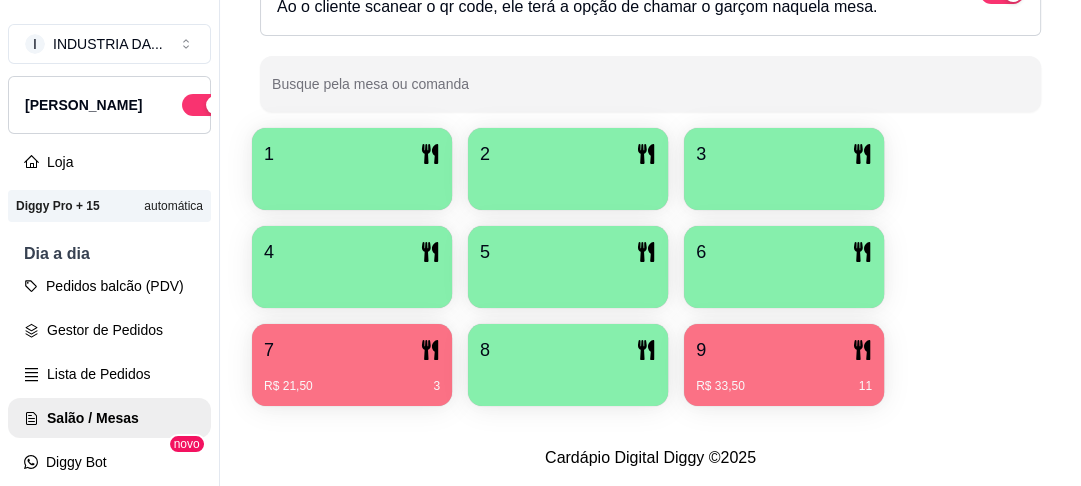 click at bounding box center (784, 281) 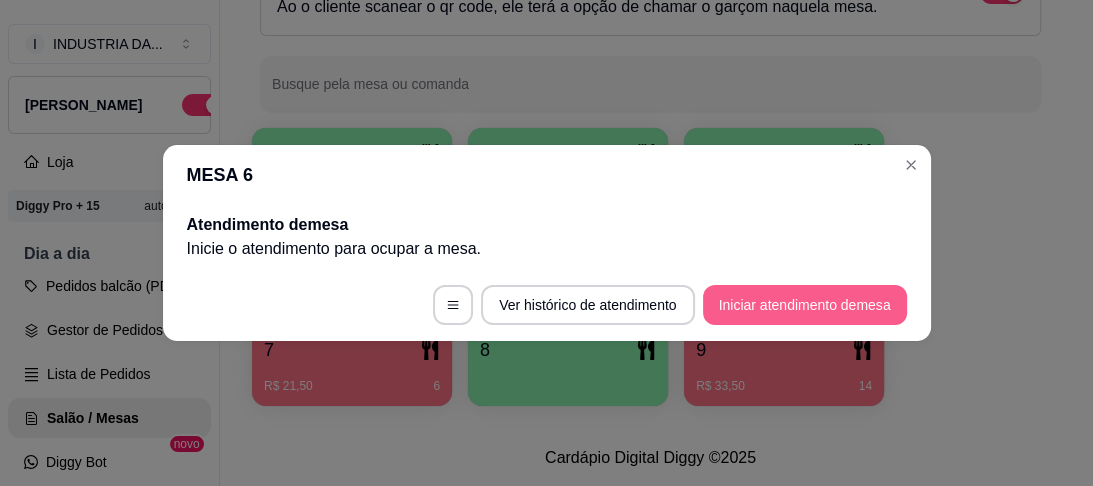click on "Iniciar atendimento de  mesa" at bounding box center [805, 305] 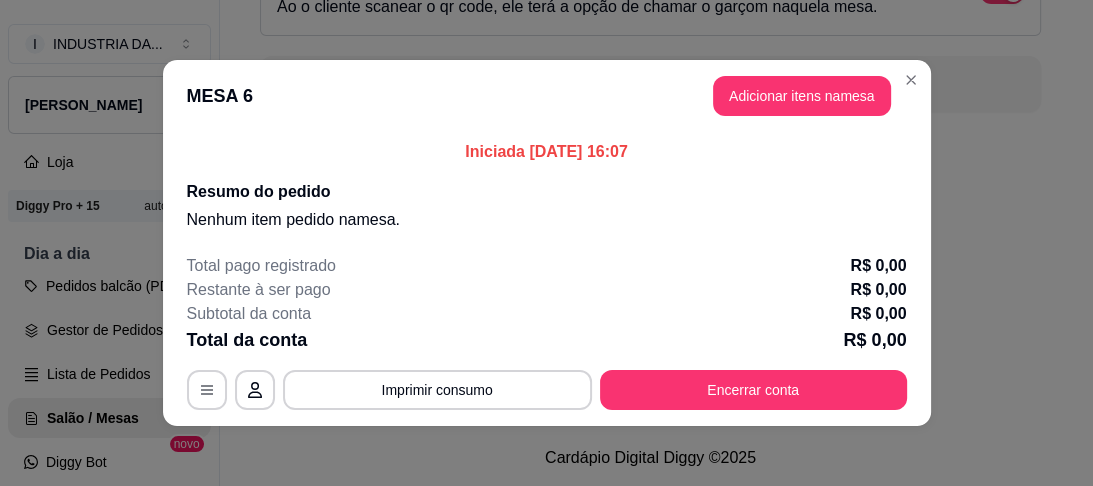 click on "Adicionar itens na  mesa" at bounding box center [802, 96] 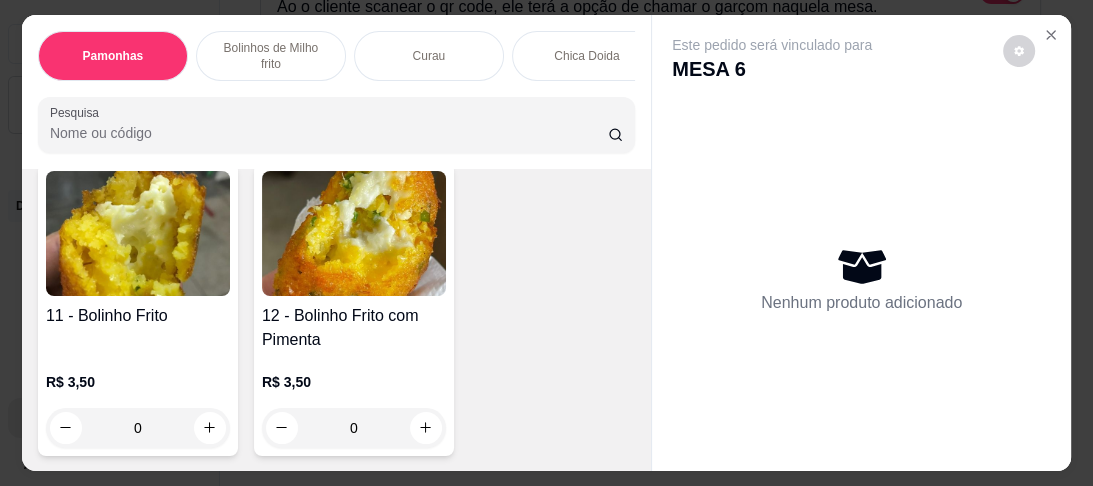 scroll, scrollTop: 1520, scrollLeft: 0, axis: vertical 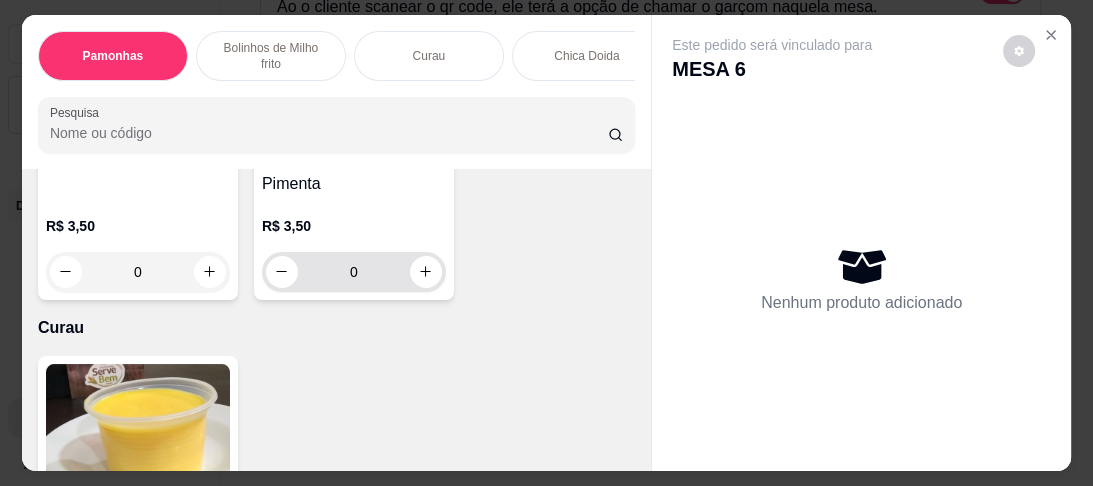 click on "0" at bounding box center (354, 272) 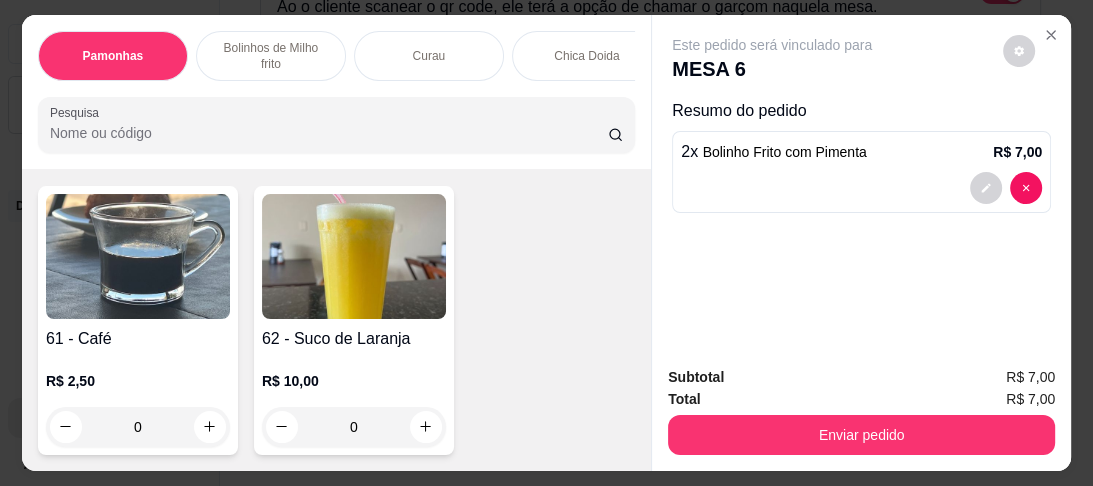 scroll, scrollTop: 3040, scrollLeft: 0, axis: vertical 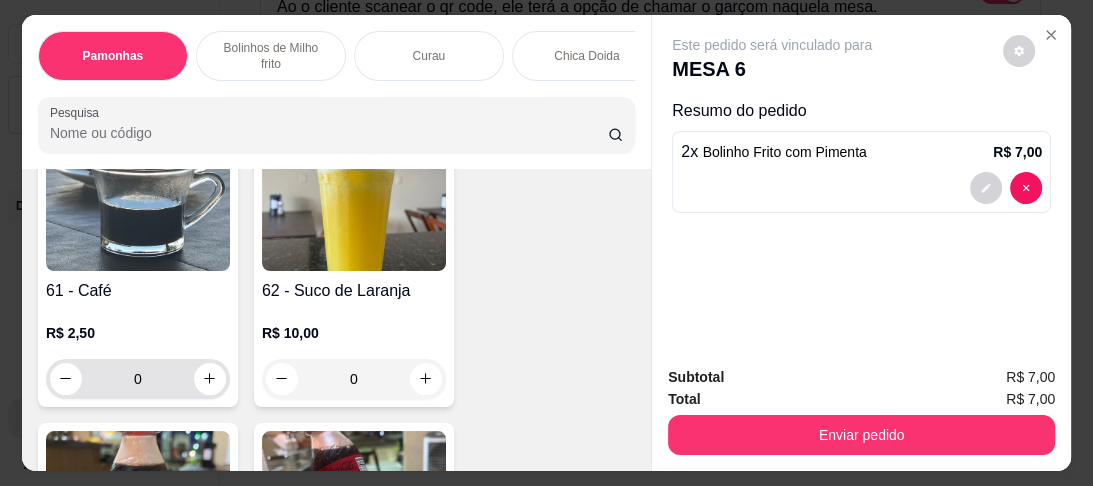 type on "2" 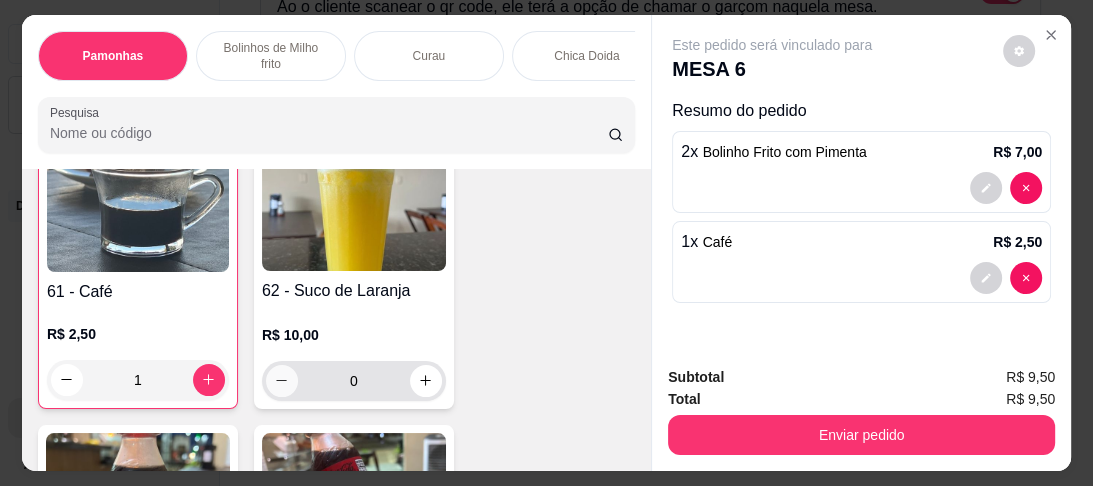 scroll, scrollTop: 3040, scrollLeft: 0, axis: vertical 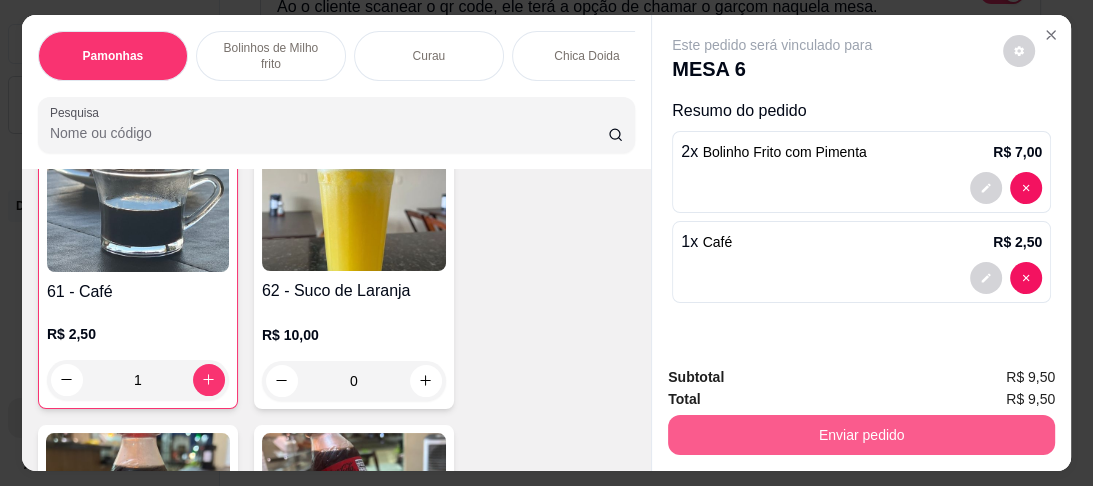 type on "1" 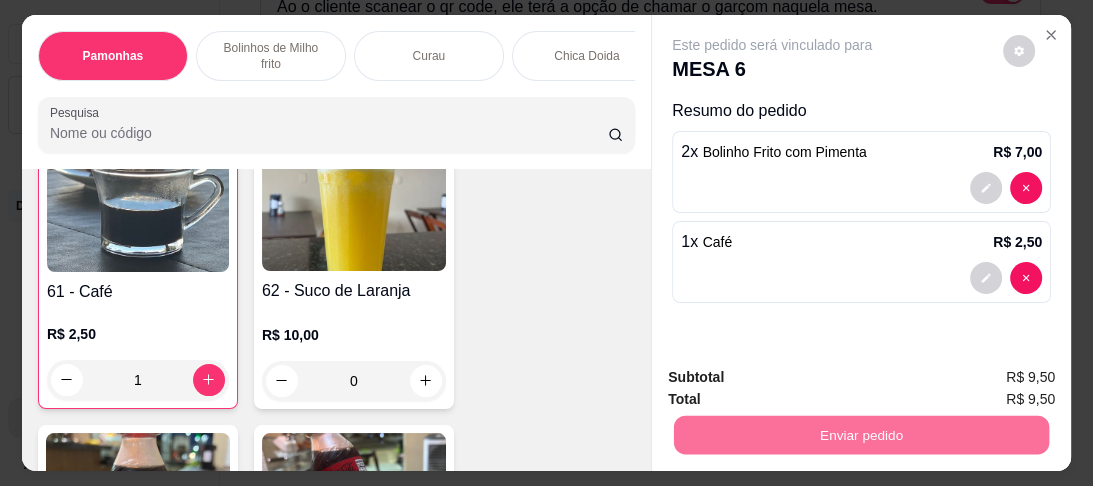 click on "Não registrar e enviar pedido" at bounding box center [797, 380] 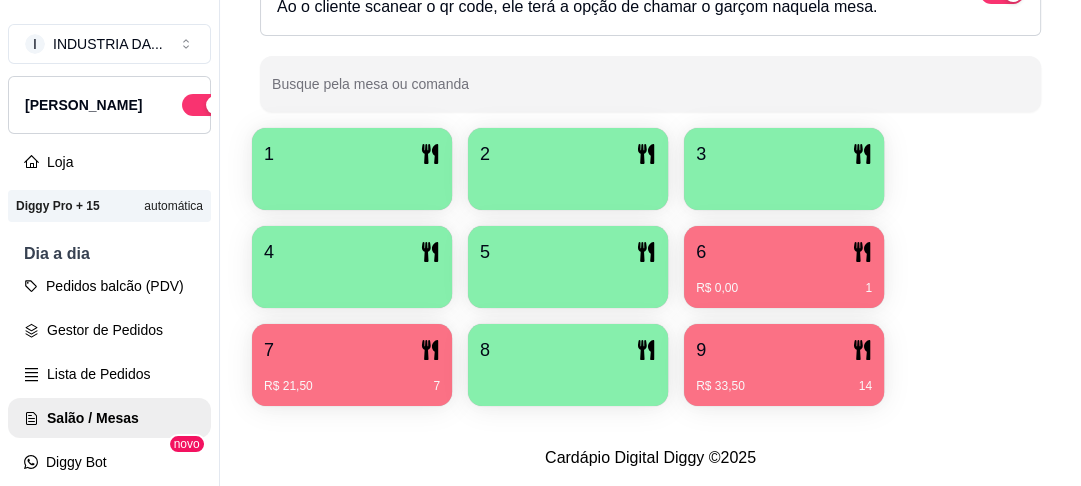 click at bounding box center (352, 183) 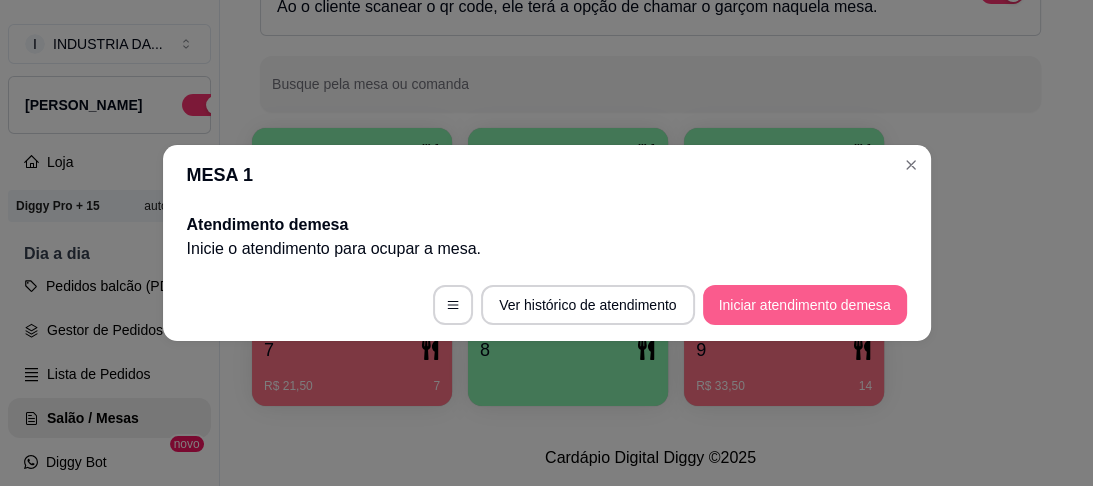 click on "Iniciar atendimento de  mesa" at bounding box center (805, 305) 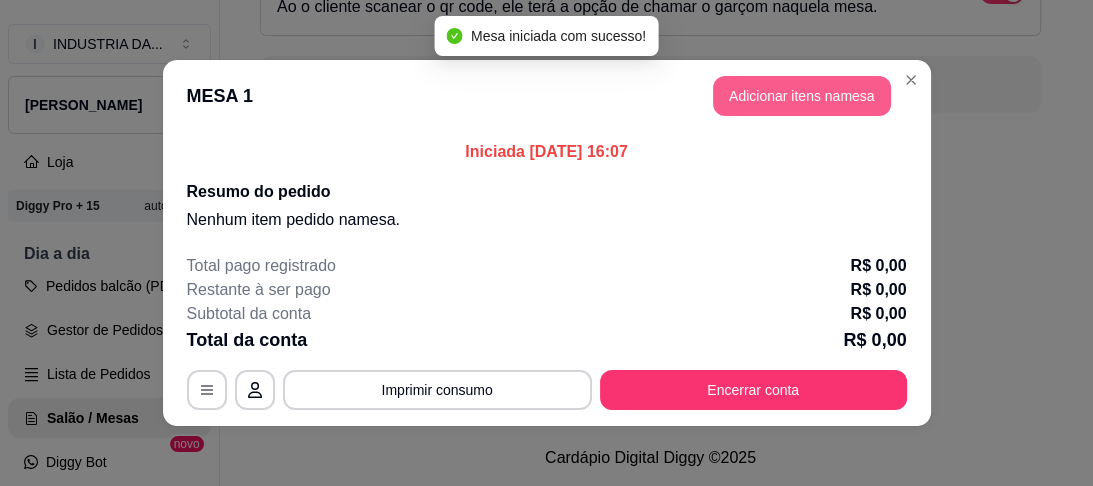 click on "Adicionar itens na  mesa" at bounding box center [802, 96] 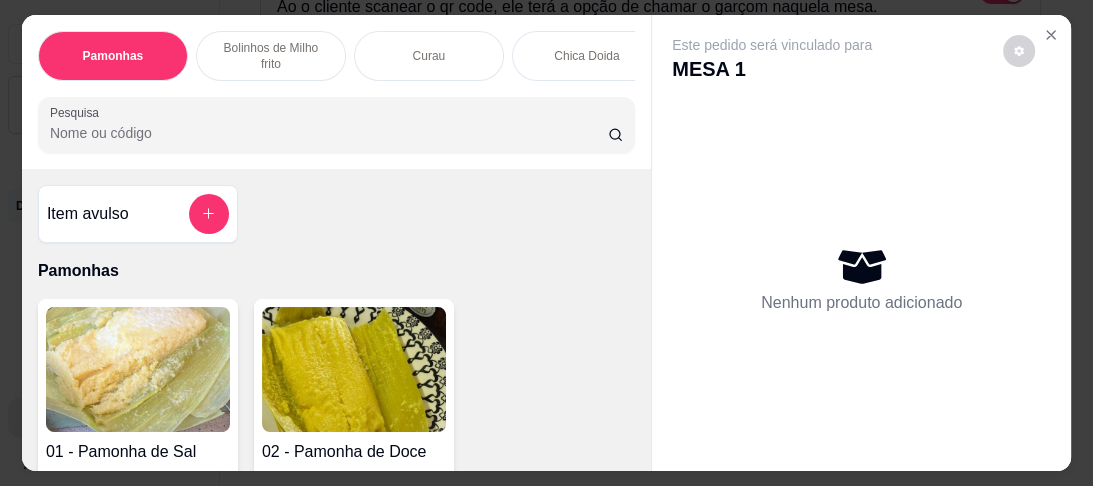scroll, scrollTop: 240, scrollLeft: 0, axis: vertical 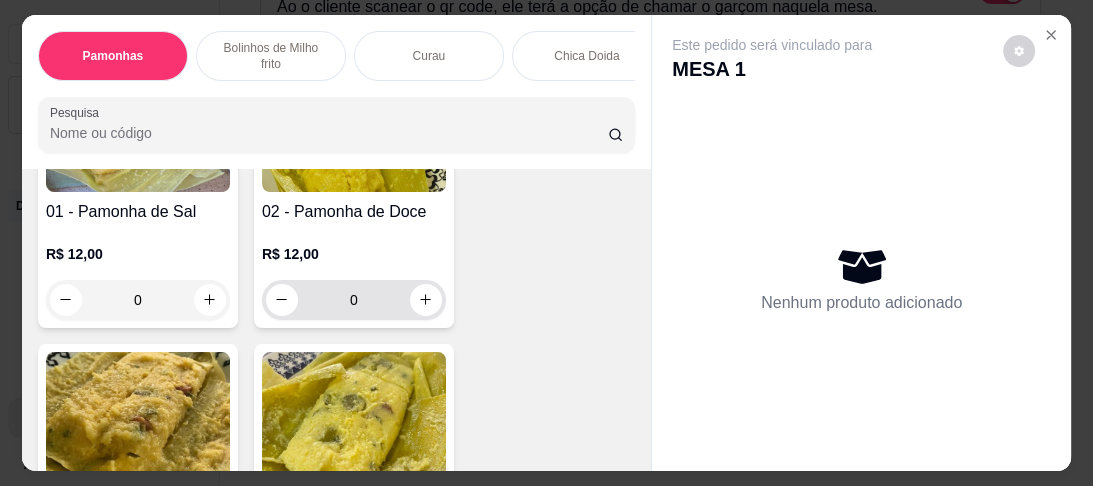 click on "0" at bounding box center [354, 300] 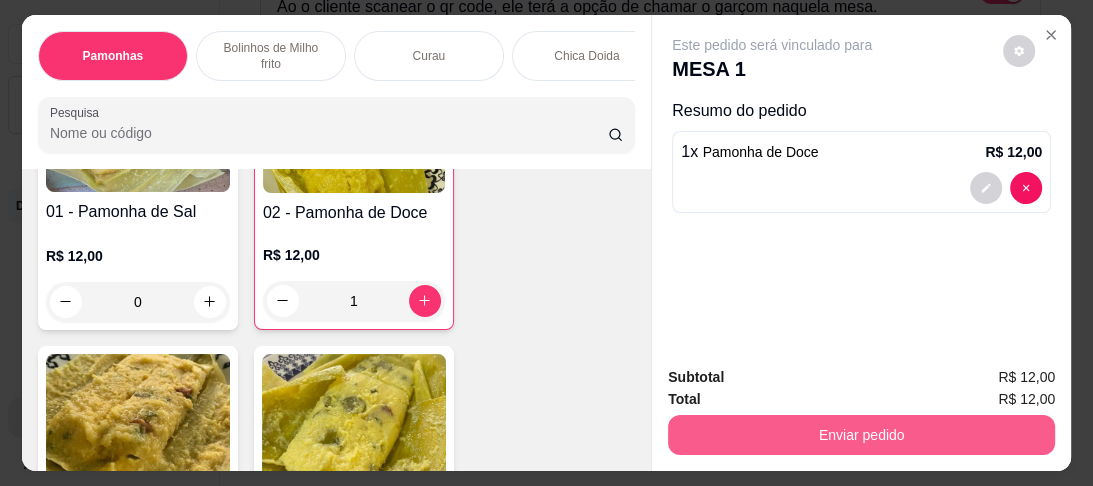 type on "1" 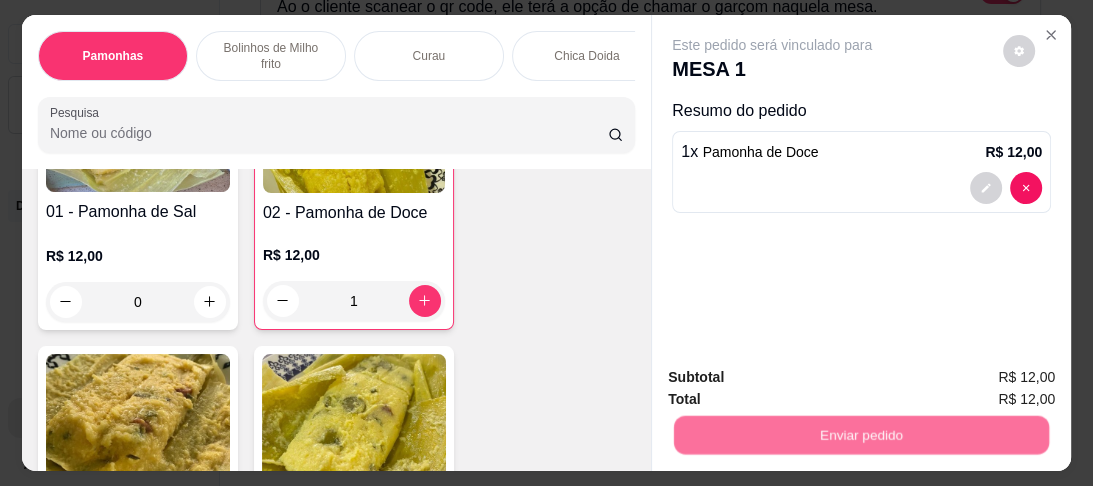 click on "Não registrar e enviar pedido" at bounding box center (797, 380) 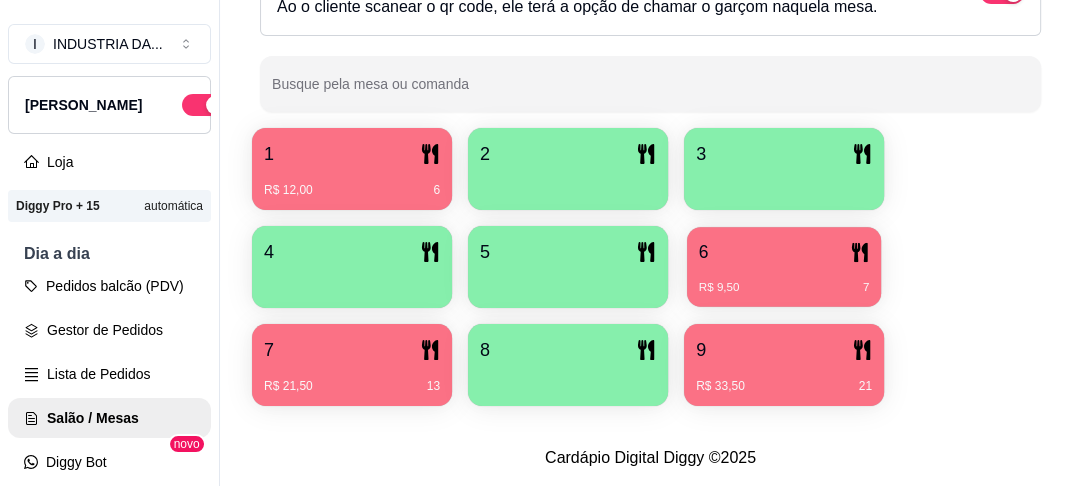 click on "R$ 9,50 7" at bounding box center (784, 280) 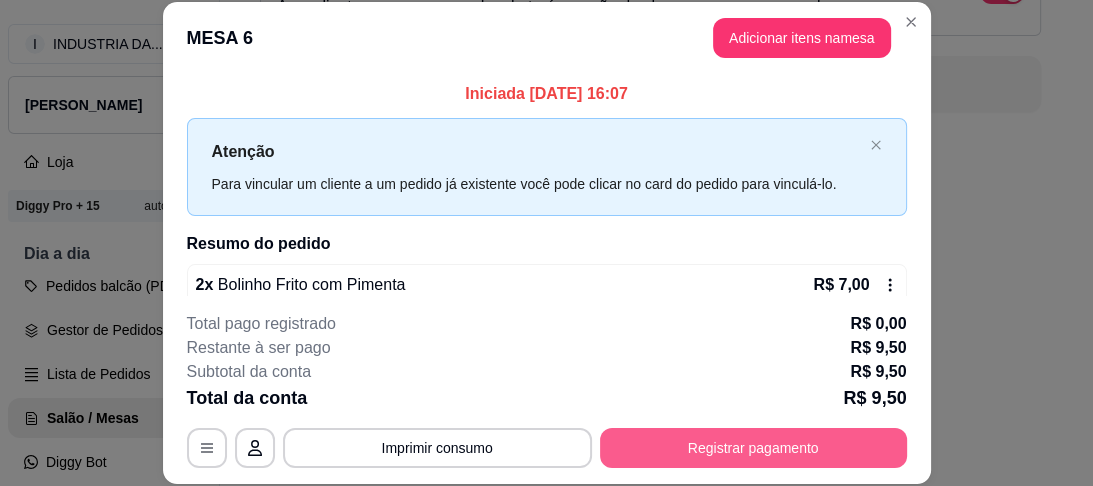 click on "Registrar pagamento" at bounding box center (753, 448) 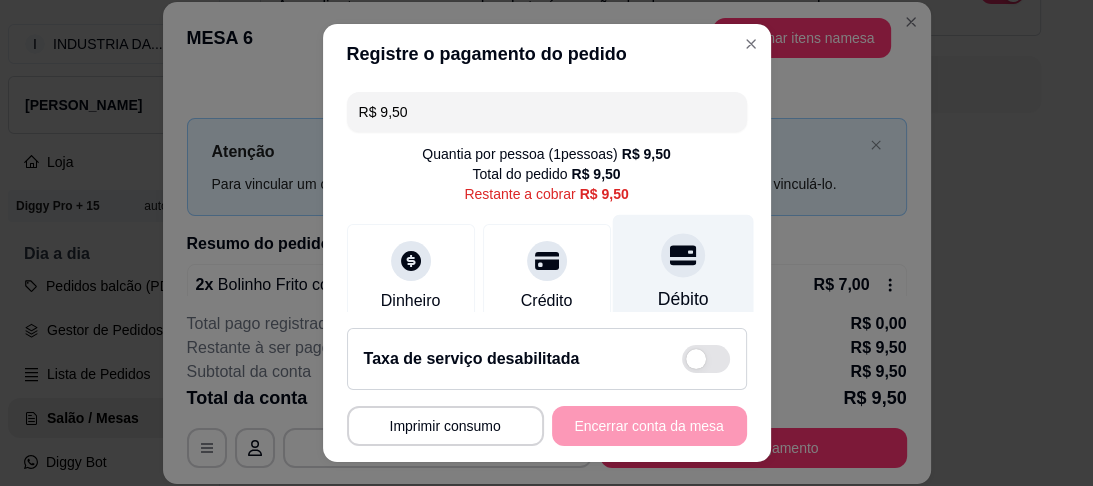 click 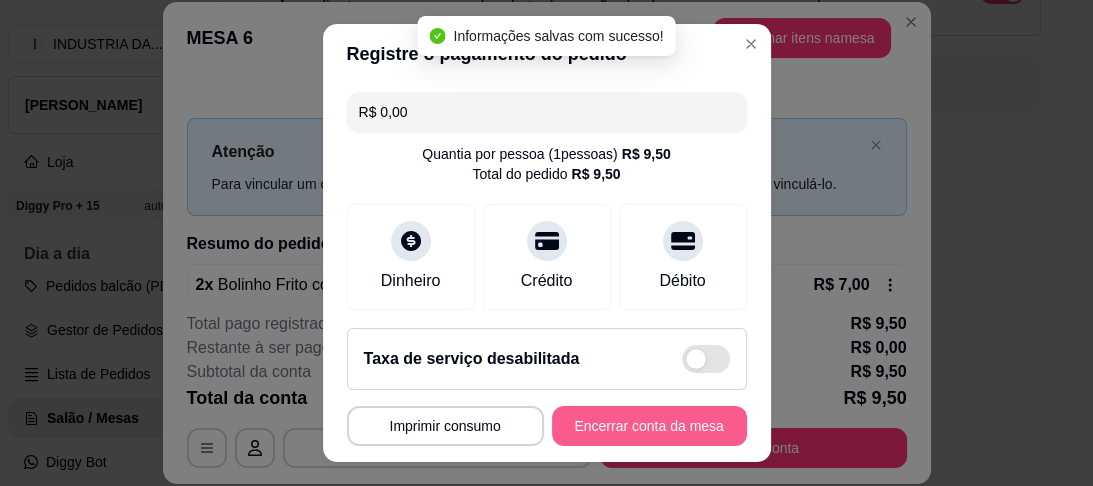type on "R$ 0,00" 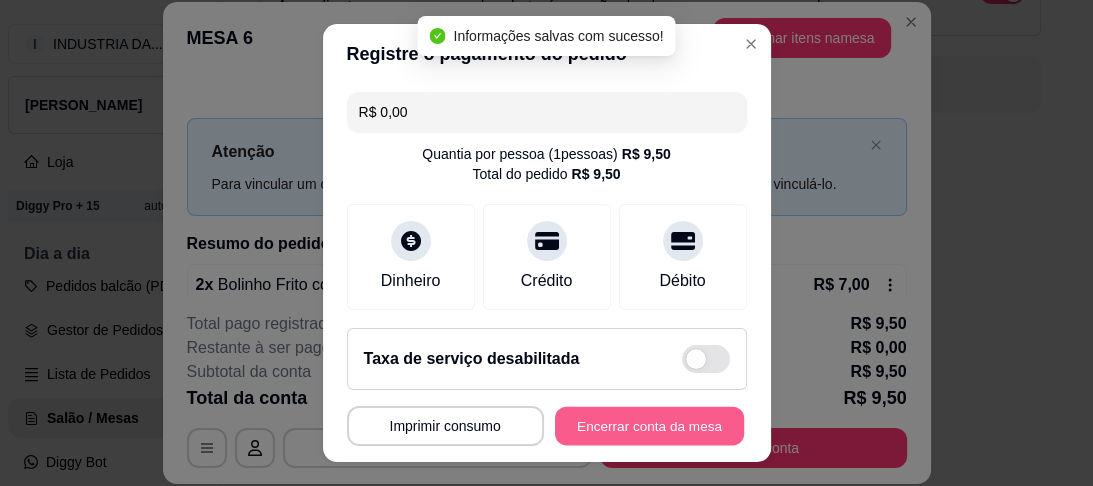 click on "Encerrar conta da mesa" at bounding box center [649, 425] 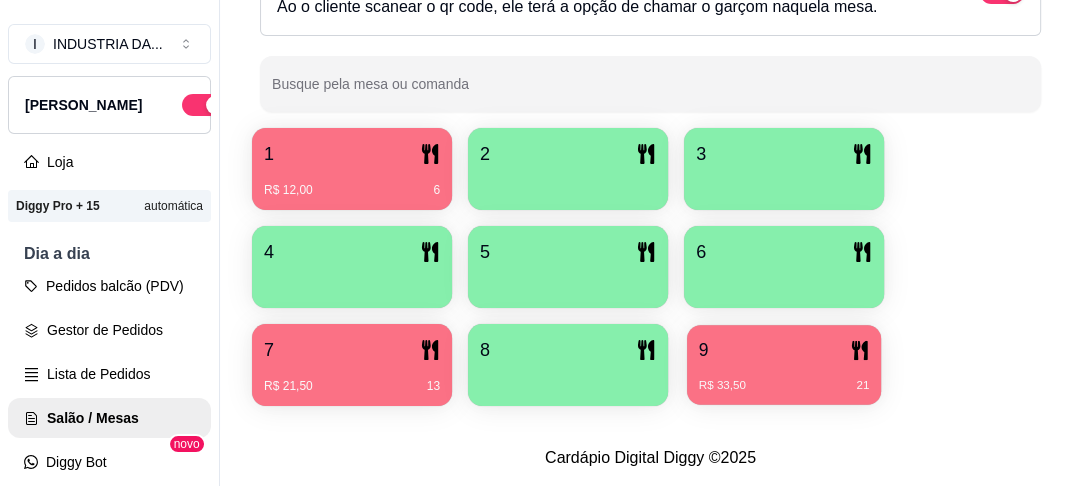 click on "9" at bounding box center (784, 350) 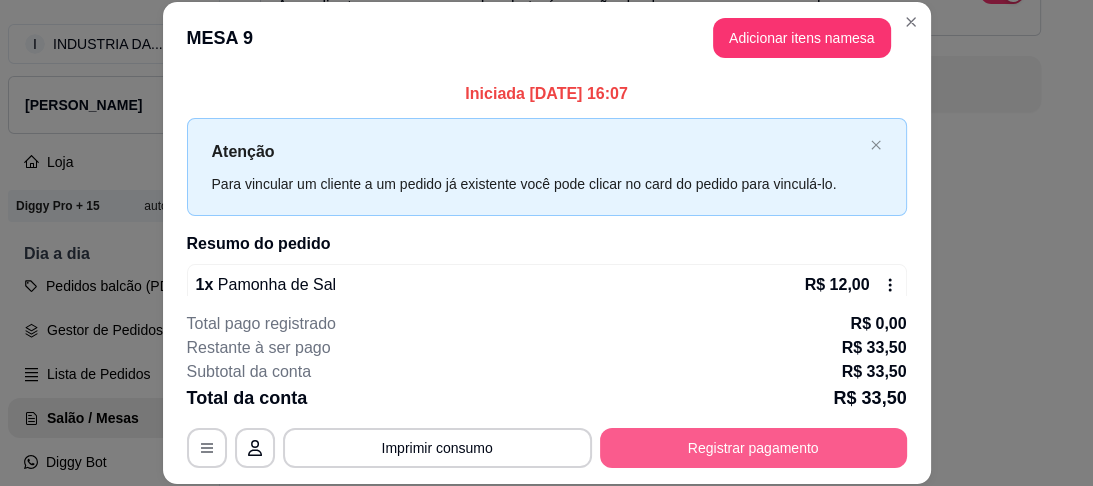 click on "Registrar pagamento" at bounding box center [753, 448] 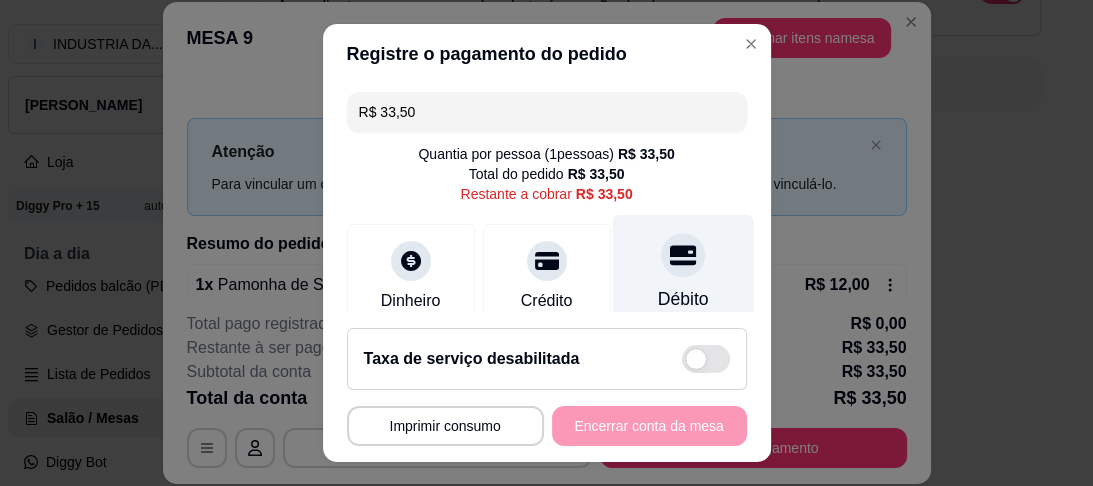 click on "Débito" at bounding box center (682, 273) 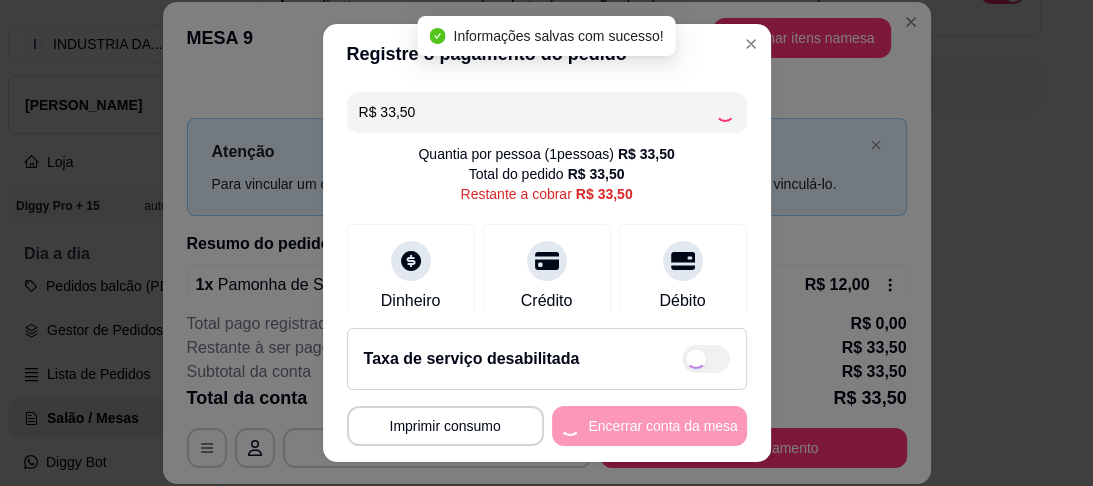 type on "R$ 0,00" 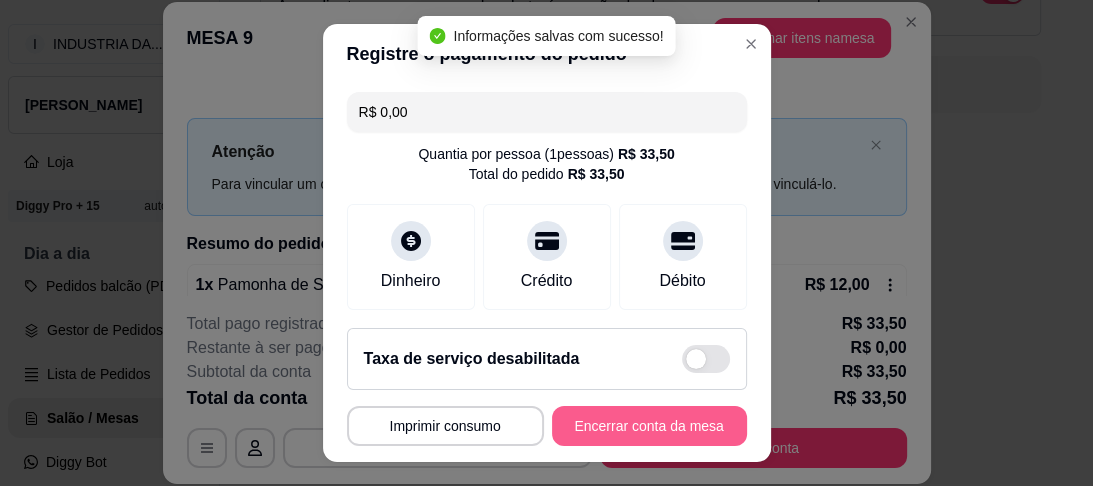 click on "Encerrar conta da mesa" at bounding box center [649, 426] 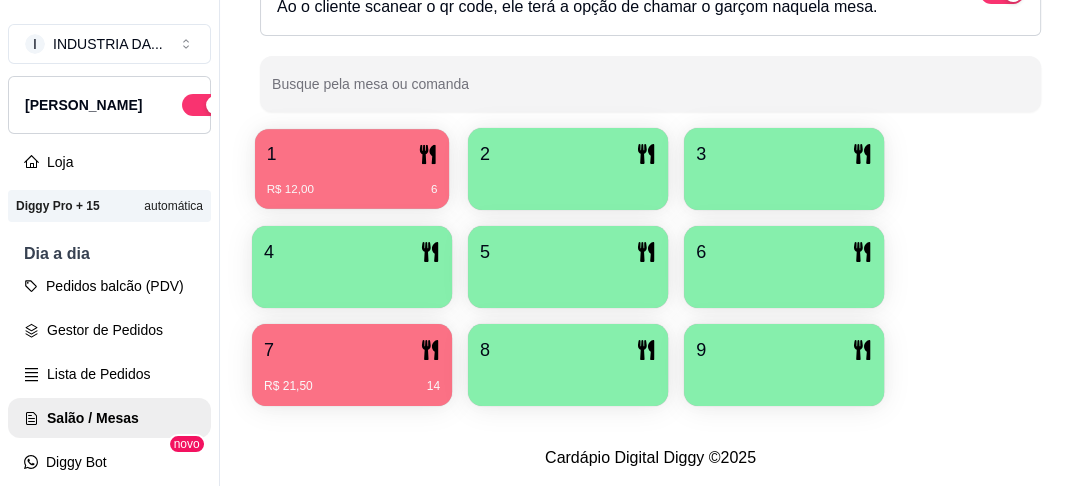 click on "R$ 12,00 6" at bounding box center (352, 190) 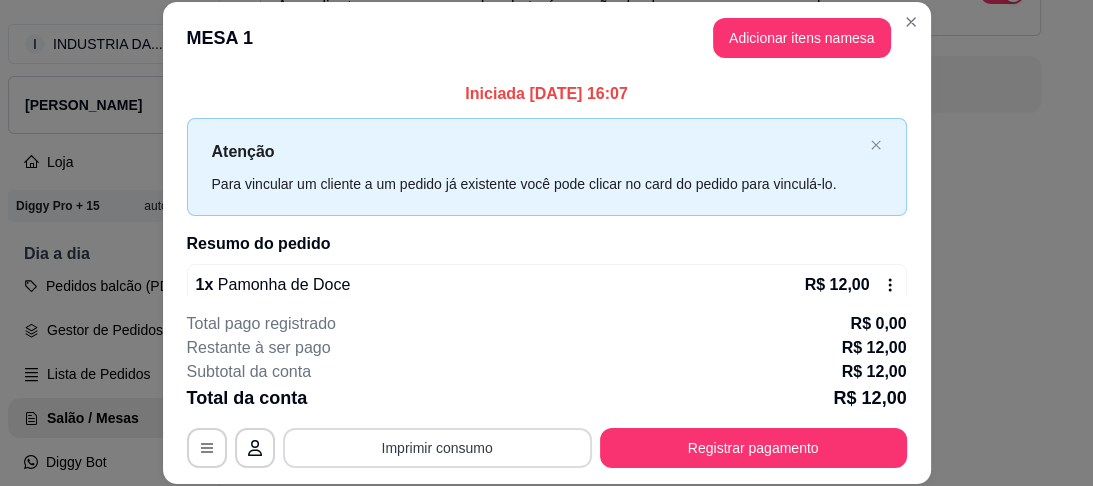 click on "Imprimir consumo" at bounding box center (437, 448) 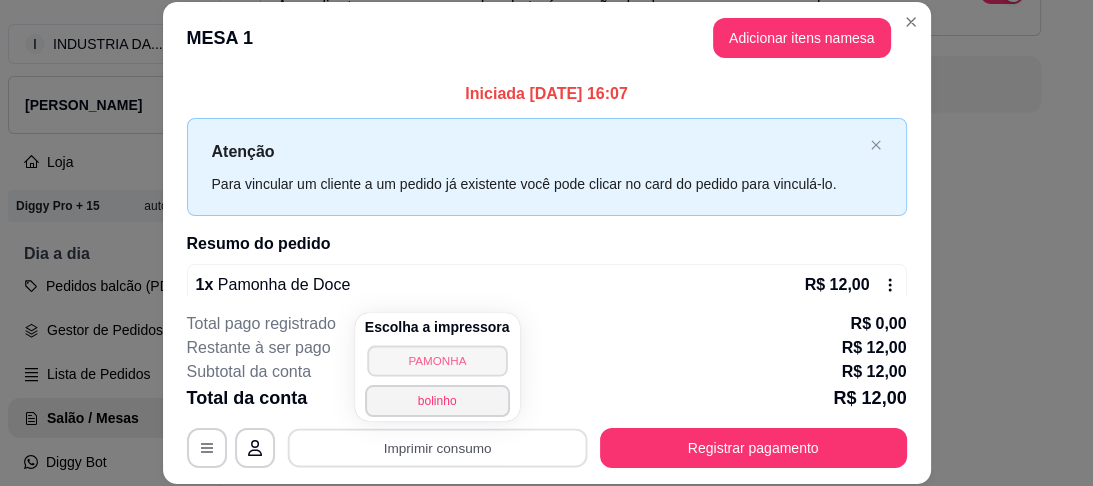 click on "PAMONHA" at bounding box center (437, 360) 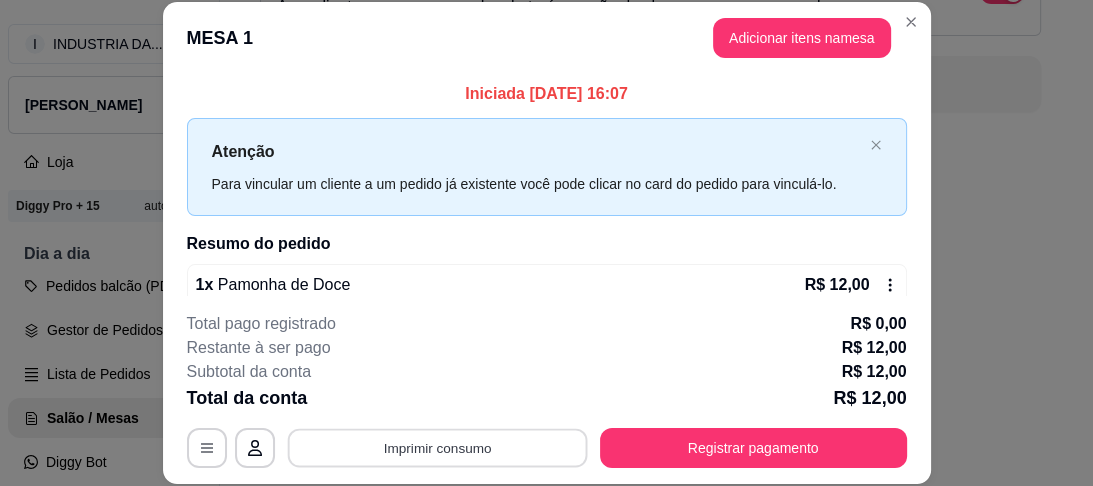 click on "Imprimir consumo" at bounding box center (437, 447) 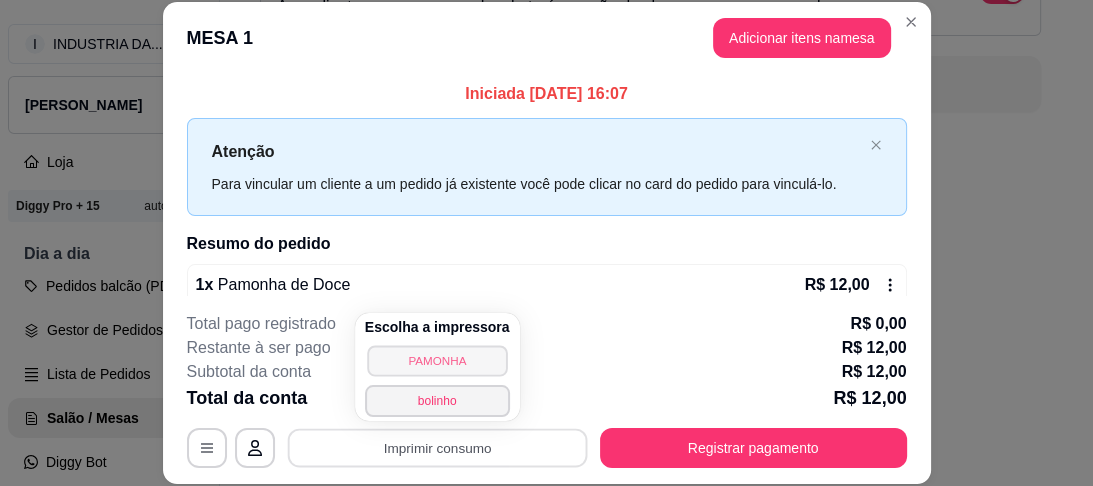click on "PAMONHA" at bounding box center [437, 360] 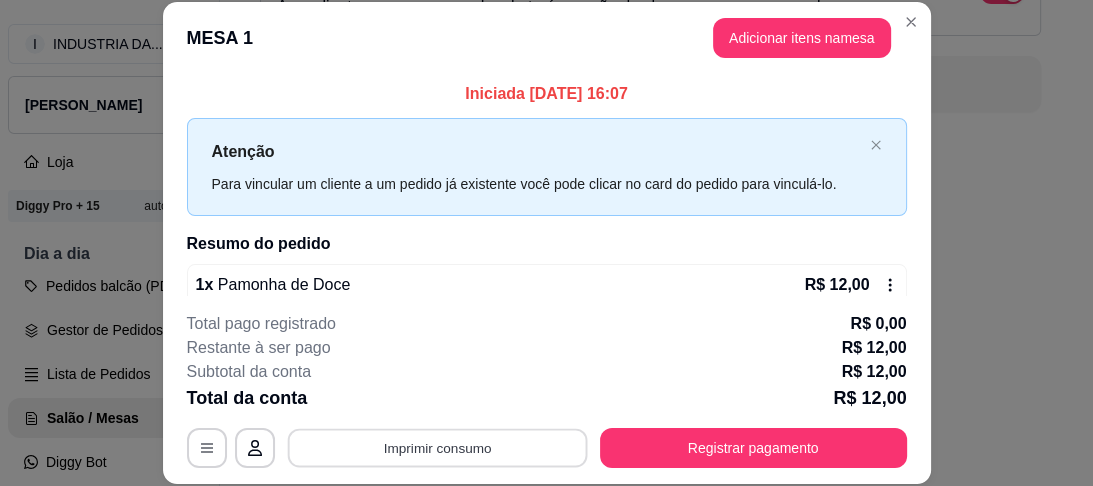 click on "Imprimir consumo" at bounding box center [437, 447] 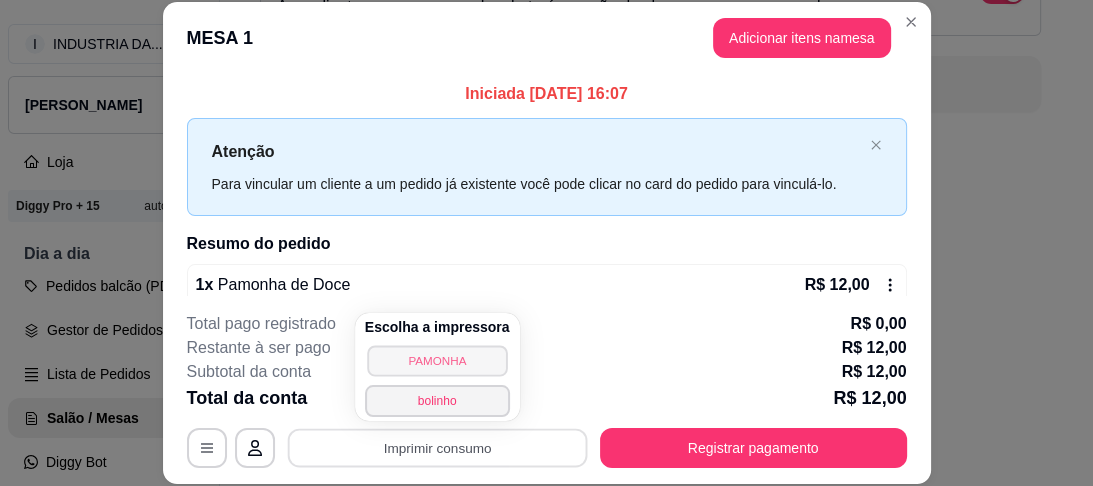 click on "PAMONHA" at bounding box center [437, 360] 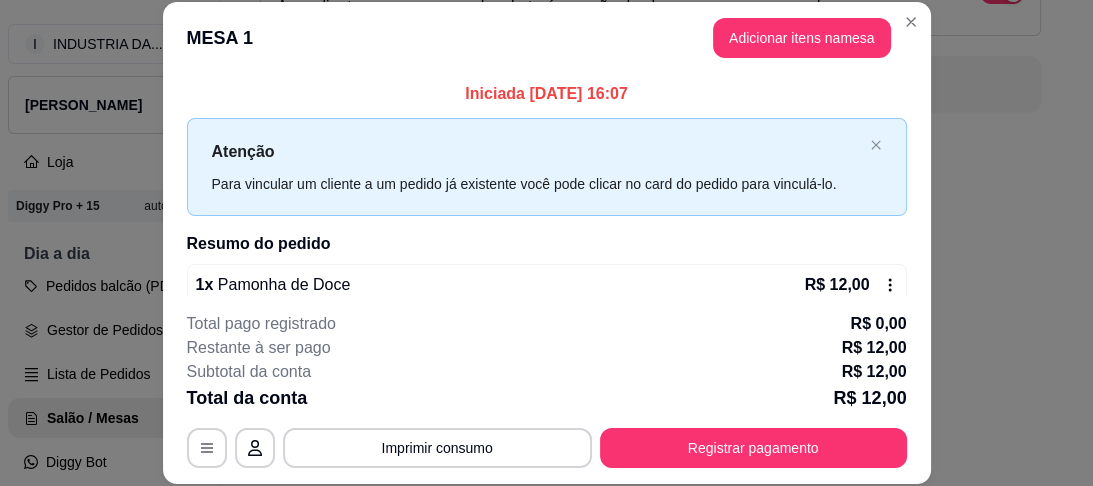 type 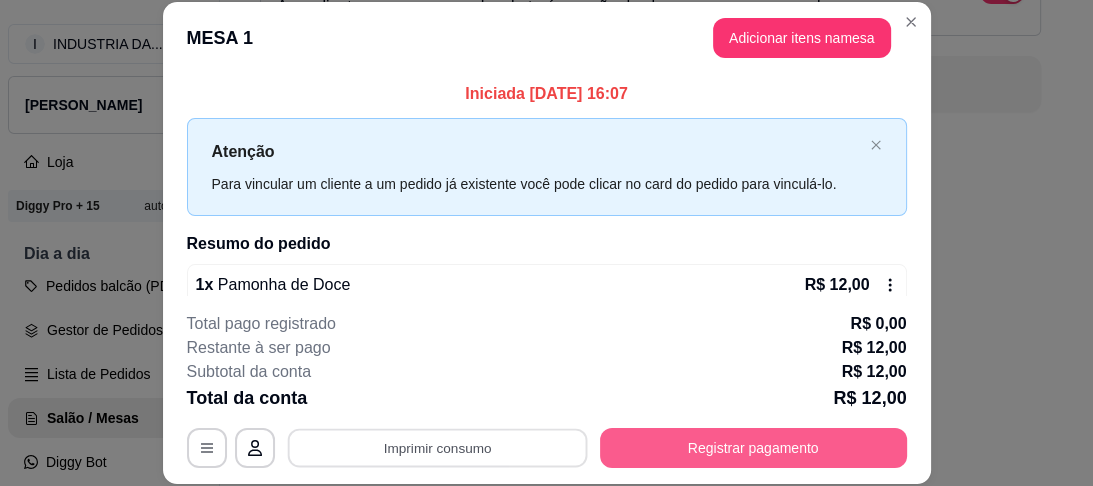 click on "Registrar pagamento" at bounding box center (753, 448) 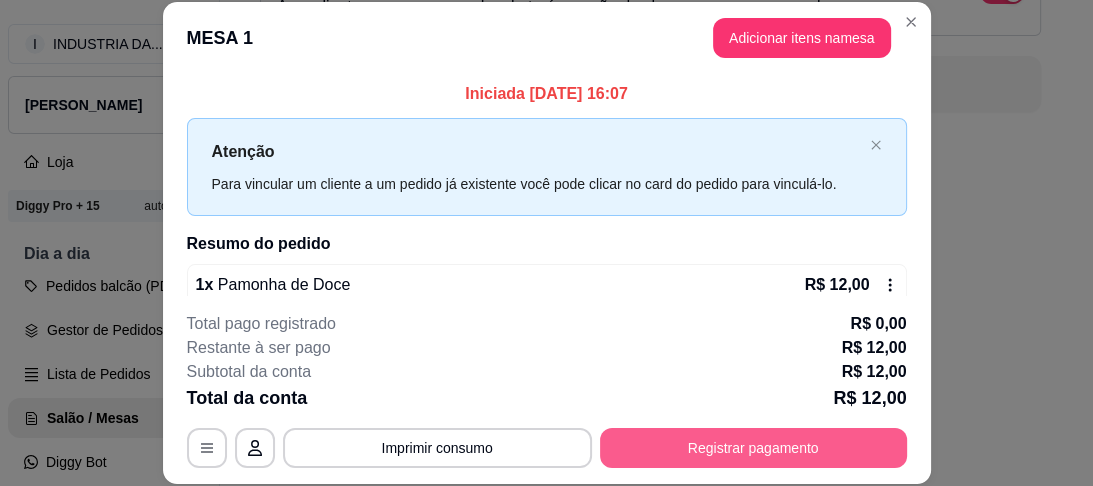click on "Registrar pagamento" at bounding box center [753, 448] 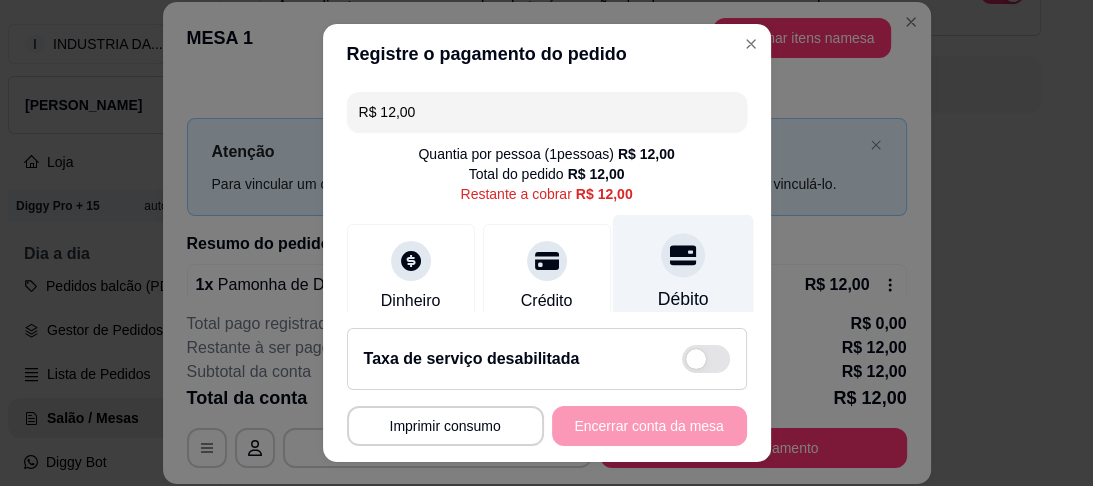 click on "Débito" at bounding box center (682, 273) 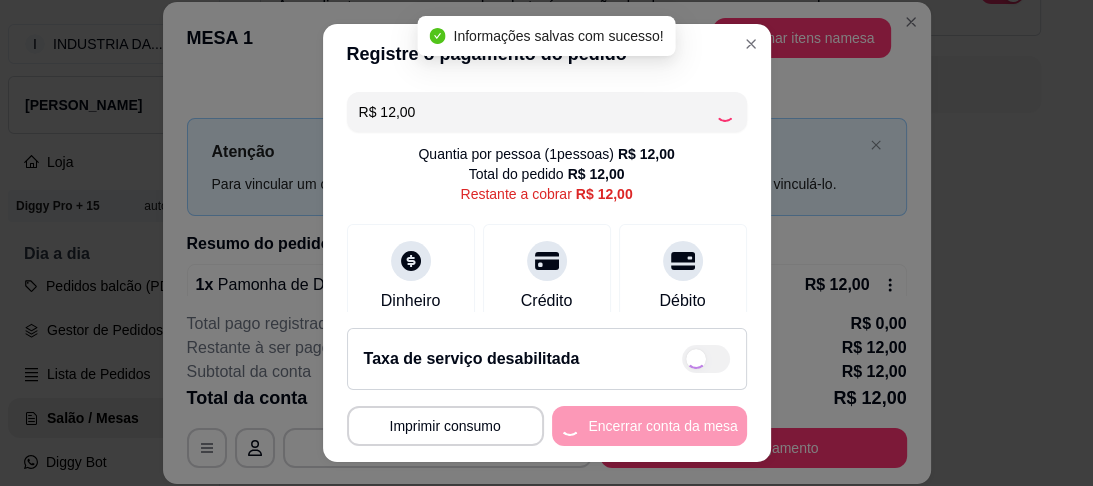 type on "R$ 0,00" 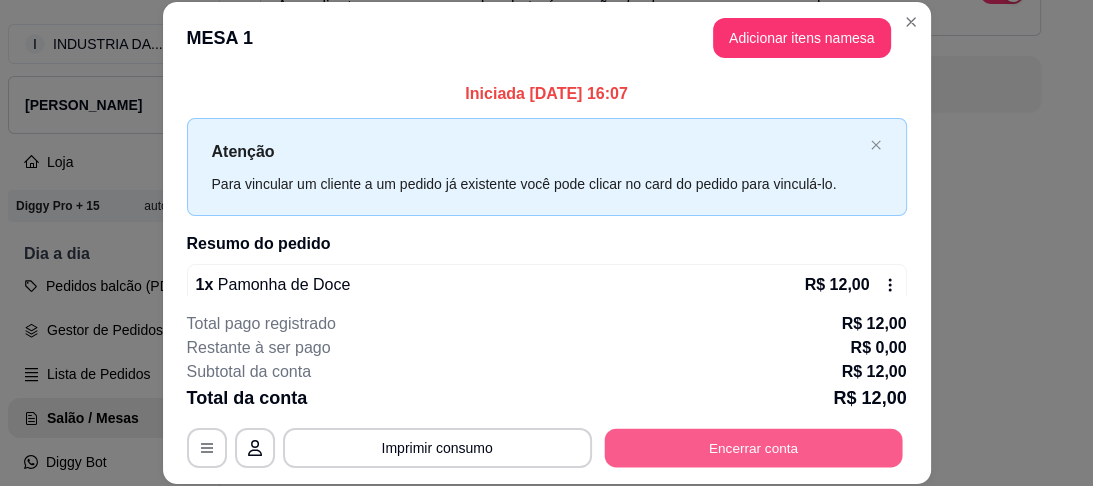 click on "Encerrar conta" at bounding box center [753, 447] 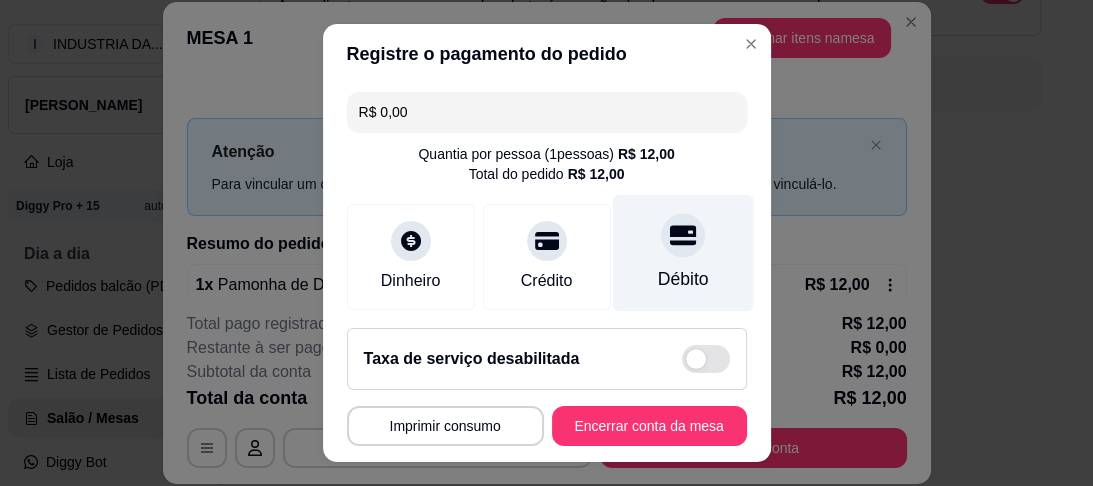 click 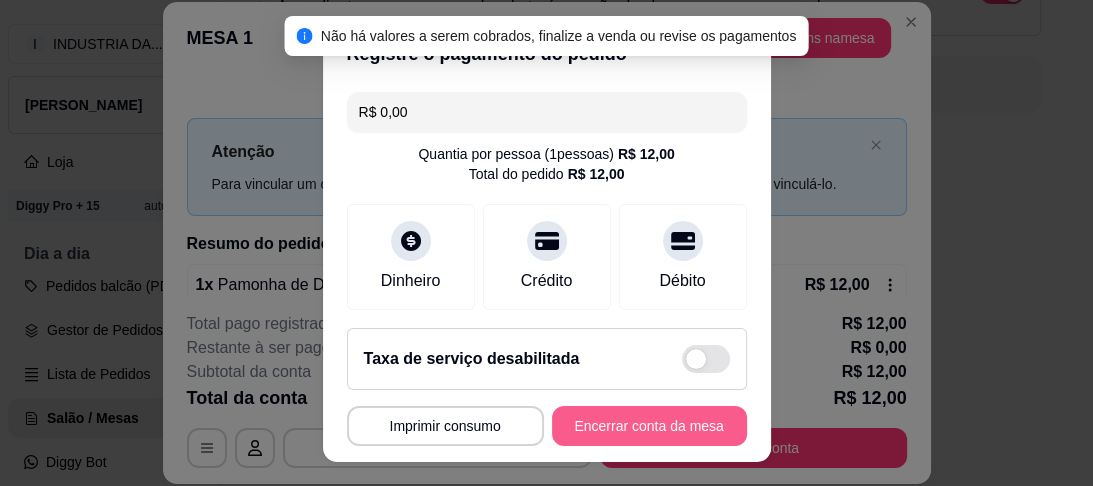 click on "Encerrar conta da mesa" at bounding box center (649, 426) 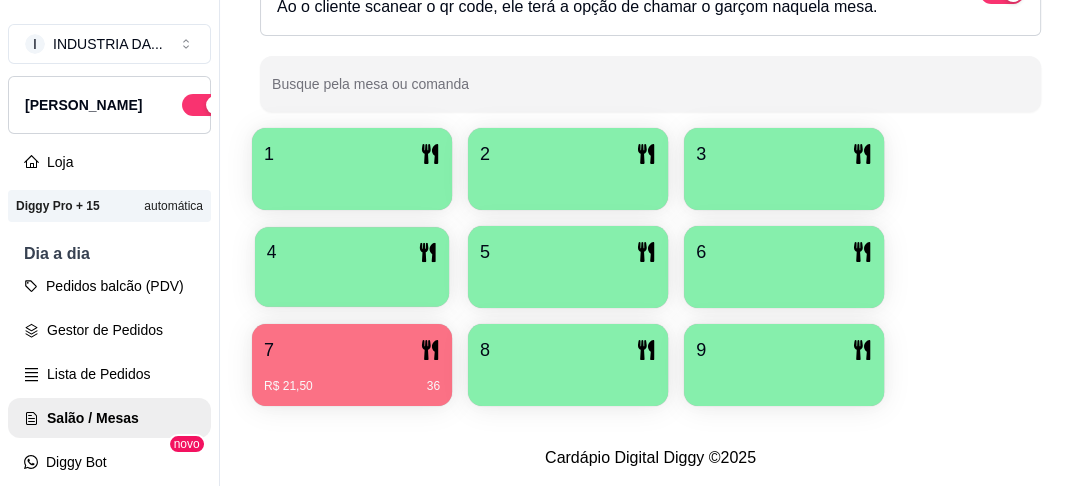 click on "4" at bounding box center [352, 252] 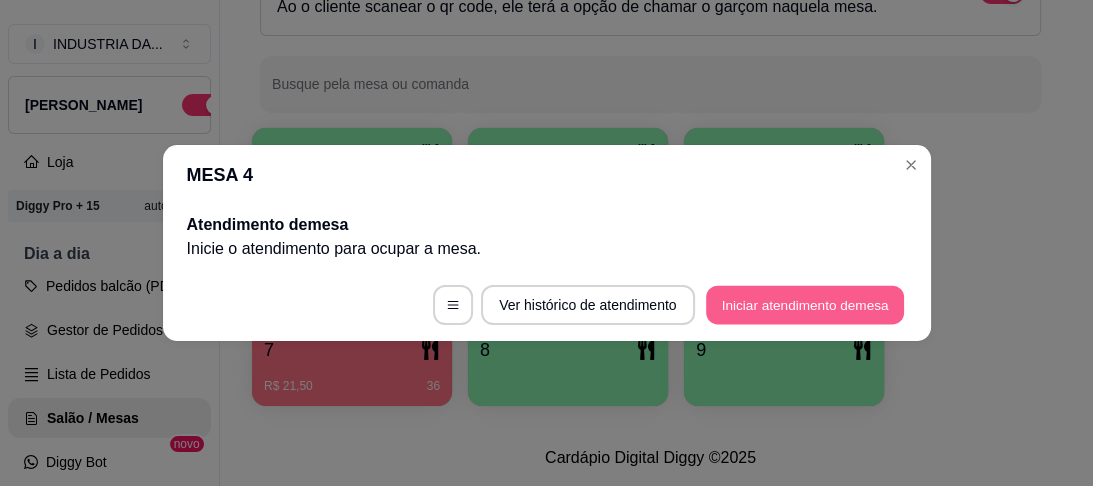 click on "Iniciar atendimento de  mesa" at bounding box center (805, 305) 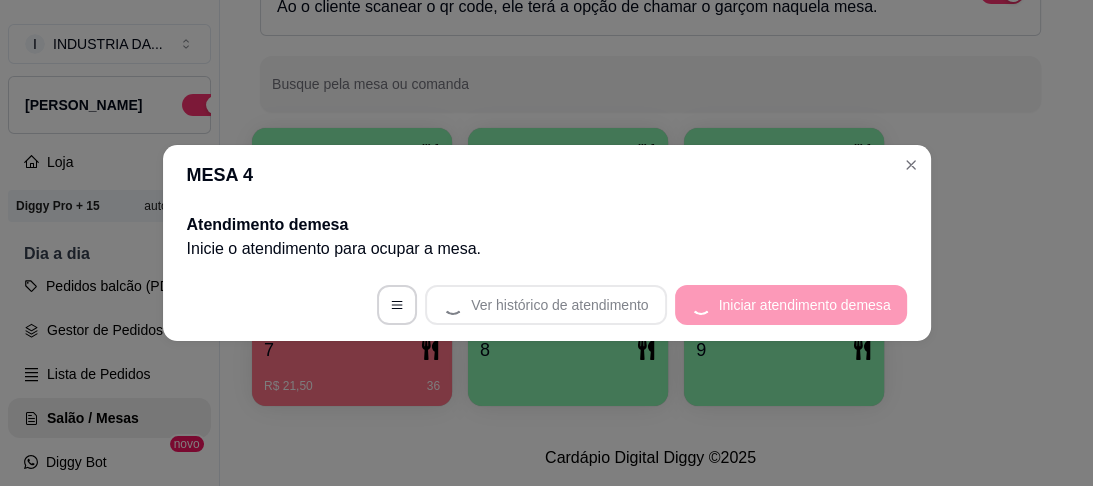 click on "Ver histórico de atendimento Iniciar atendimento de  mesa" at bounding box center (547, 305) 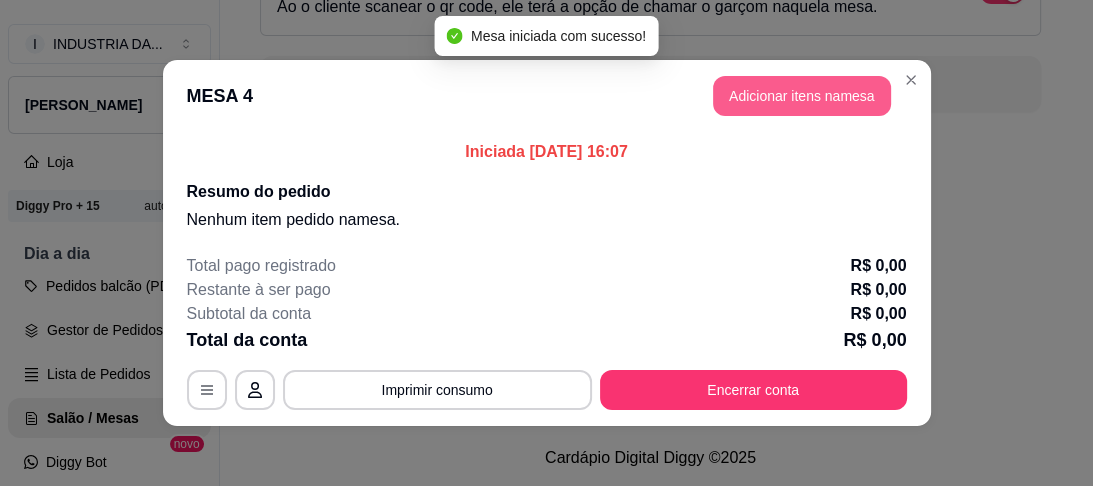 click on "Adicionar itens na  mesa" at bounding box center [802, 96] 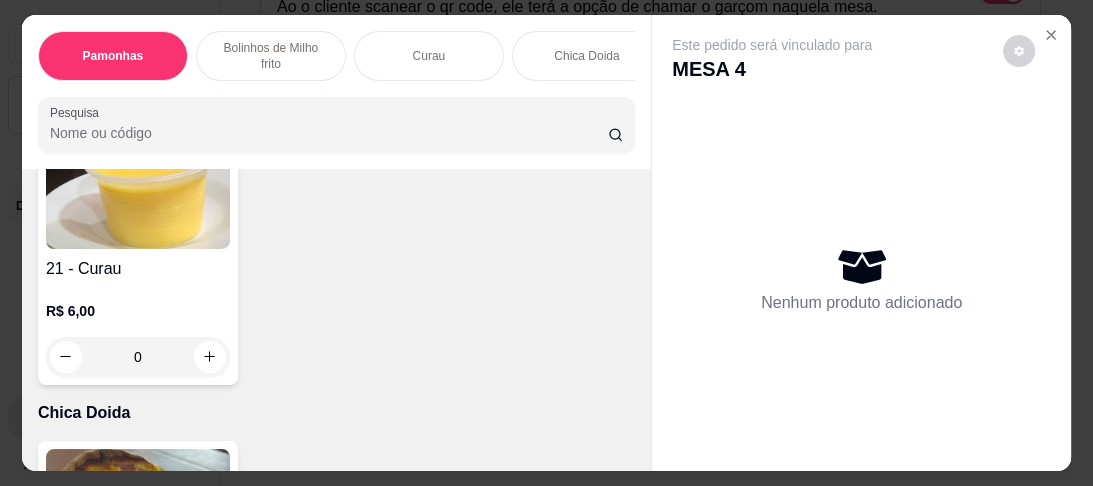scroll, scrollTop: 2080, scrollLeft: 0, axis: vertical 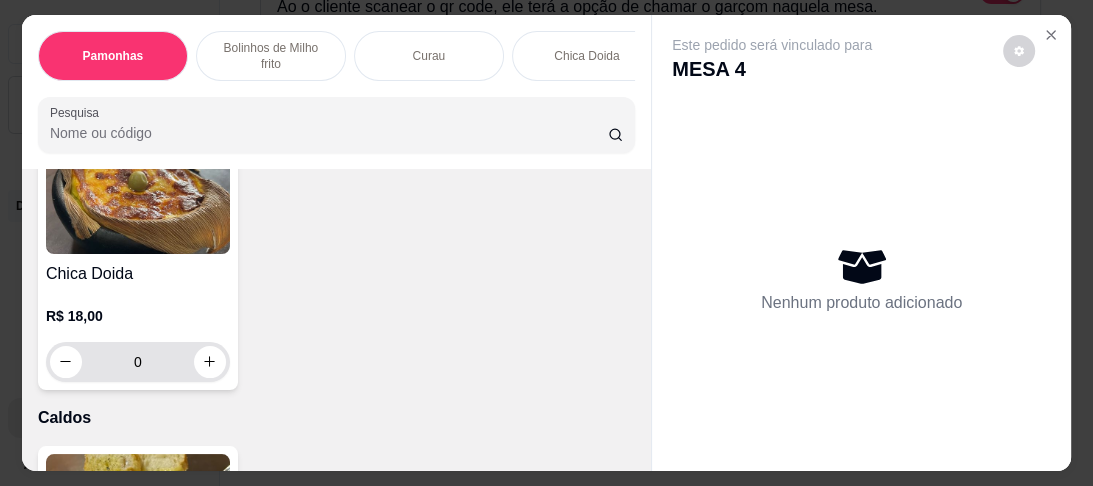 click on "0" at bounding box center (138, 362) 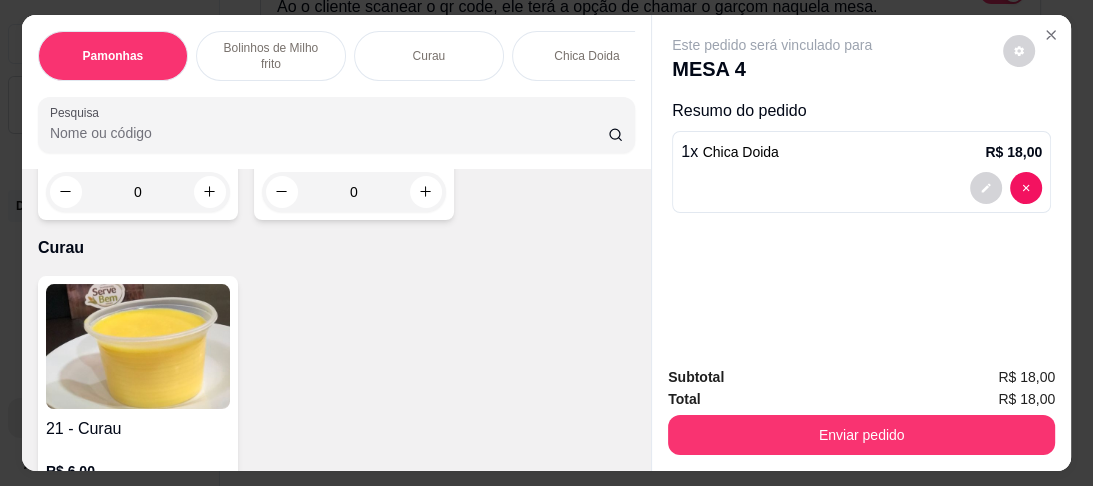 scroll, scrollTop: 1760, scrollLeft: 0, axis: vertical 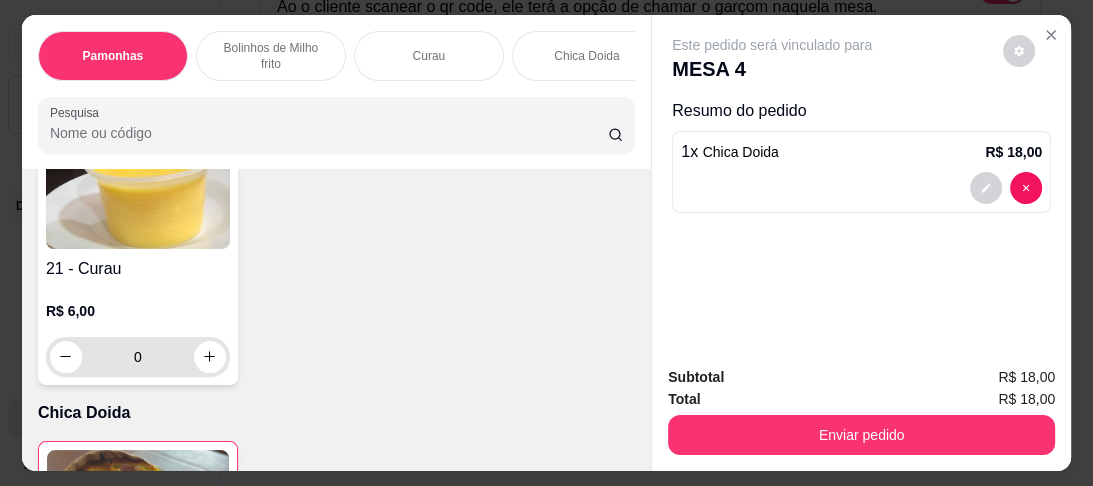 type on "1" 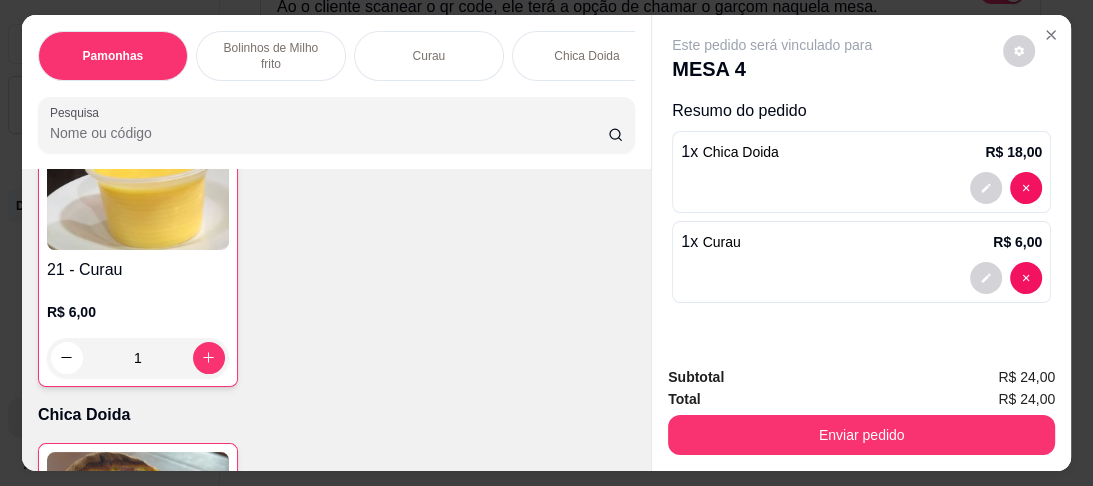 scroll, scrollTop: 1761, scrollLeft: 0, axis: vertical 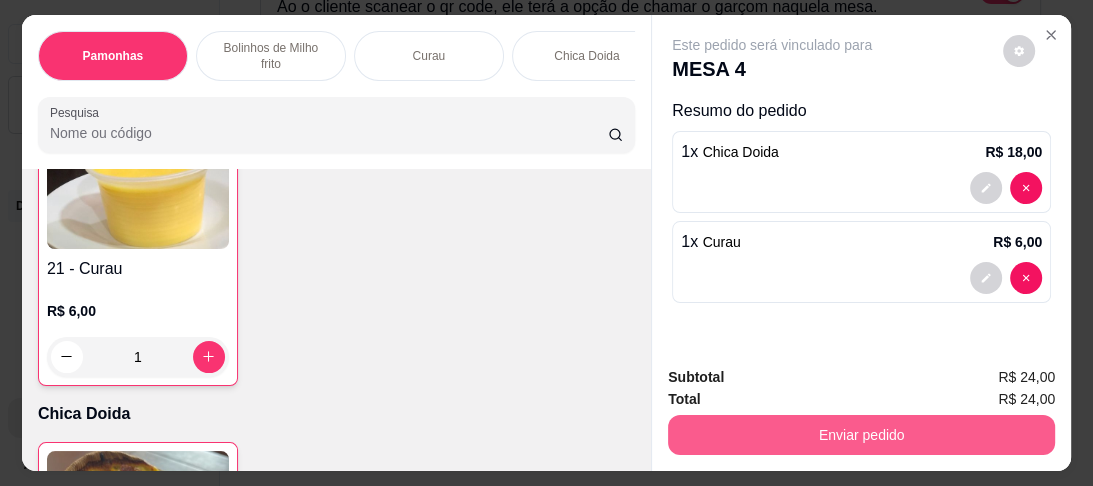 type on "1" 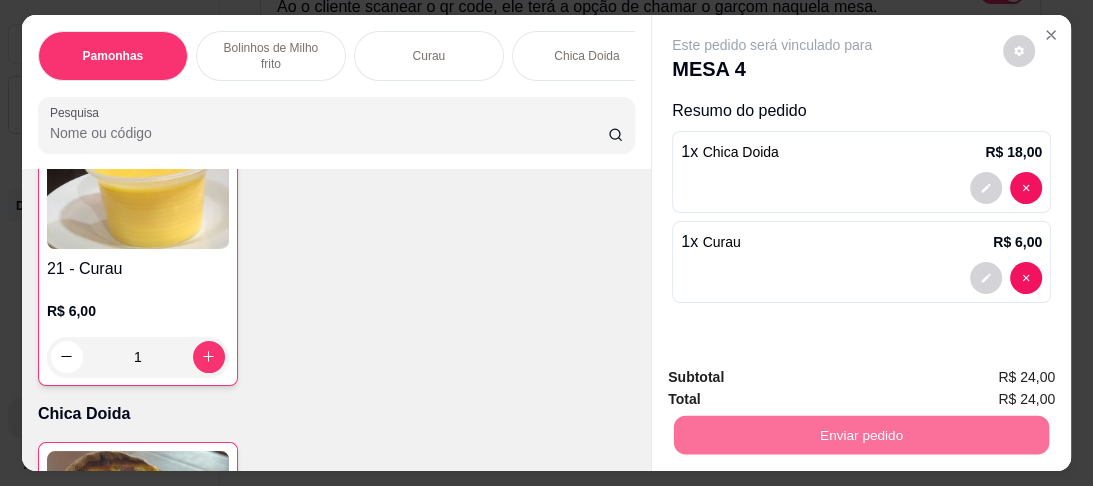 click on "Não registrar e enviar pedido" at bounding box center [797, 379] 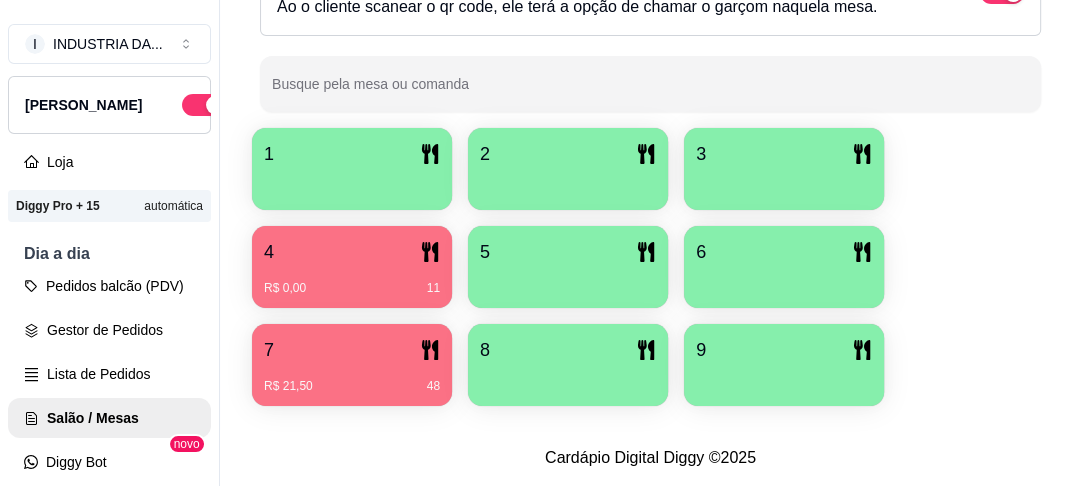 click at bounding box center [352, 183] 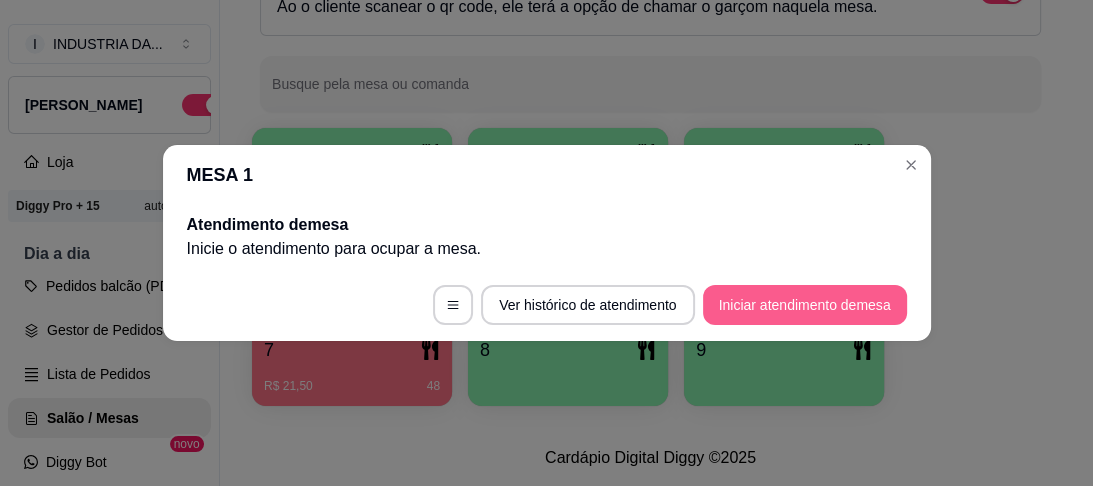 click on "Iniciar atendimento de  mesa" at bounding box center (805, 305) 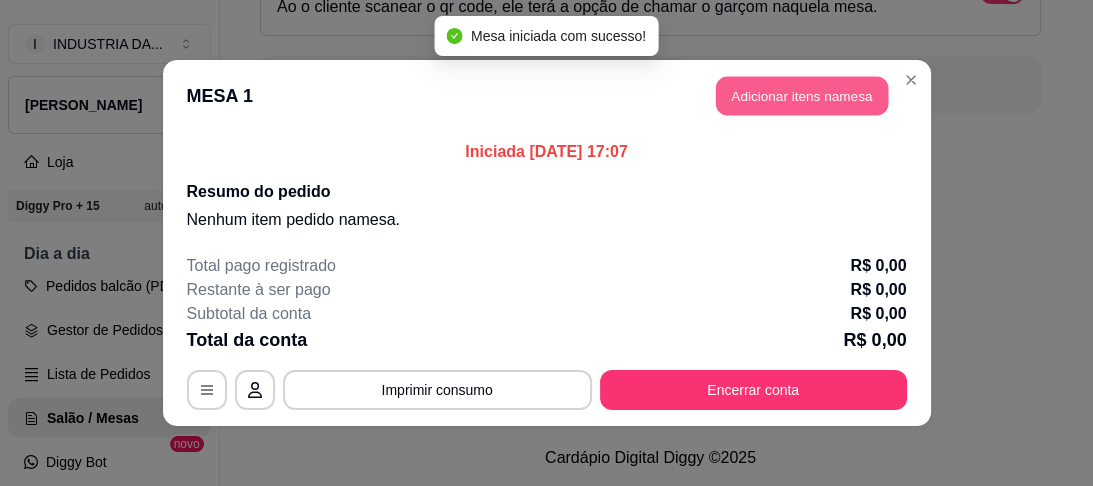 click on "Adicionar itens na  mesa" at bounding box center (802, 96) 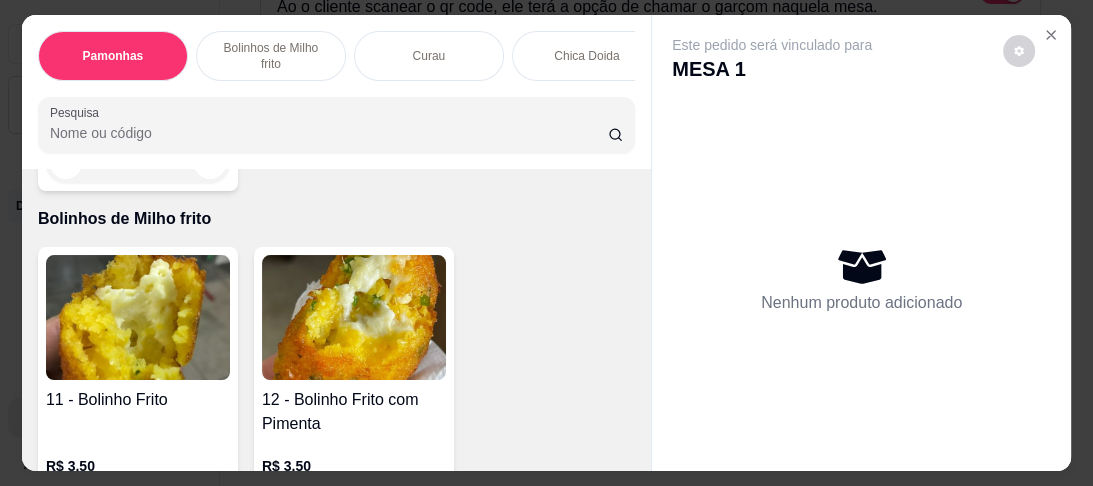 scroll, scrollTop: 1440, scrollLeft: 0, axis: vertical 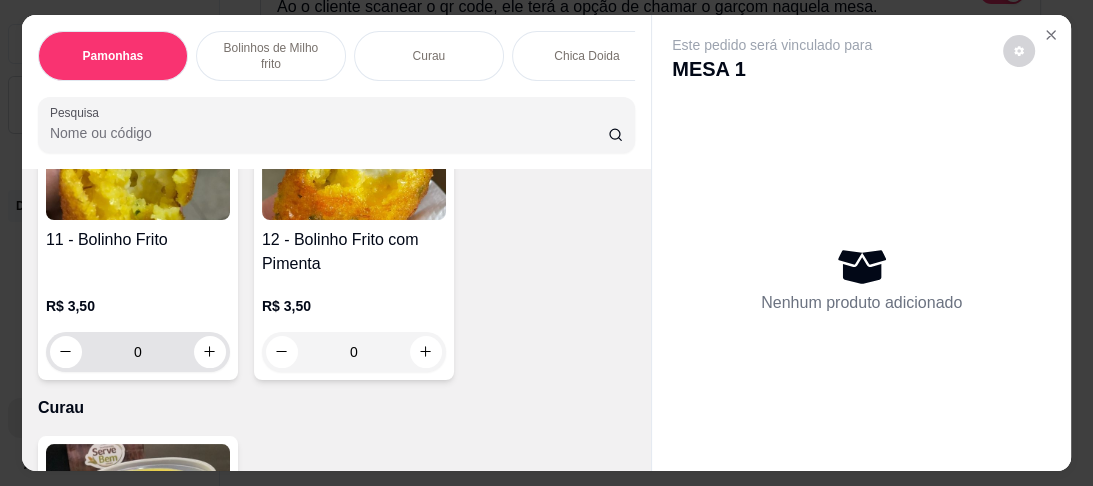 click on "0" at bounding box center (138, 352) 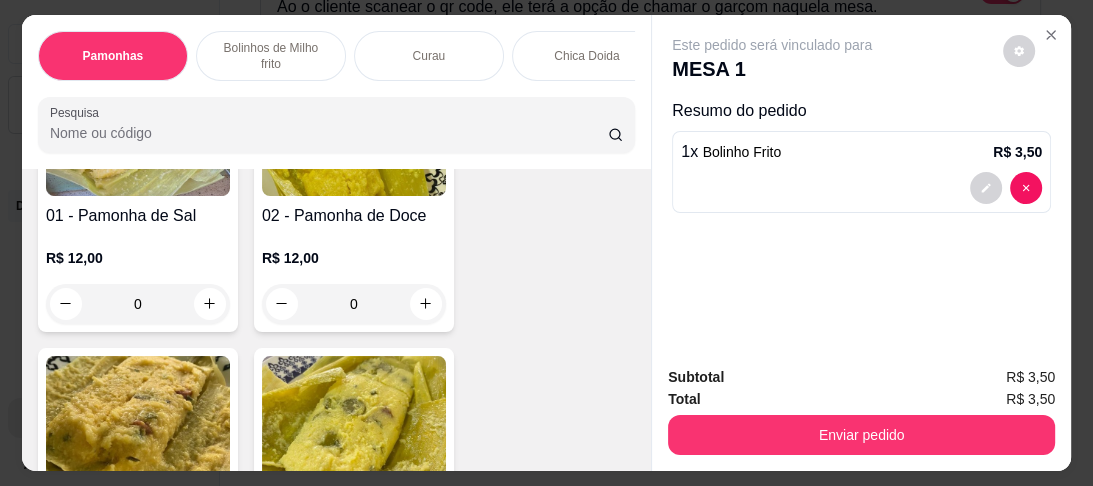 scroll, scrollTop: 160, scrollLeft: 0, axis: vertical 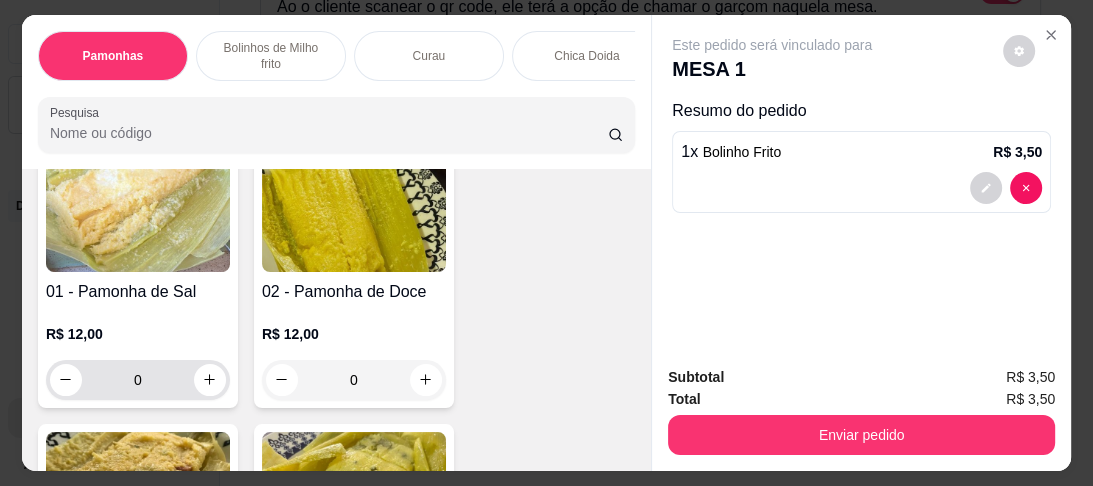 type on "1" 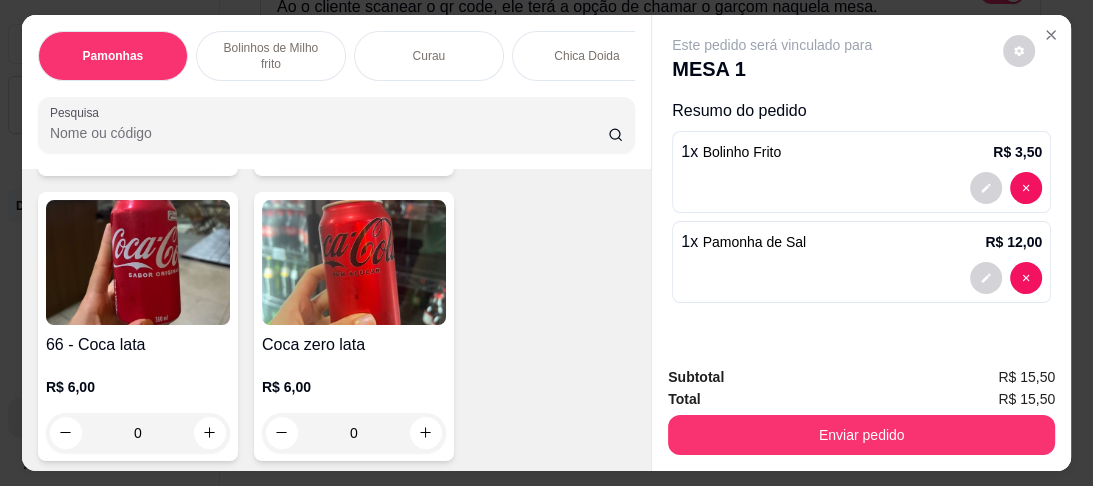 scroll, scrollTop: 3601, scrollLeft: 0, axis: vertical 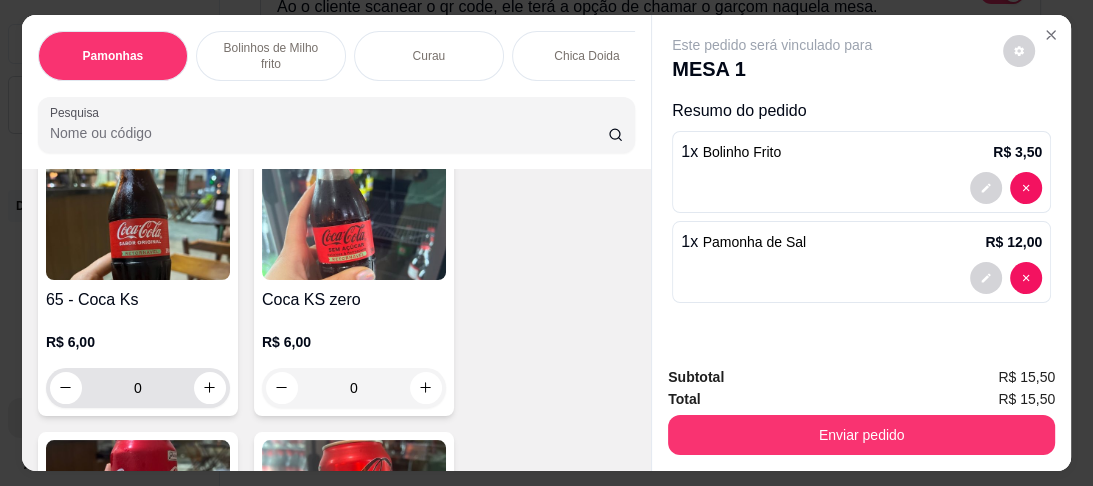 type on "1" 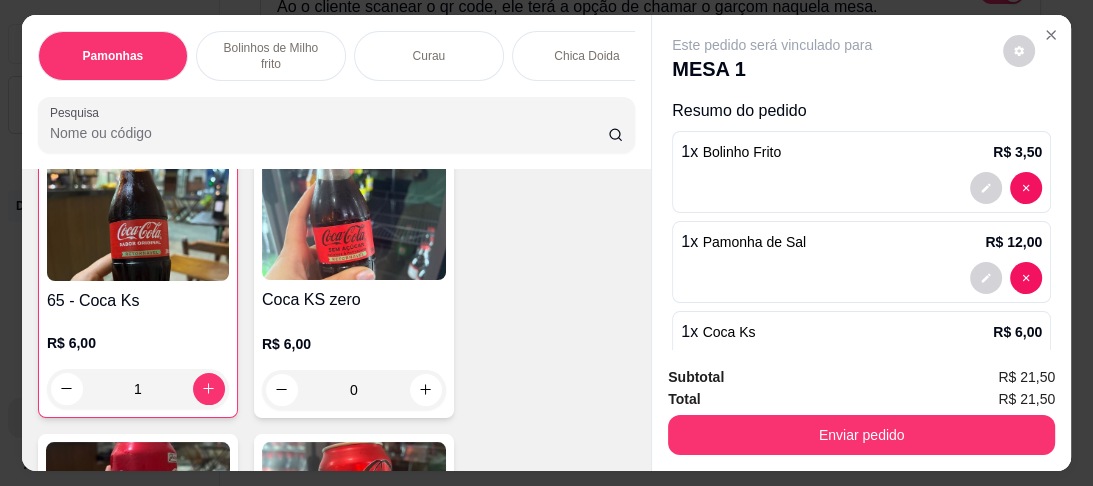scroll, scrollTop: 3602, scrollLeft: 0, axis: vertical 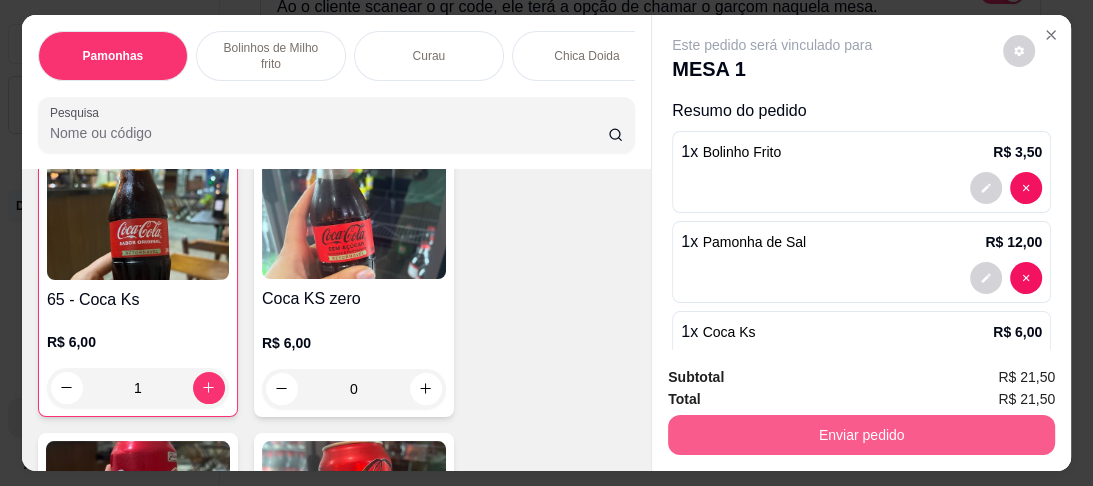 type on "1" 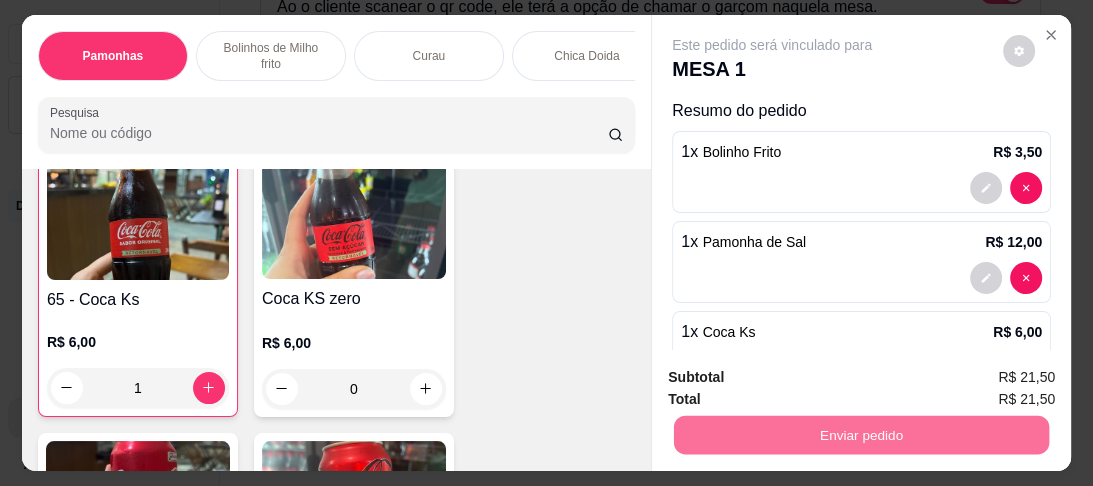 click on "Não registrar e enviar pedido" at bounding box center [797, 379] 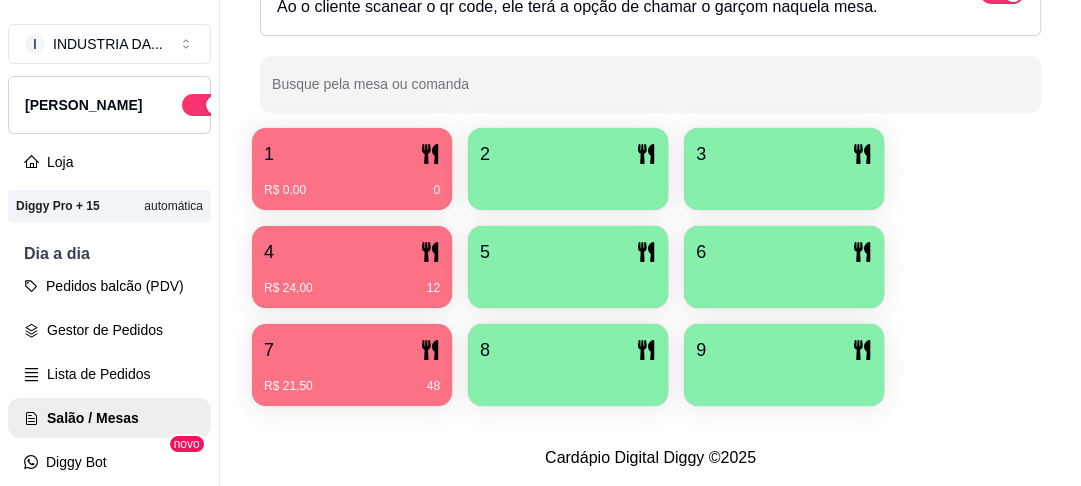 click at bounding box center [568, 183] 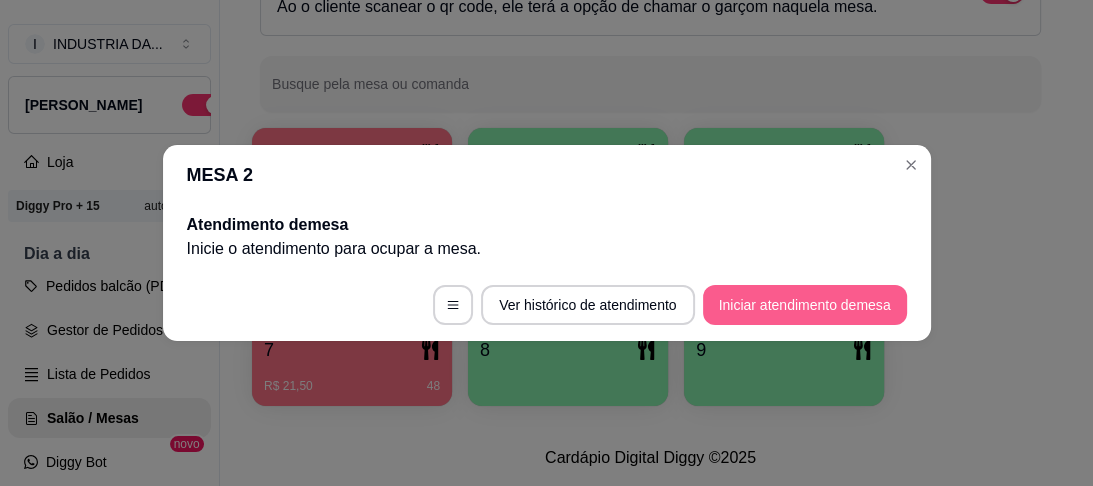 click on "Iniciar atendimento de  mesa" at bounding box center (805, 305) 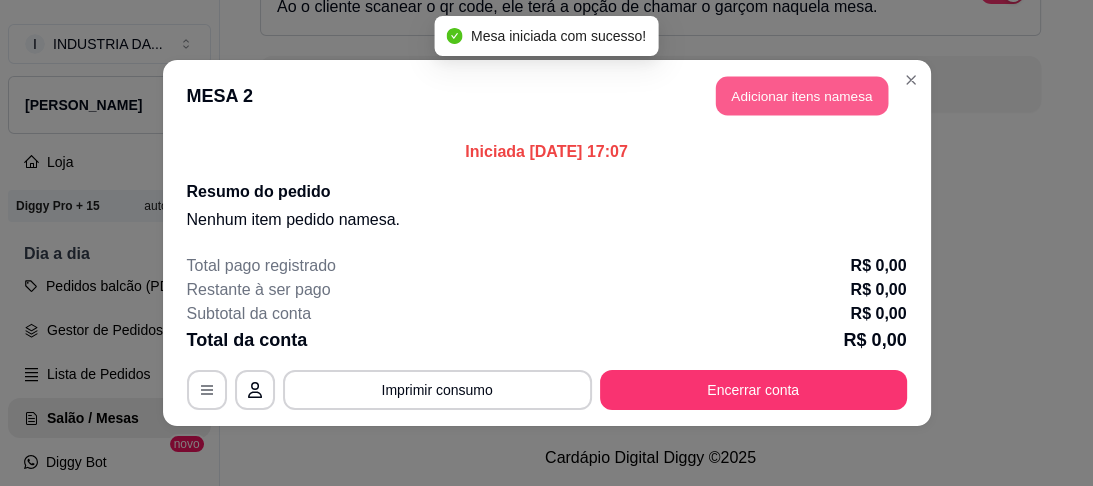 click on "Adicionar itens na  mesa" at bounding box center [802, 96] 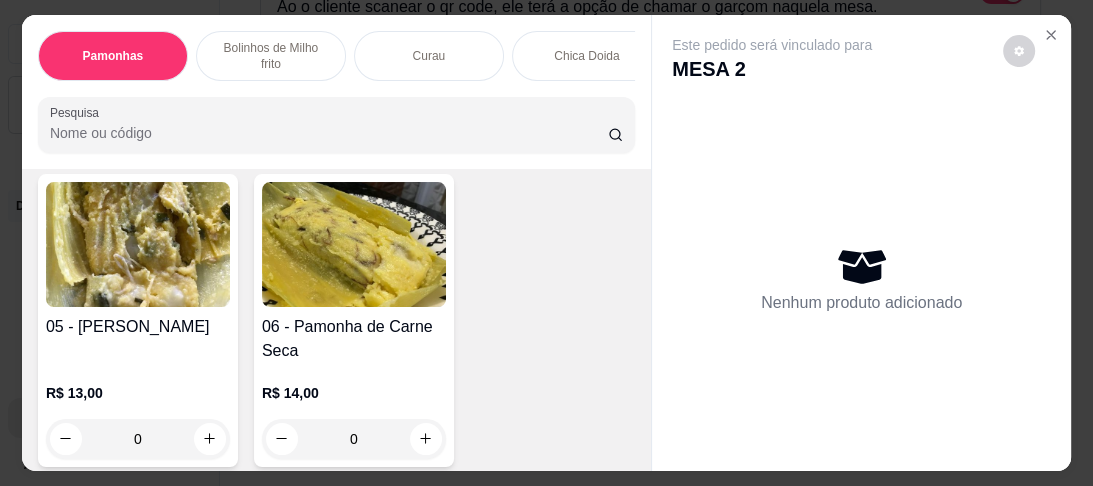 scroll, scrollTop: 720, scrollLeft: 0, axis: vertical 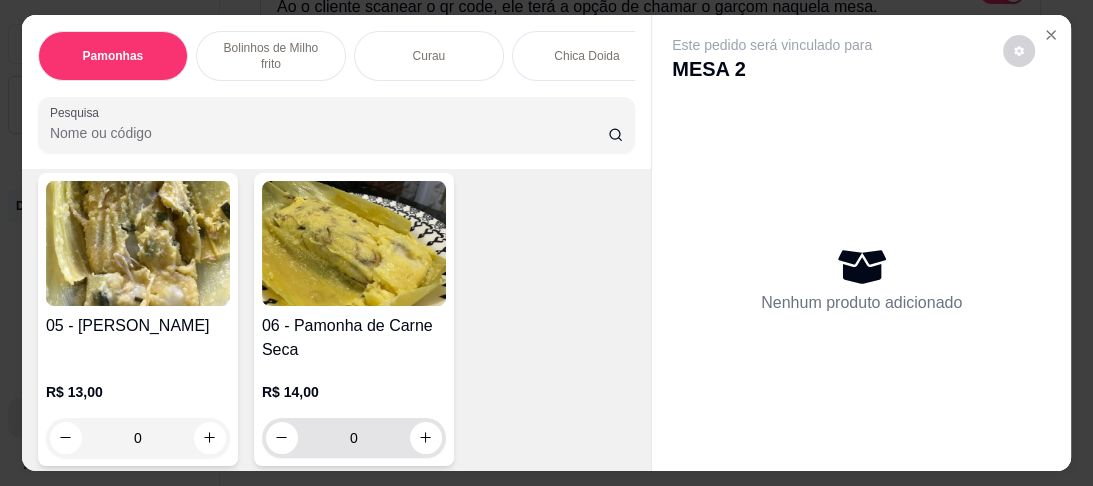 click on "0" at bounding box center (354, 438) 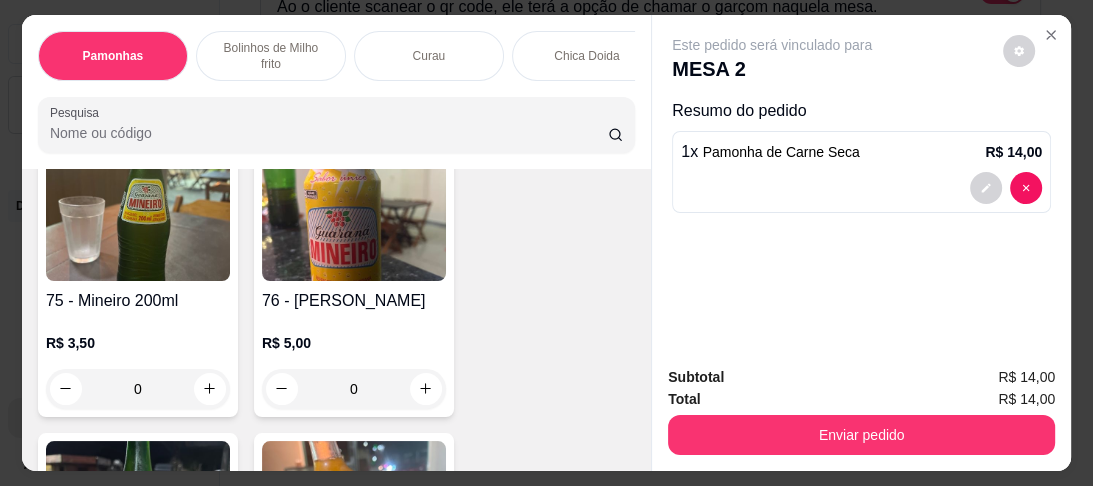 scroll, scrollTop: 5280, scrollLeft: 0, axis: vertical 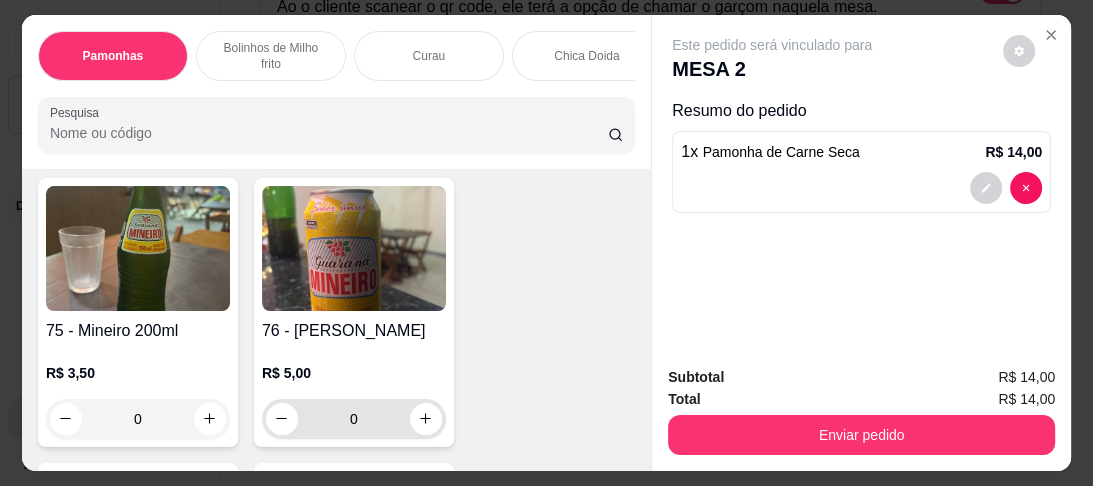 type on "1" 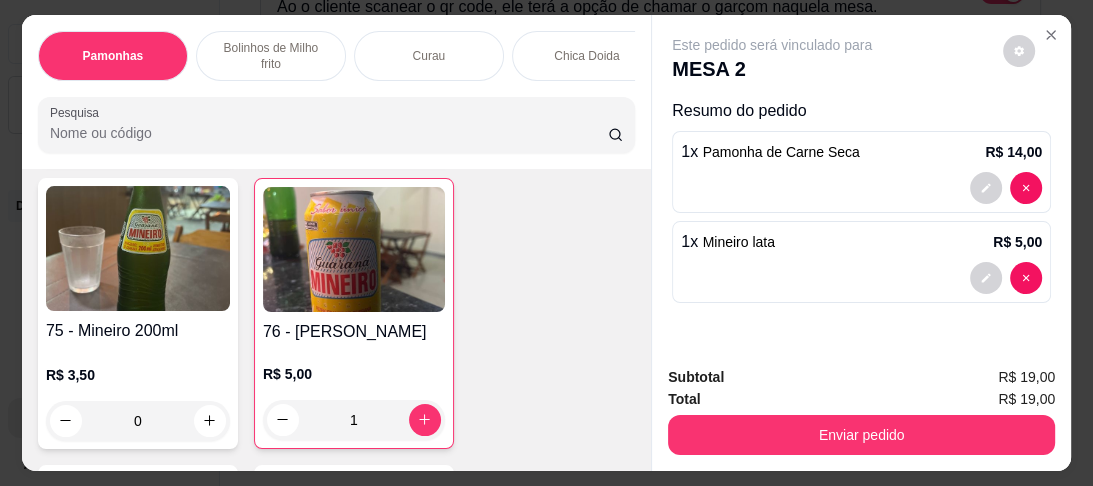 type on "1" 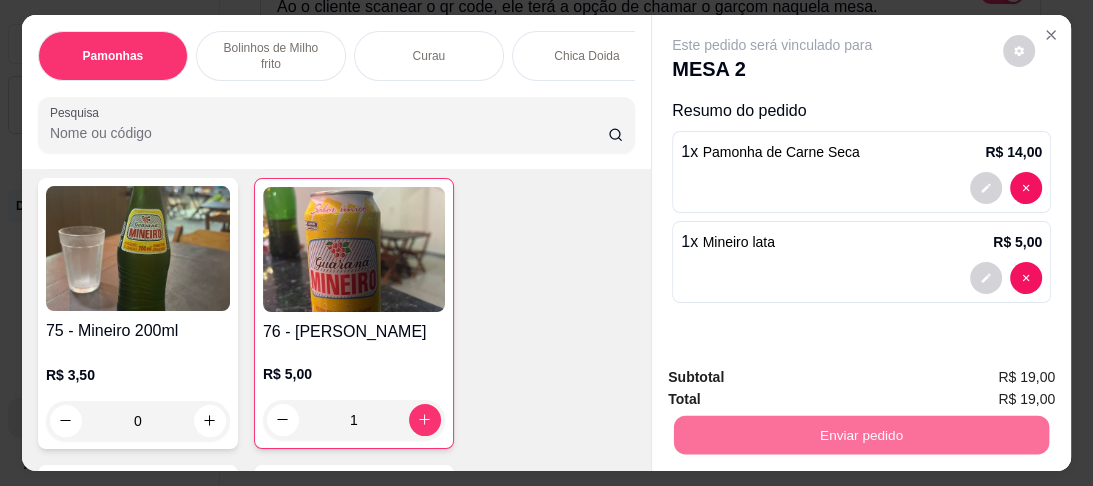 click on "Não registrar e enviar pedido" at bounding box center [797, 380] 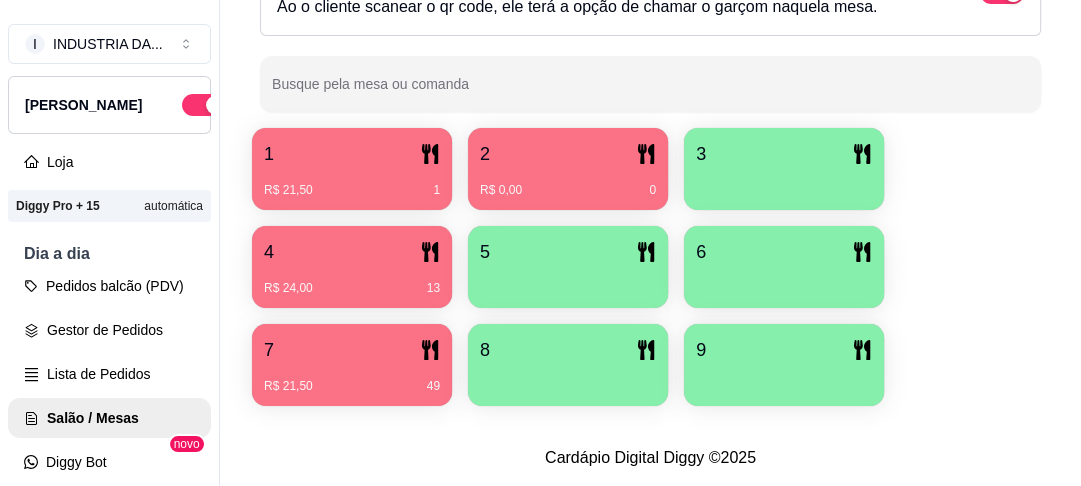 click 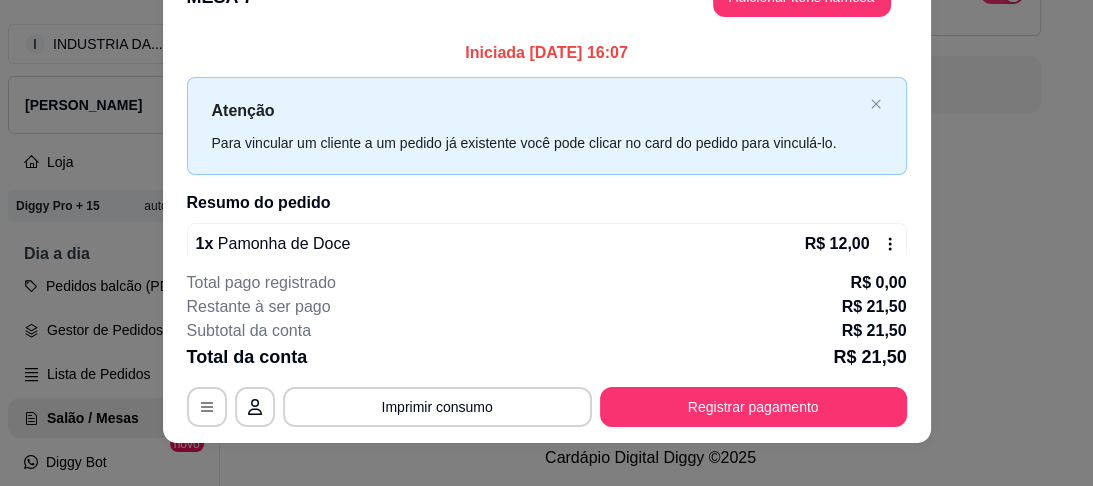 scroll, scrollTop: 61, scrollLeft: 0, axis: vertical 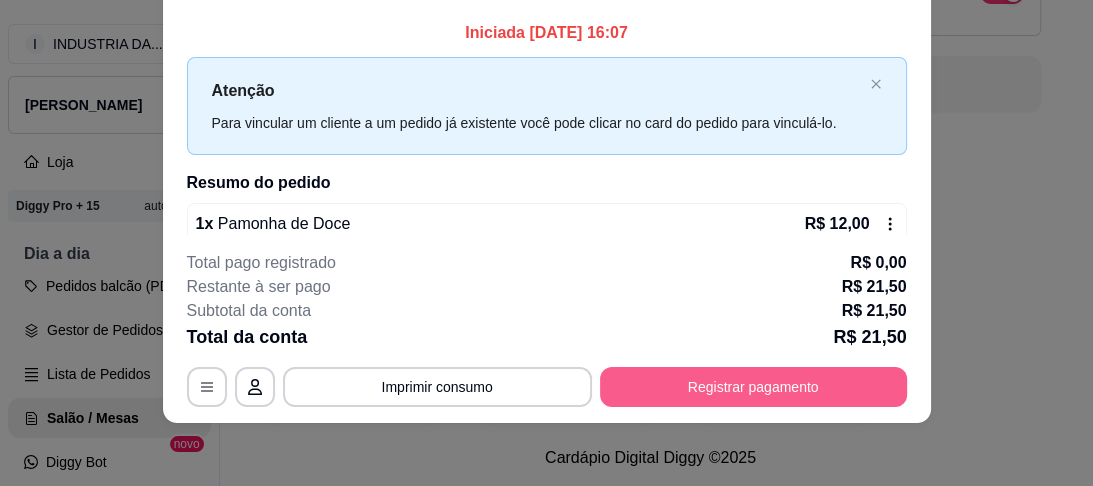click on "Registrar pagamento" at bounding box center [753, 387] 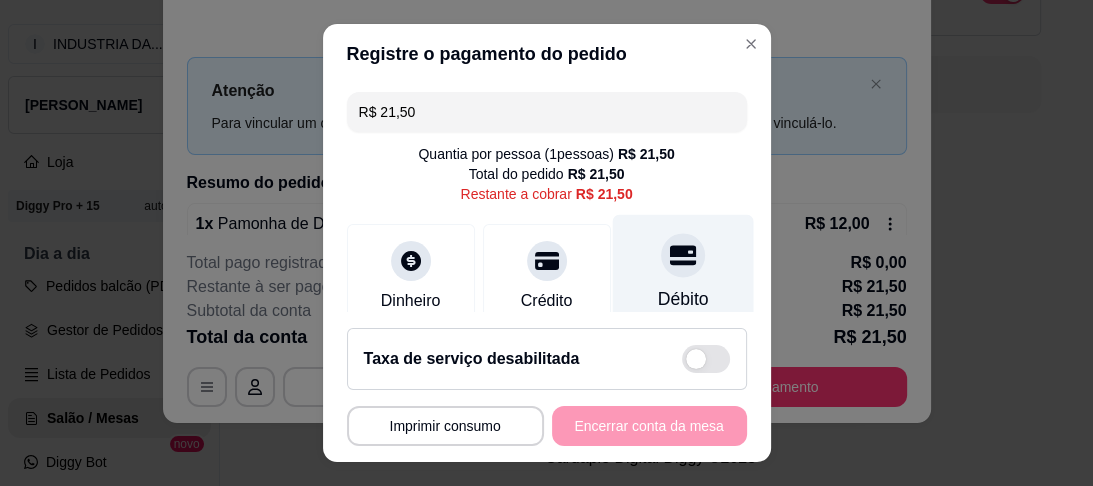 click on "Débito" at bounding box center (682, 300) 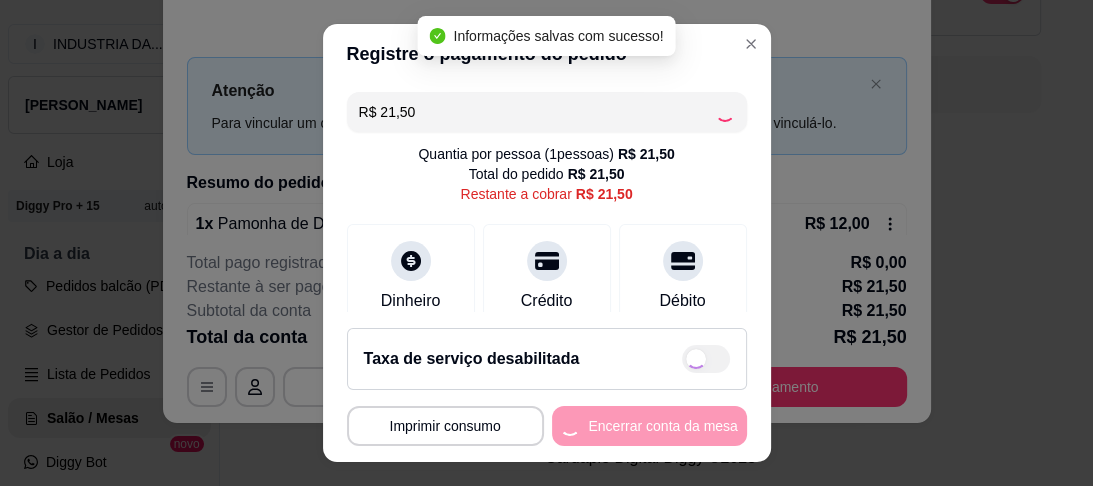 type on "R$ 0,00" 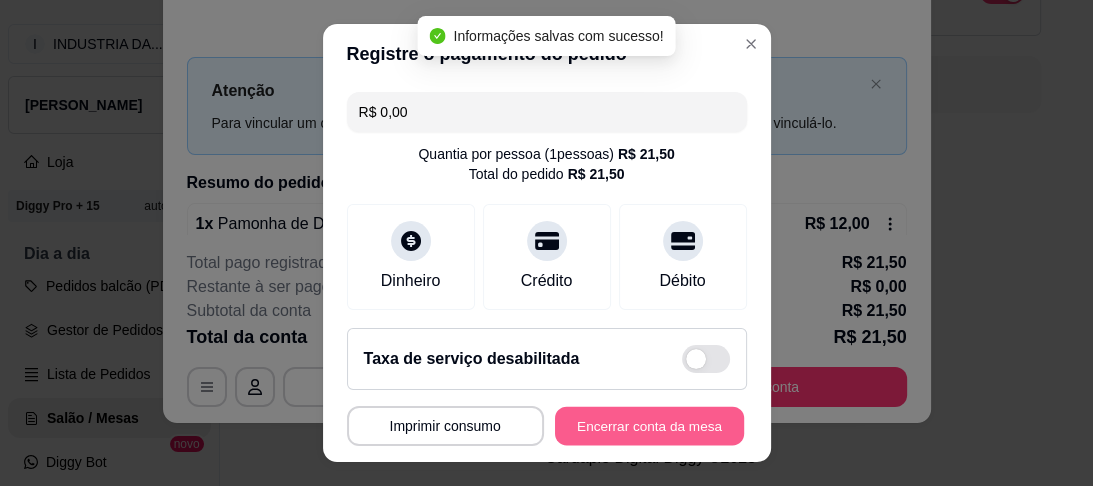 click on "Encerrar conta da mesa" at bounding box center [649, 425] 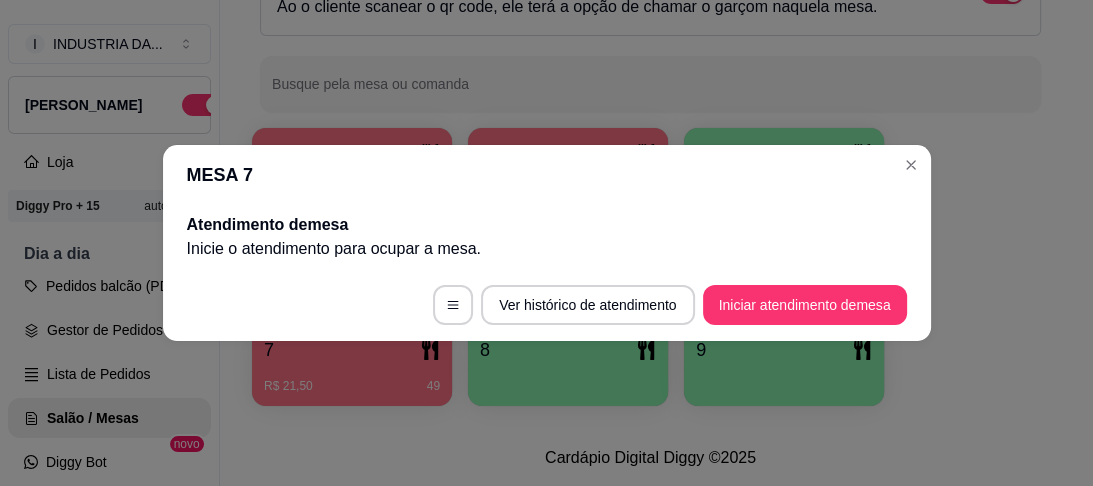 scroll, scrollTop: 0, scrollLeft: 0, axis: both 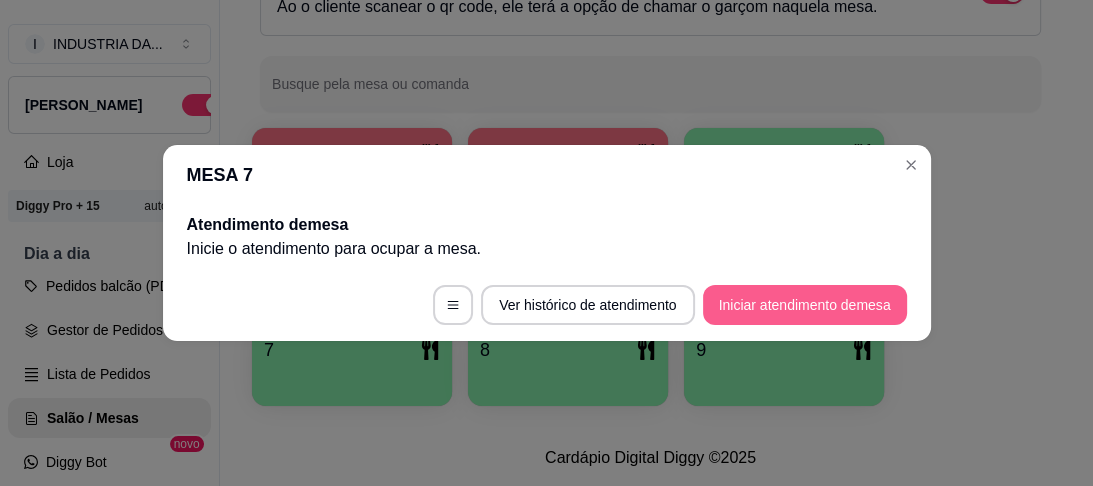 click on "Iniciar atendimento de  mesa" at bounding box center [805, 305] 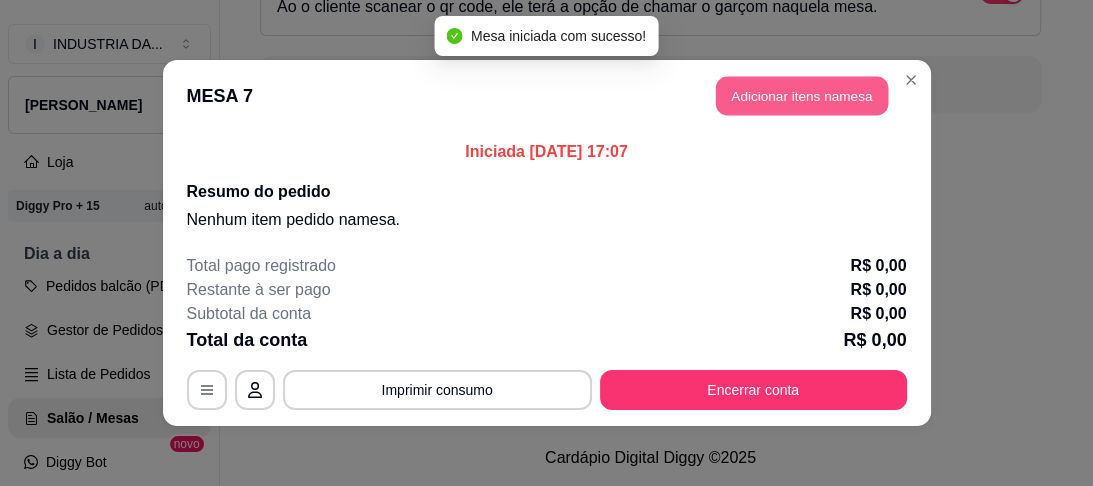 click on "Adicionar itens na  mesa" at bounding box center (802, 96) 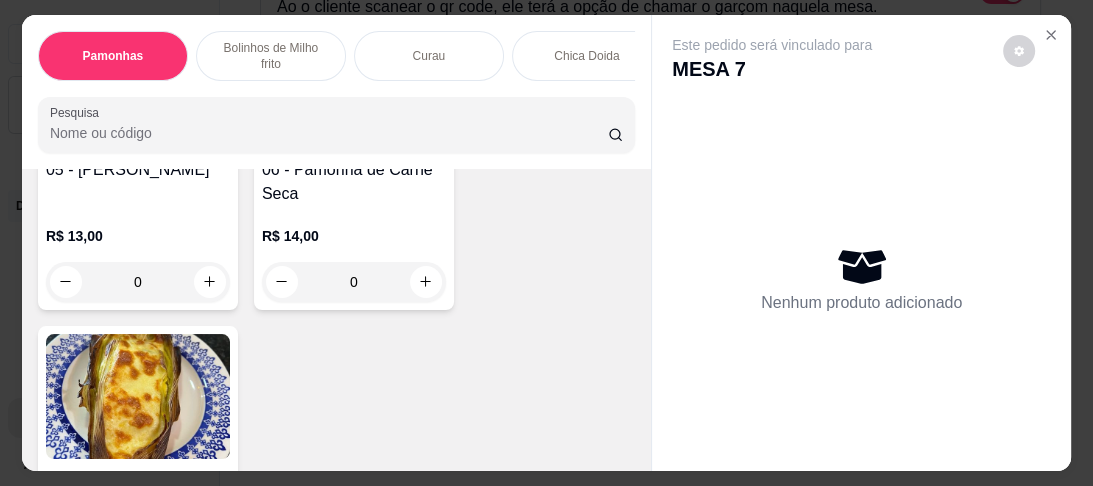 scroll, scrollTop: 880, scrollLeft: 0, axis: vertical 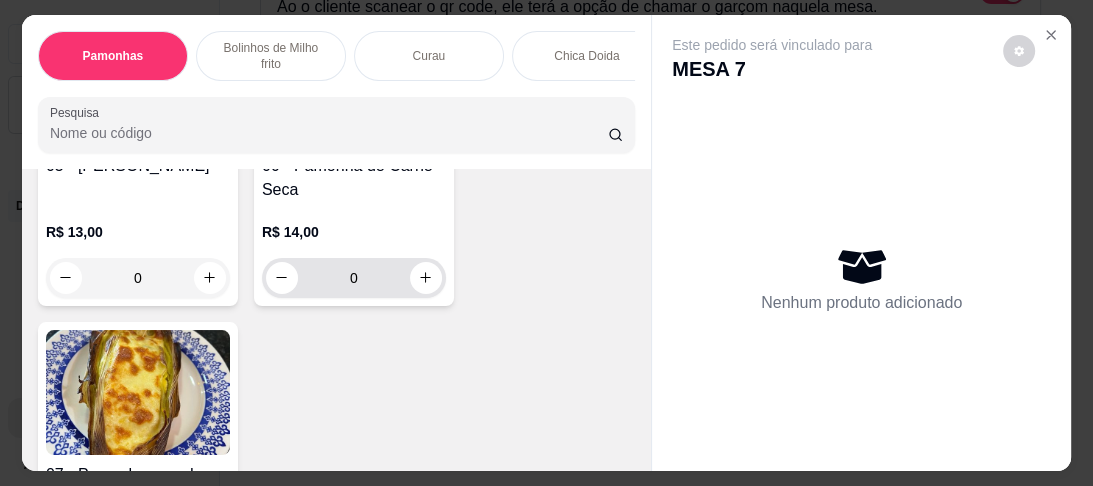 click on "0" at bounding box center [354, 278] 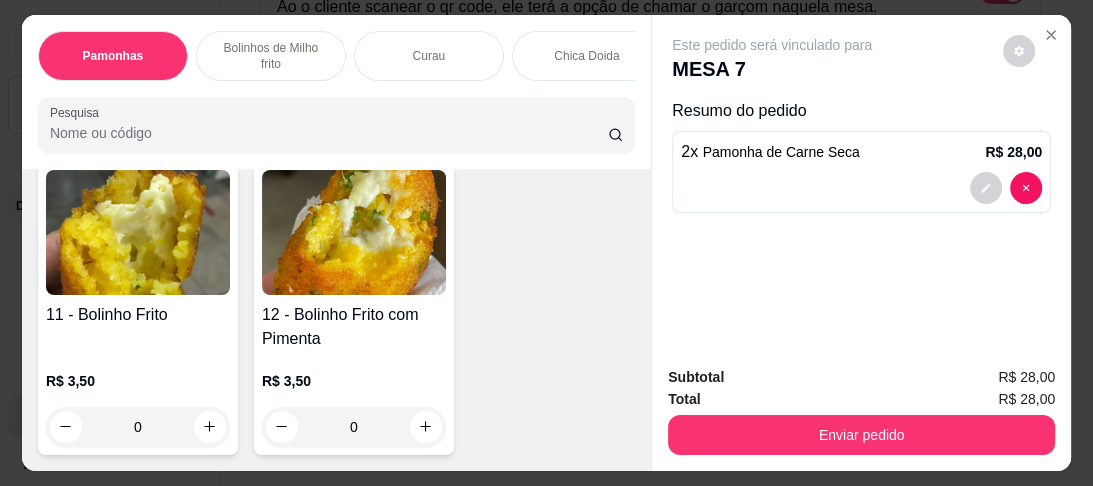 scroll, scrollTop: 1440, scrollLeft: 0, axis: vertical 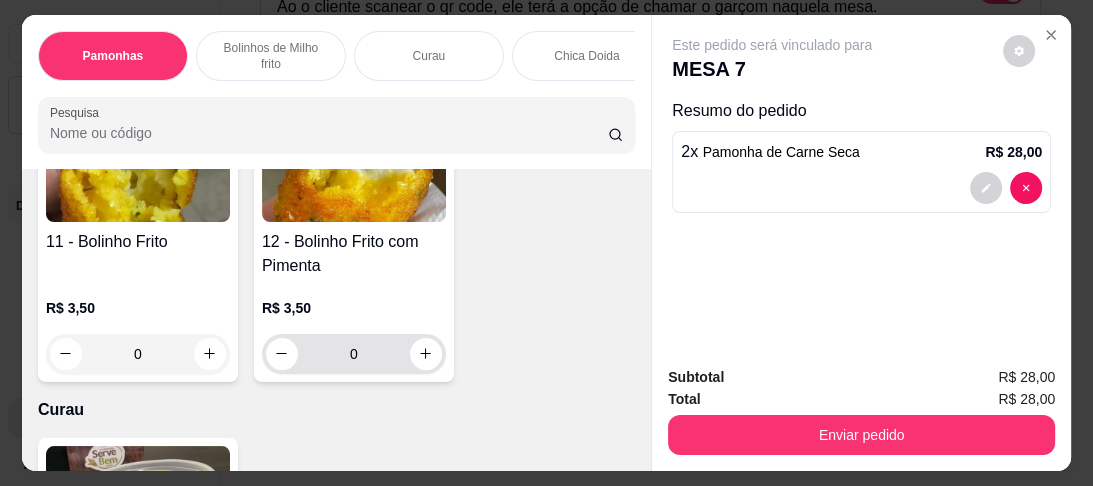 type on "2" 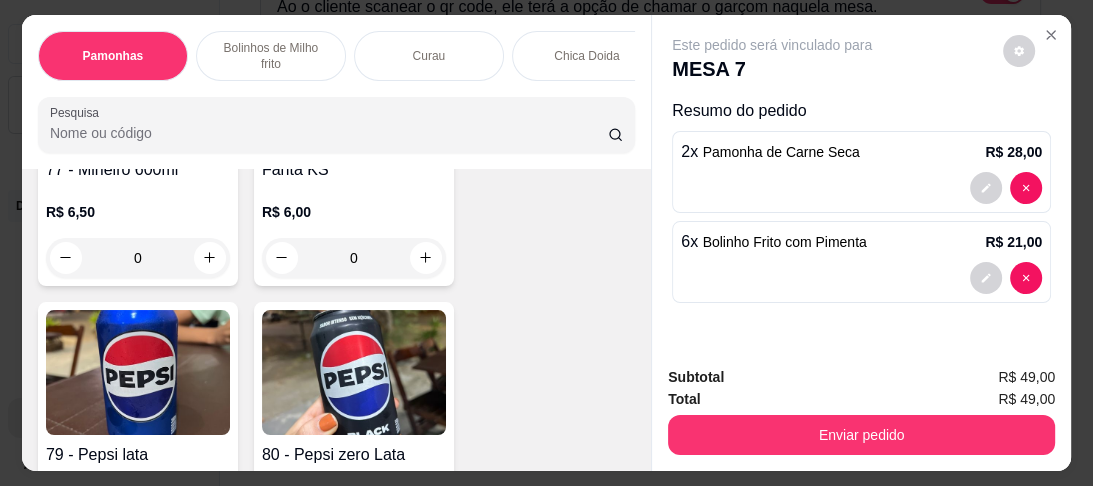 scroll, scrollTop: 5760, scrollLeft: 0, axis: vertical 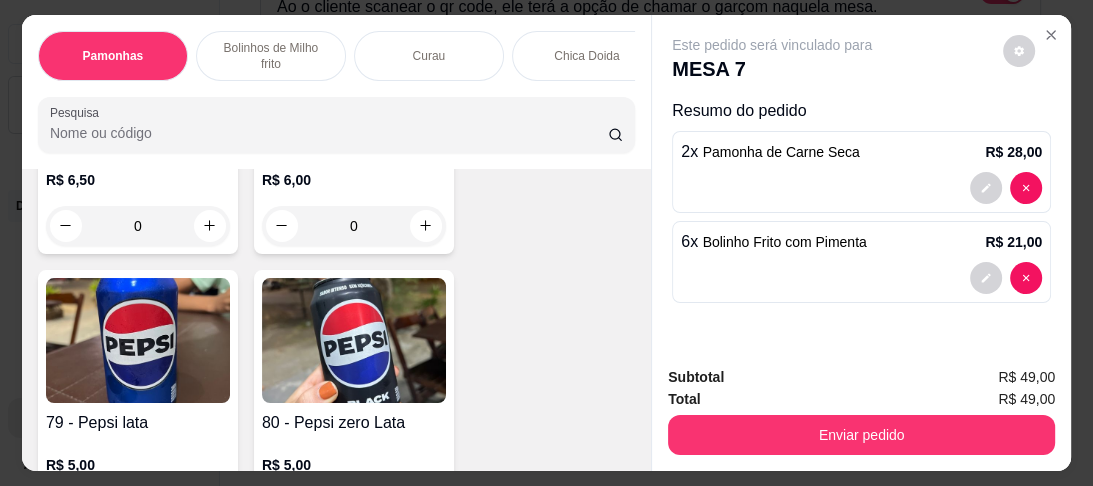 type on "6" 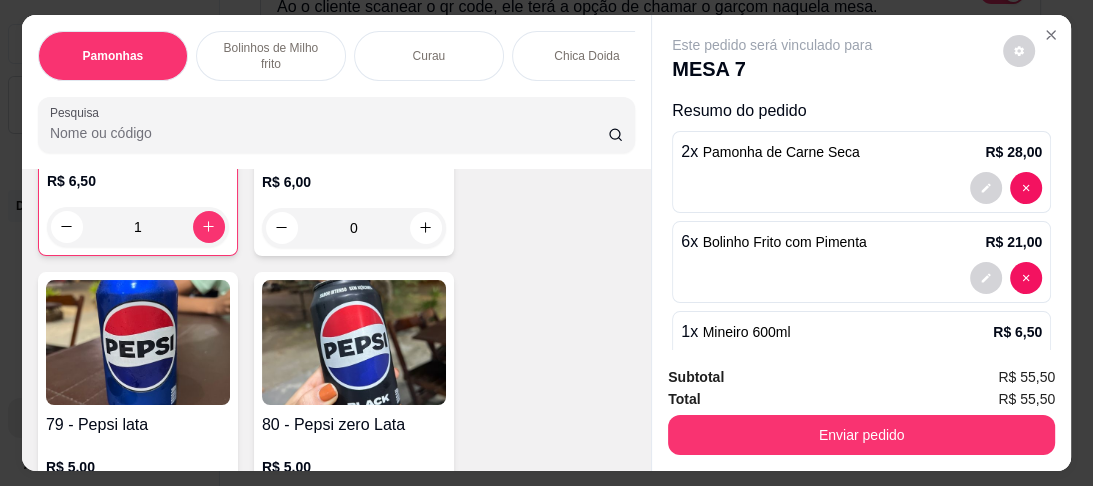scroll, scrollTop: 5760, scrollLeft: 0, axis: vertical 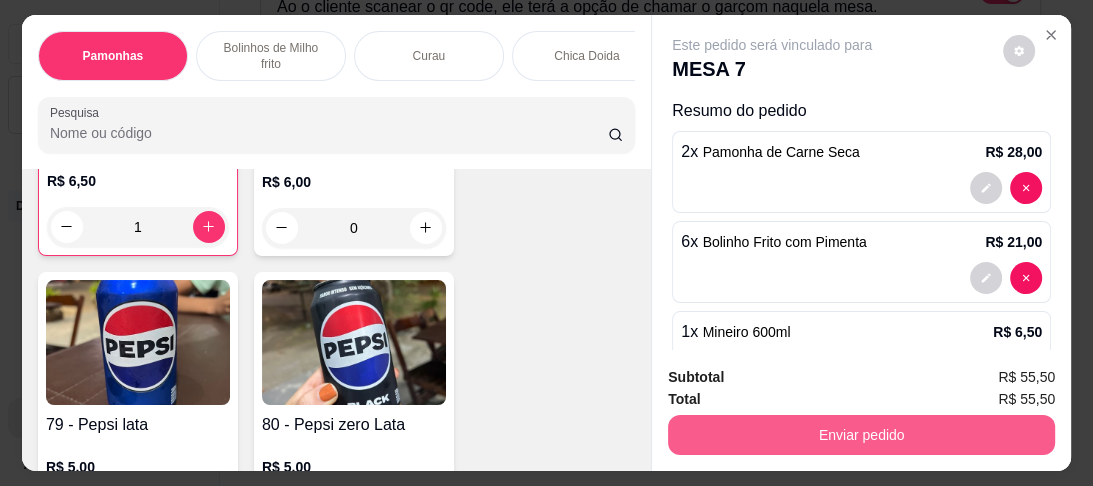 type on "1" 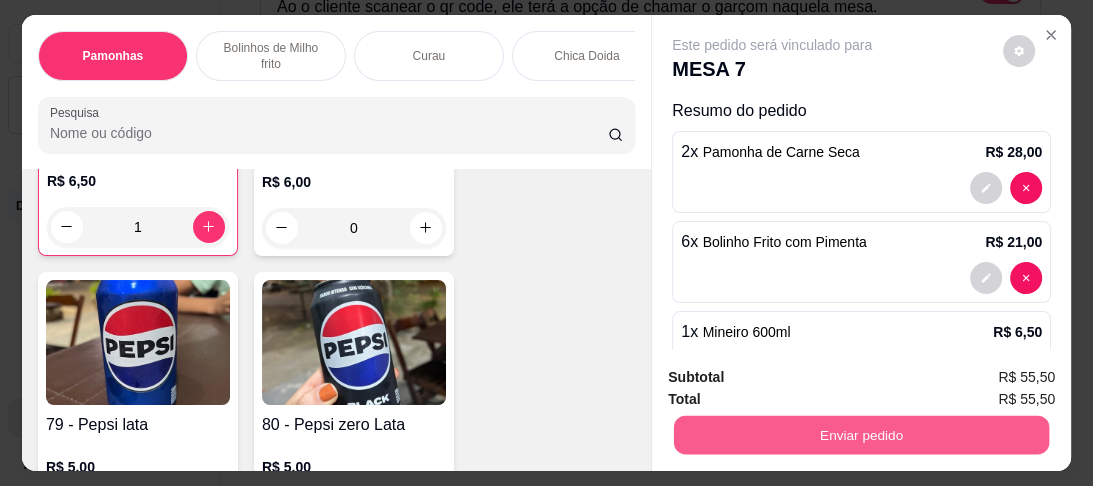 click on "Enviar pedido" at bounding box center (861, 435) 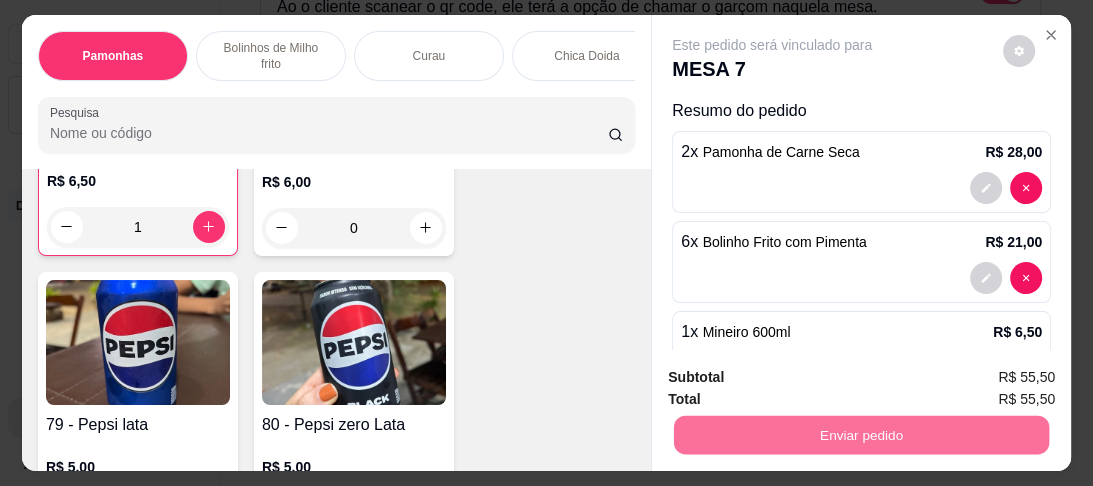 click on "Não registrar e enviar pedido" at bounding box center [797, 380] 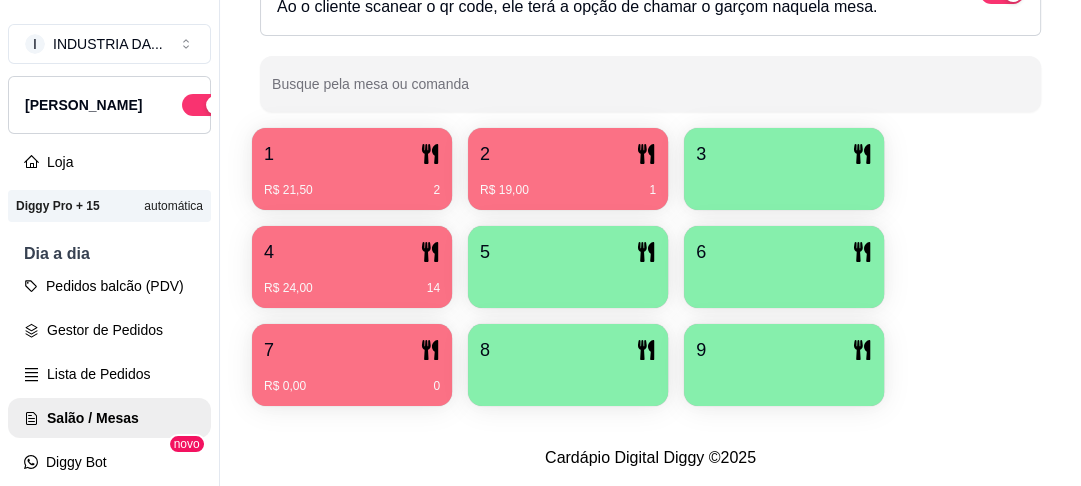 click on "R$ 24,00 14" at bounding box center (352, 281) 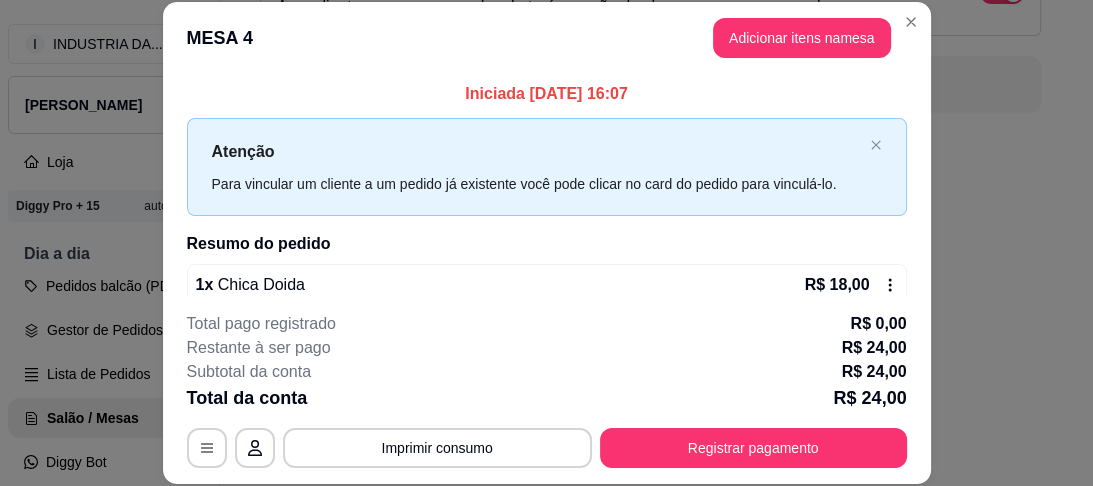 scroll, scrollTop: 119, scrollLeft: 0, axis: vertical 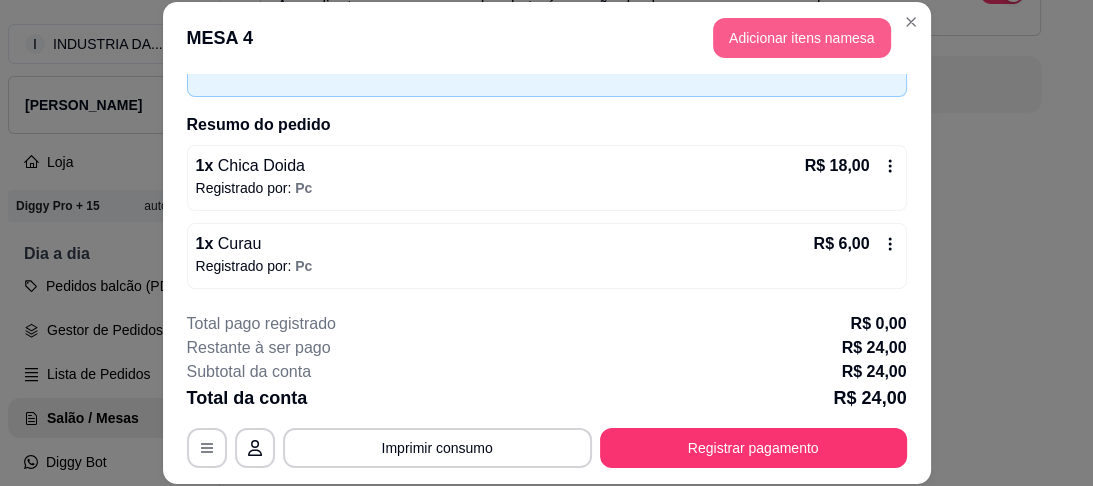 click on "Adicionar itens na  mesa" at bounding box center [802, 38] 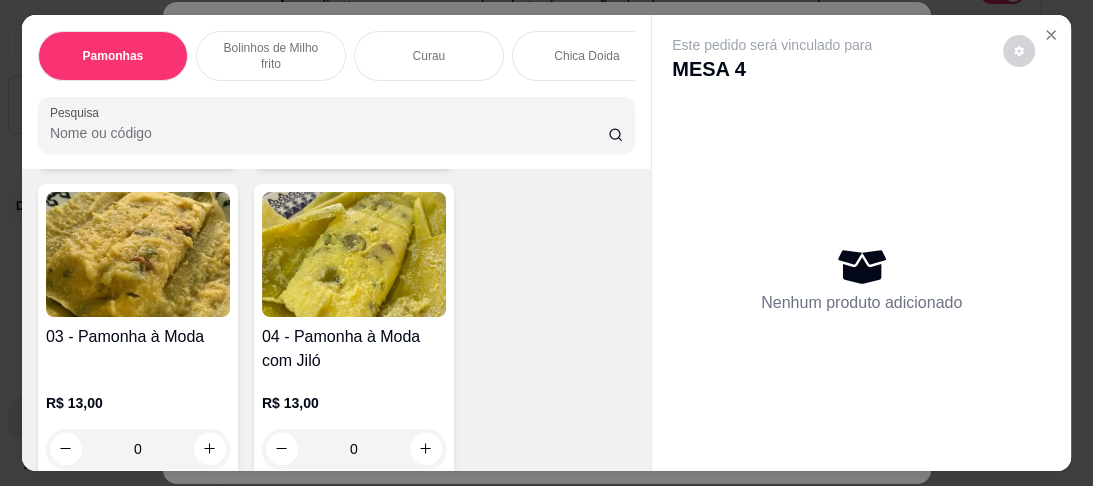 scroll, scrollTop: 240, scrollLeft: 0, axis: vertical 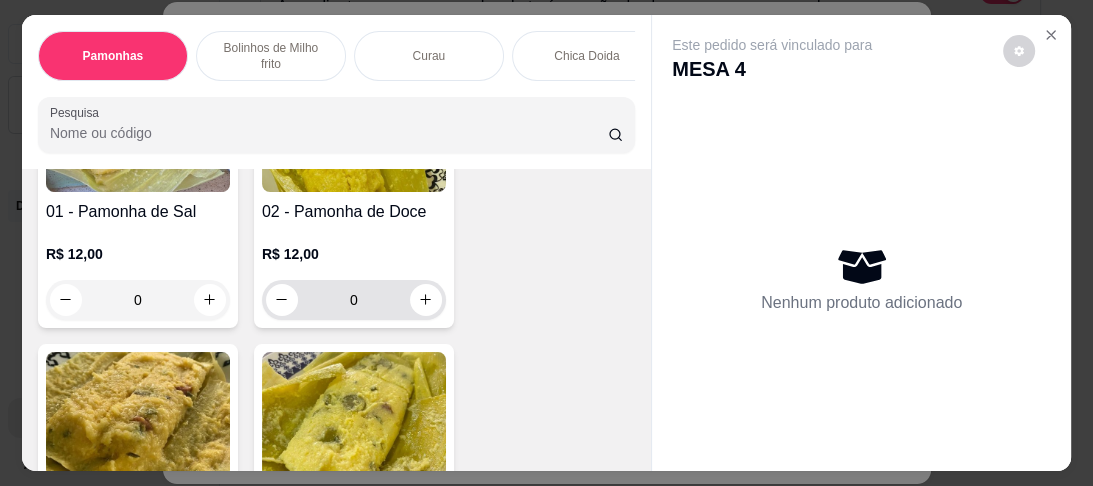 click on "0" at bounding box center (354, 300) 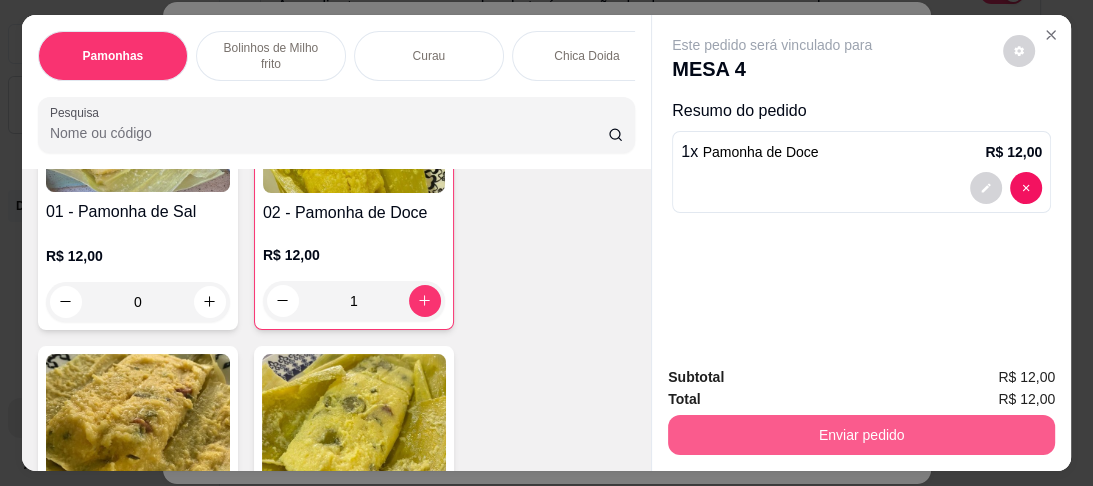 type on "1" 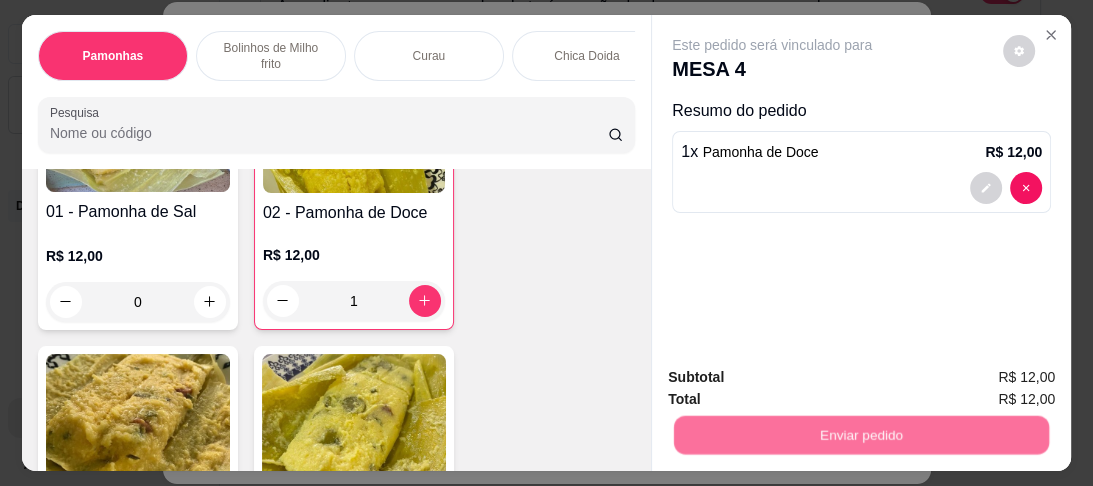 click on "Não registrar e enviar pedido" at bounding box center [797, 380] 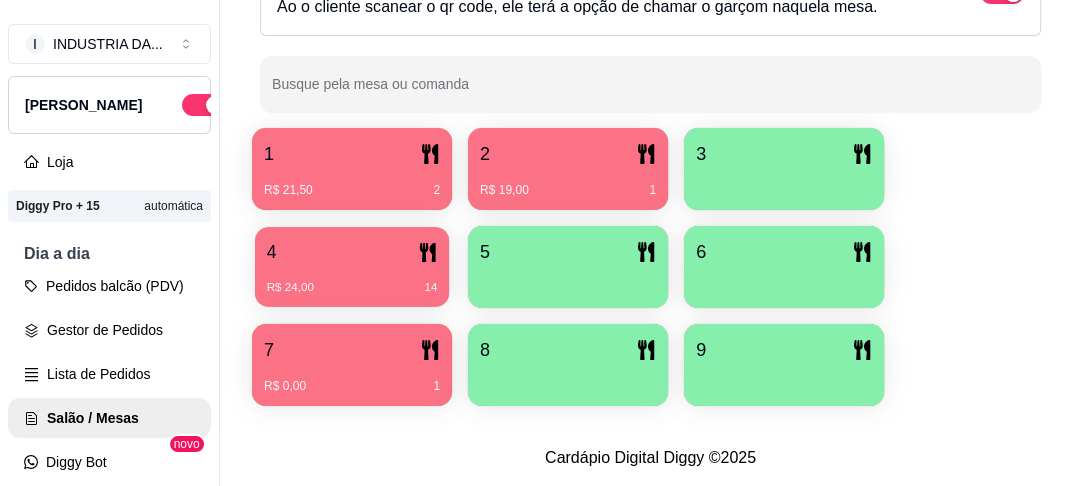 click on "4" at bounding box center (352, 252) 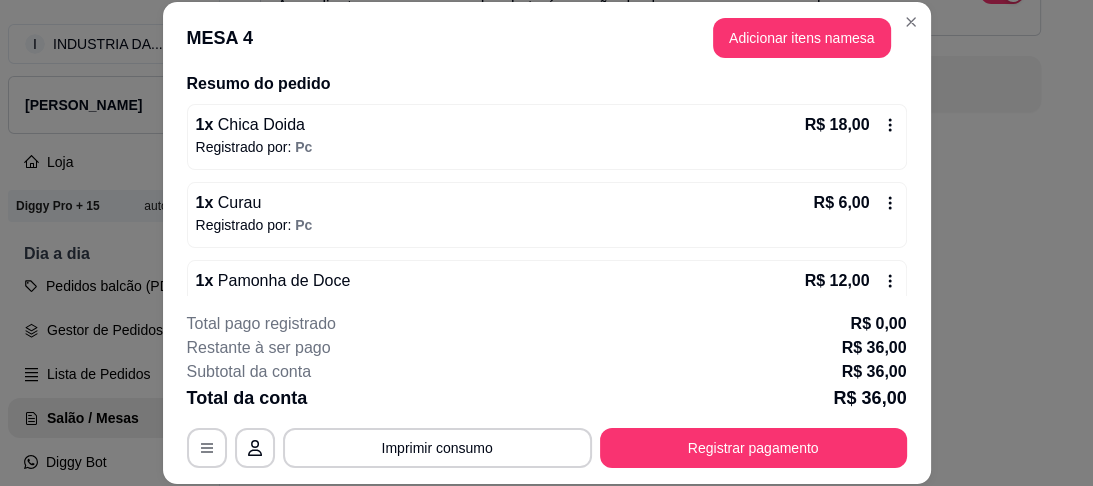 scroll, scrollTop: 196, scrollLeft: 0, axis: vertical 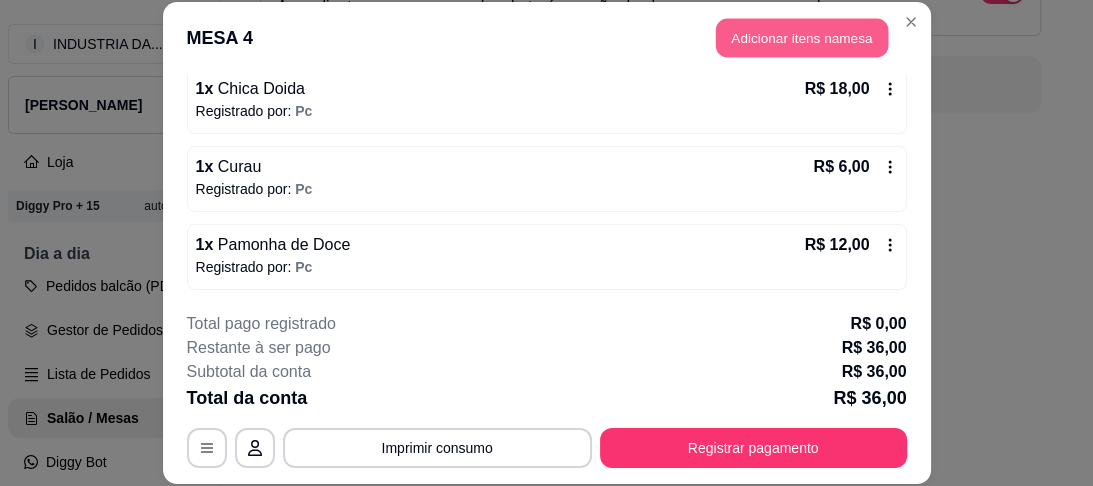 click on "Adicionar itens na  mesa" at bounding box center (802, 38) 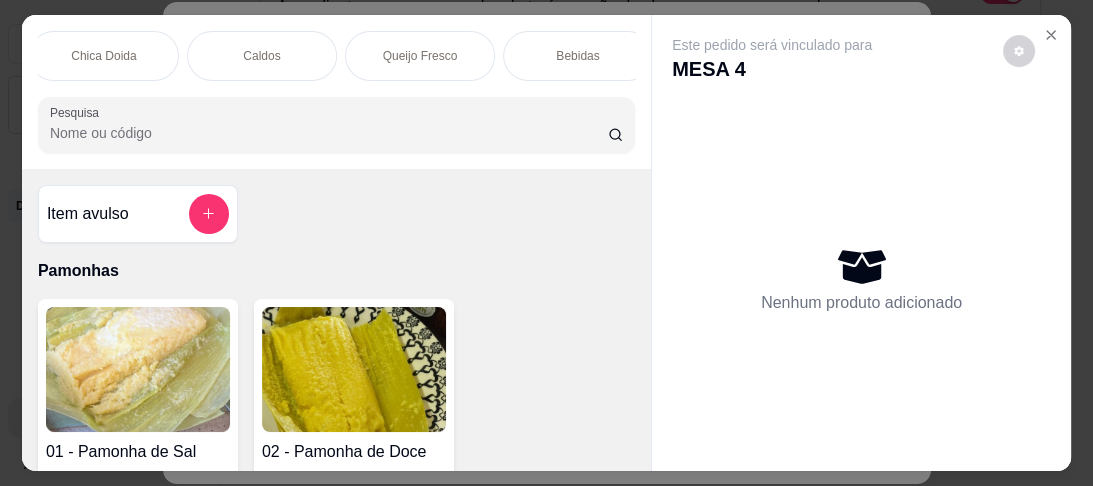 scroll, scrollTop: 0, scrollLeft: 584, axis: horizontal 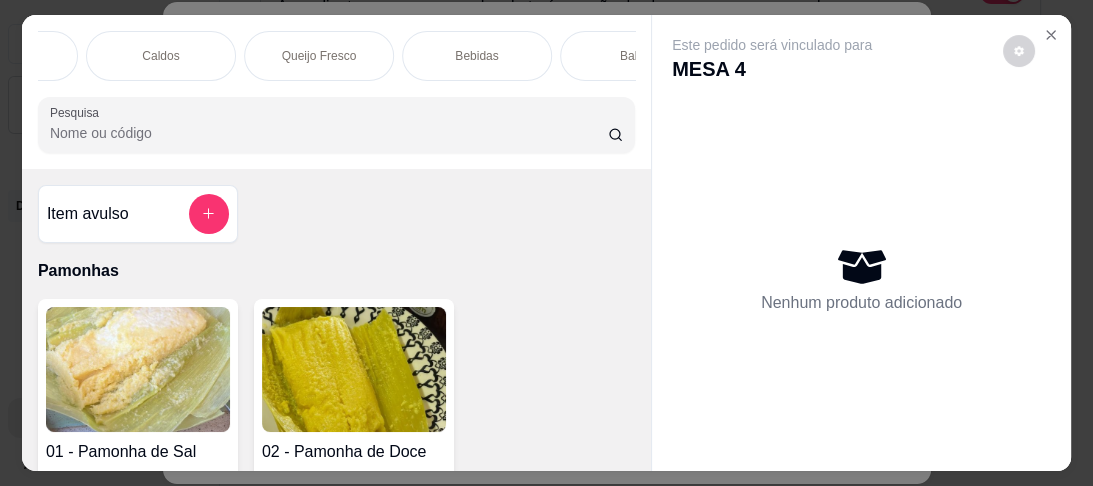 click on "Bebidas" at bounding box center [477, 56] 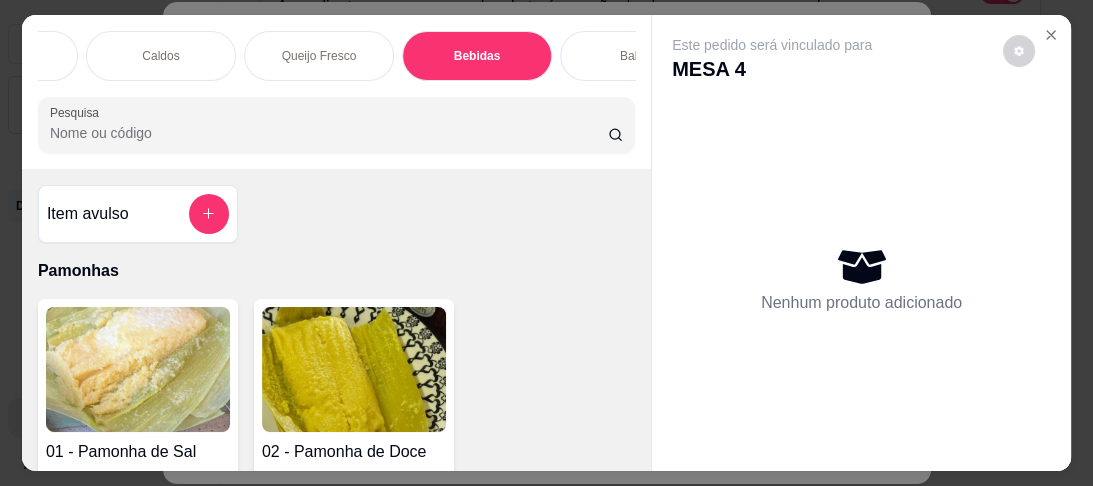 scroll, scrollTop: 2966, scrollLeft: 0, axis: vertical 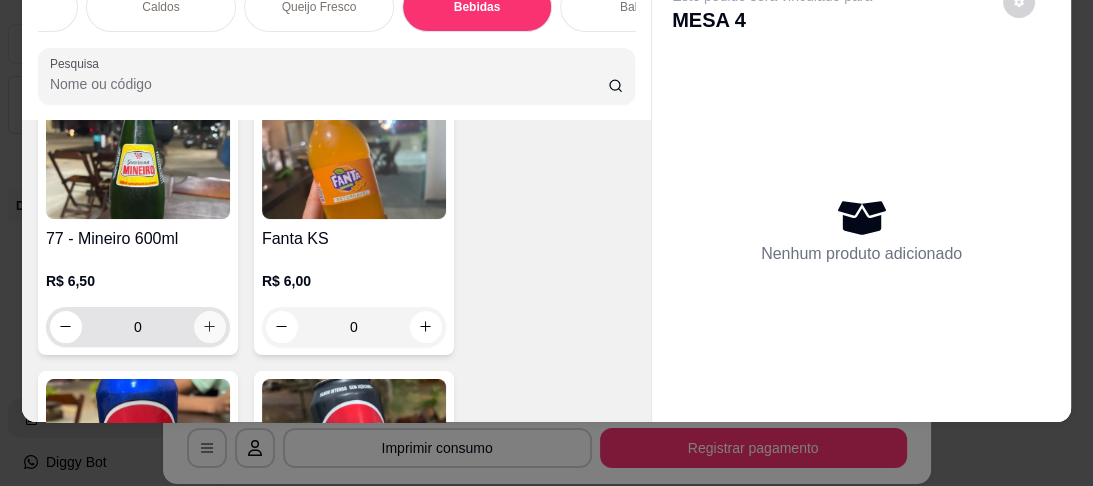 click 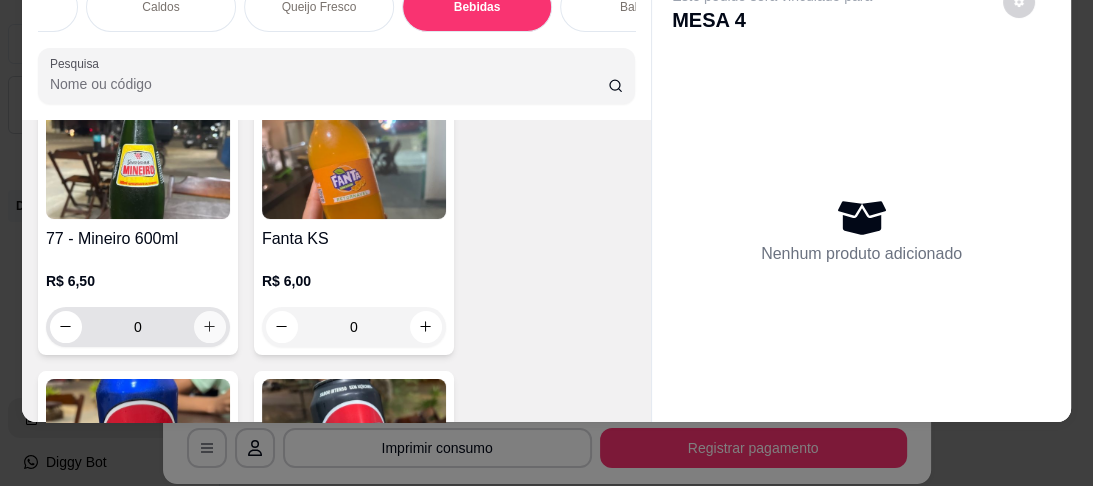type on "1" 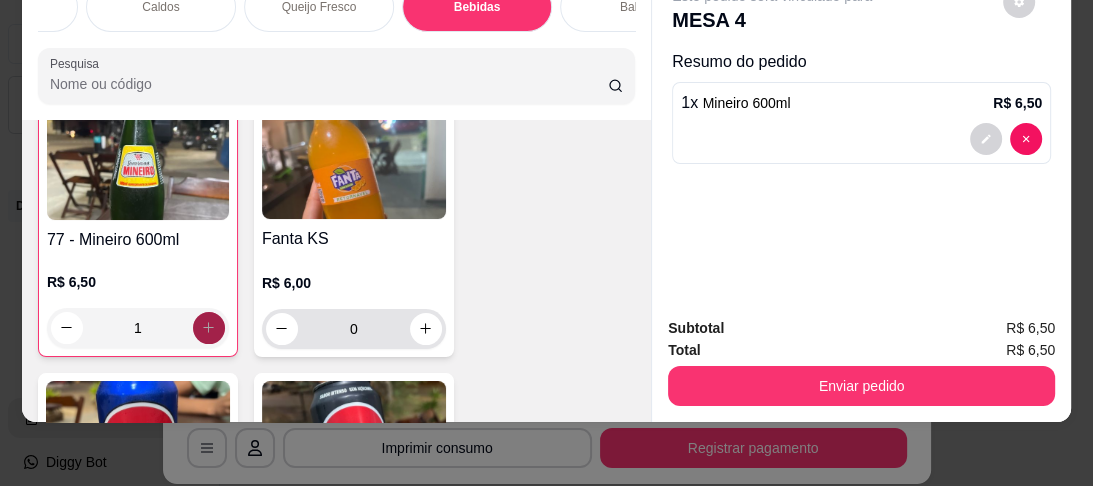 scroll, scrollTop: 5607, scrollLeft: 0, axis: vertical 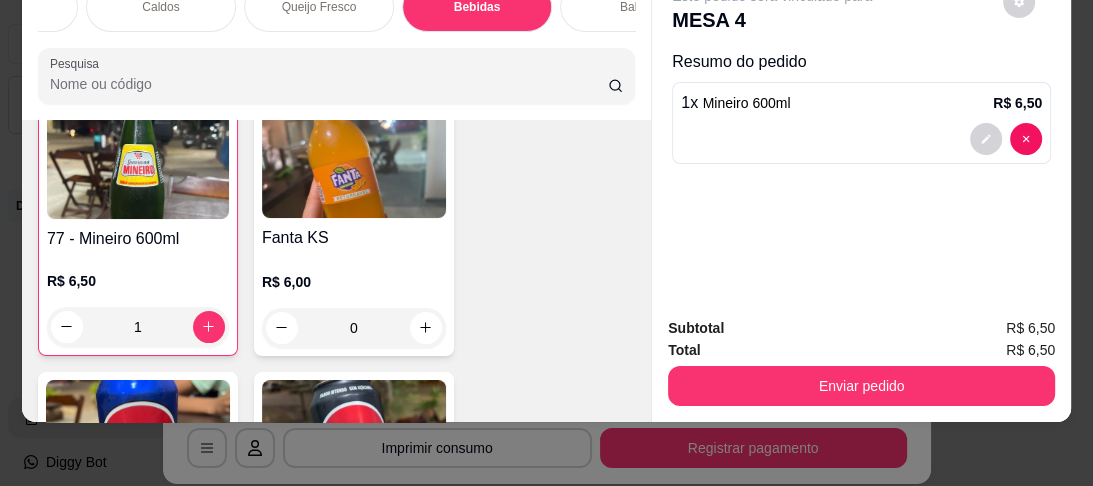 click on "Enviar pedido" at bounding box center [861, 383] 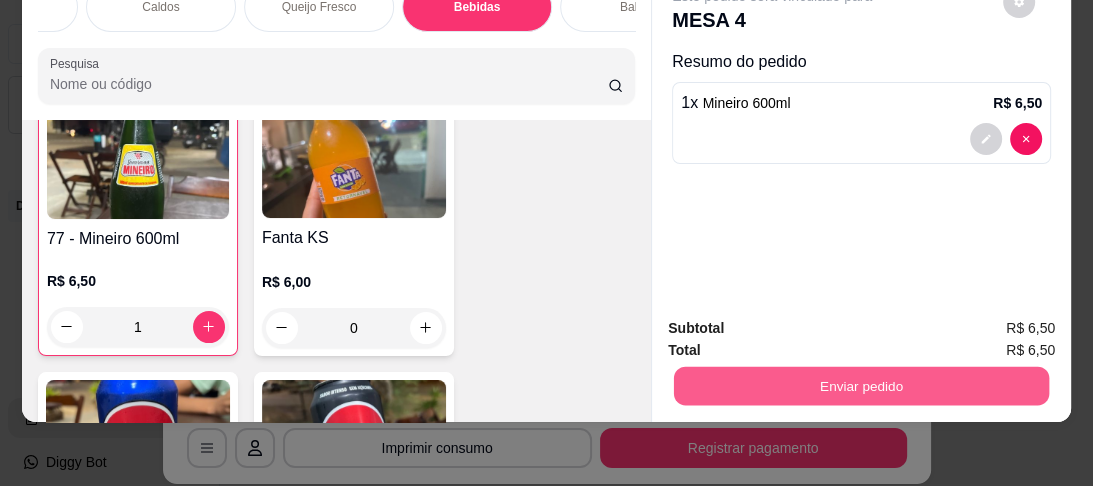 click on "Enviar pedido" at bounding box center [861, 386] 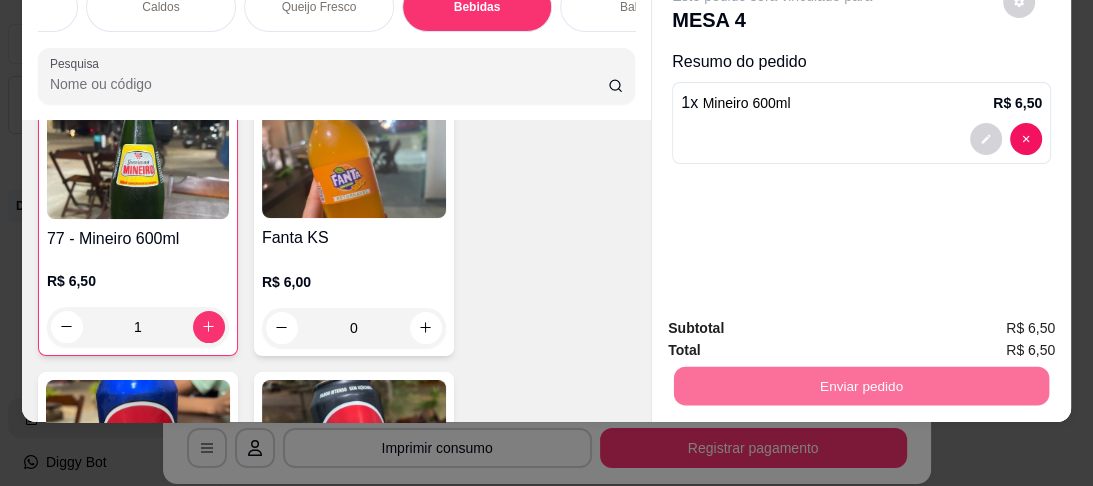 click on "Não registrar e enviar pedido" at bounding box center [797, 325] 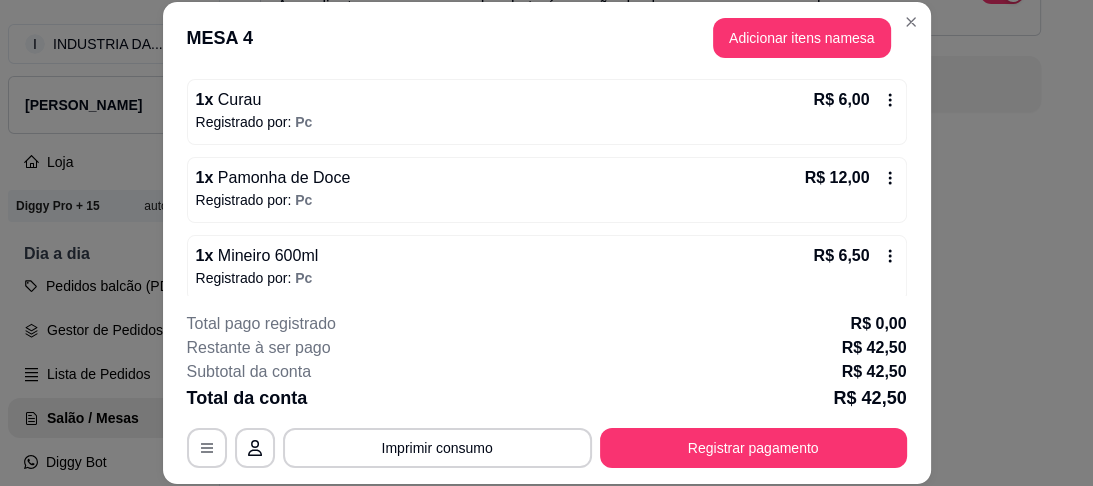 scroll, scrollTop: 274, scrollLeft: 0, axis: vertical 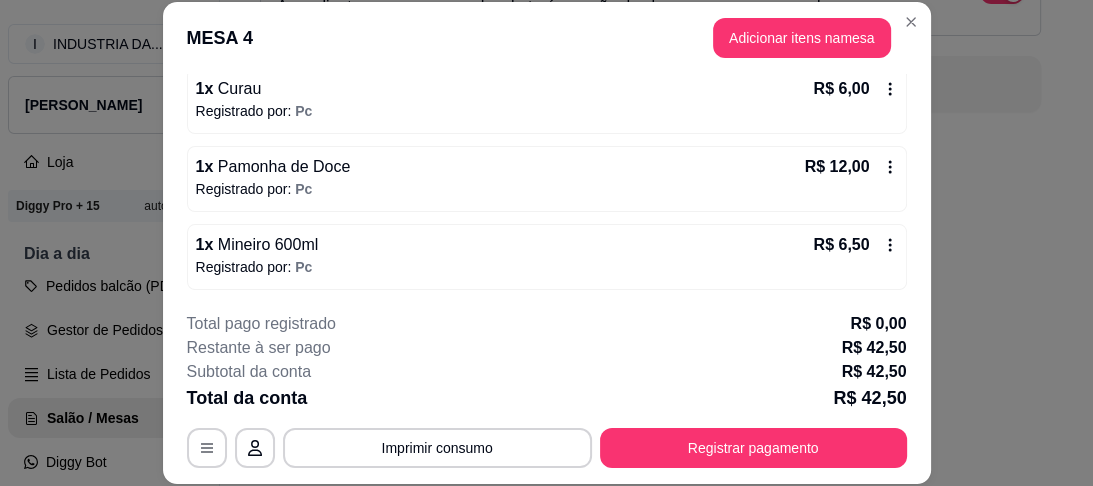 type 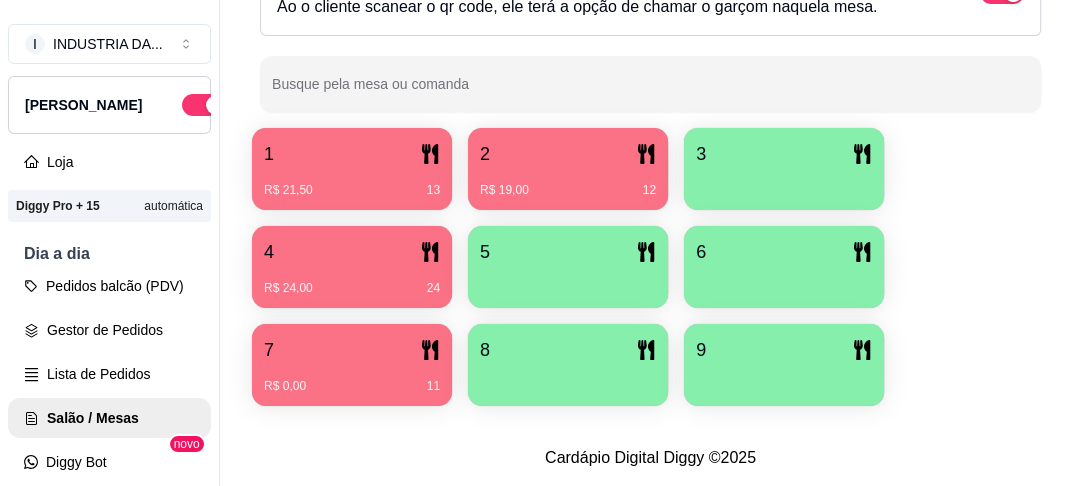 type 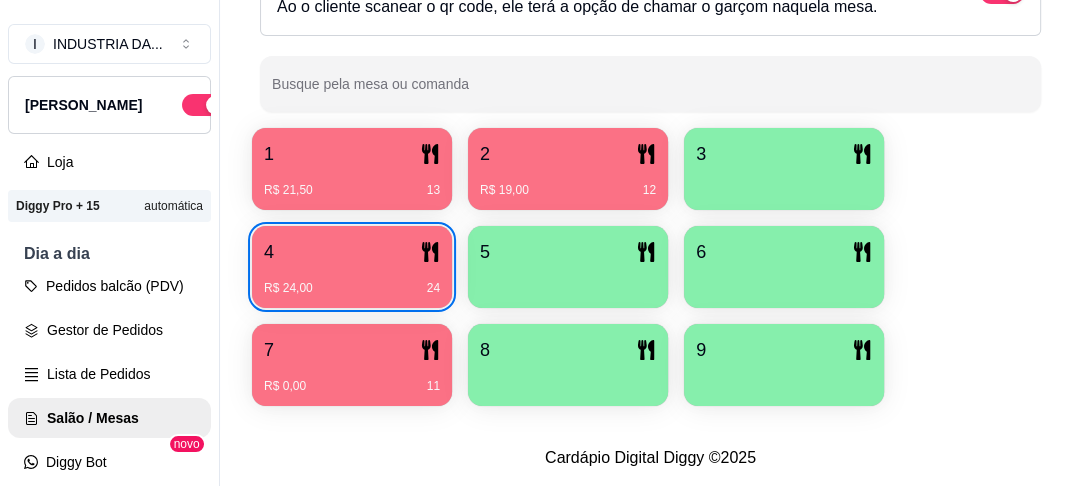 click on "7" at bounding box center [352, 350] 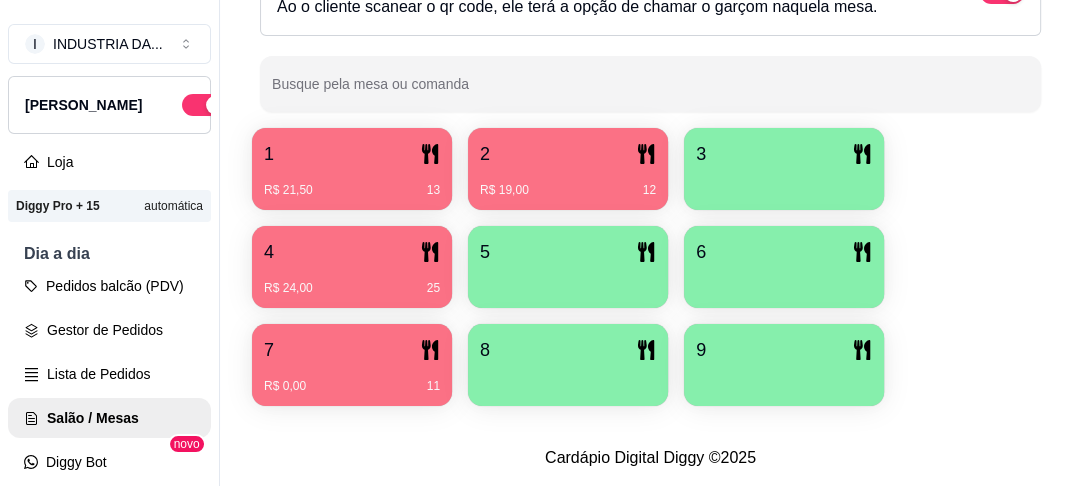 click on "2" at bounding box center [568, 154] 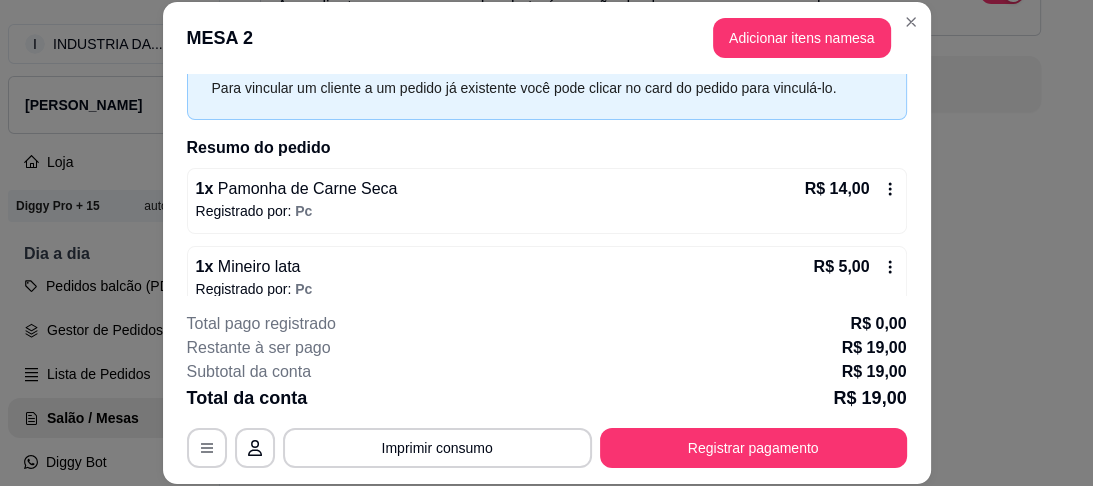 scroll, scrollTop: 119, scrollLeft: 0, axis: vertical 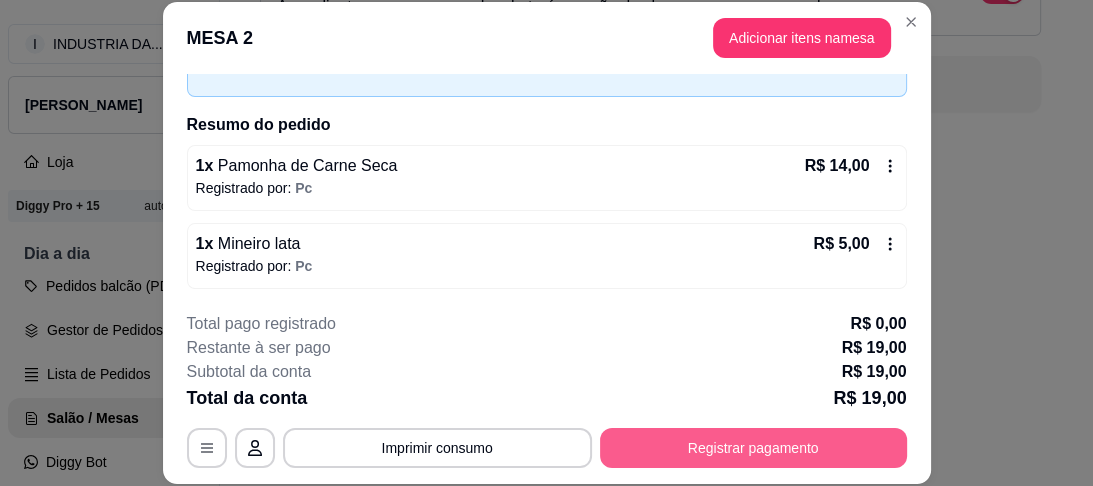 click on "Registrar pagamento" at bounding box center [753, 448] 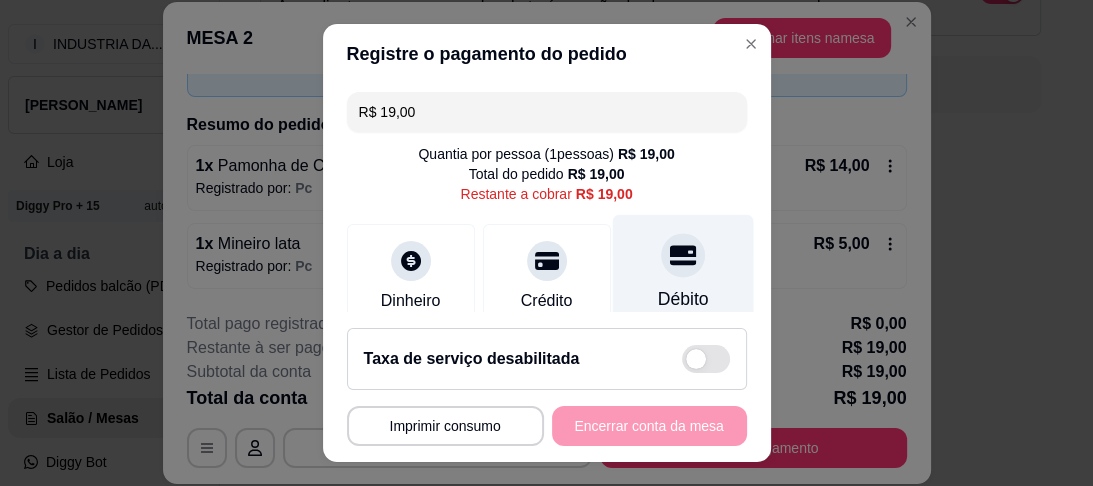 click on "Débito" at bounding box center [682, 273] 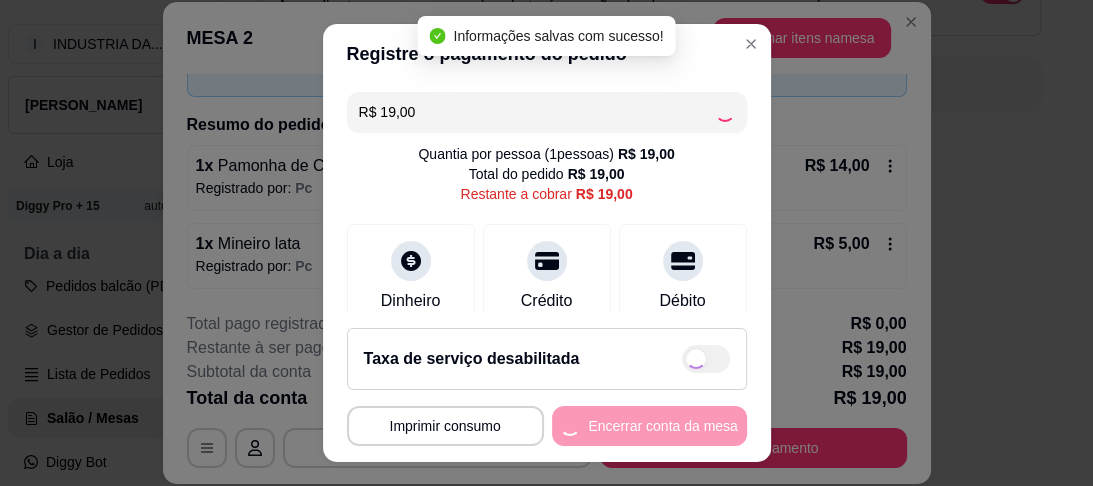type on "R$ 0,00" 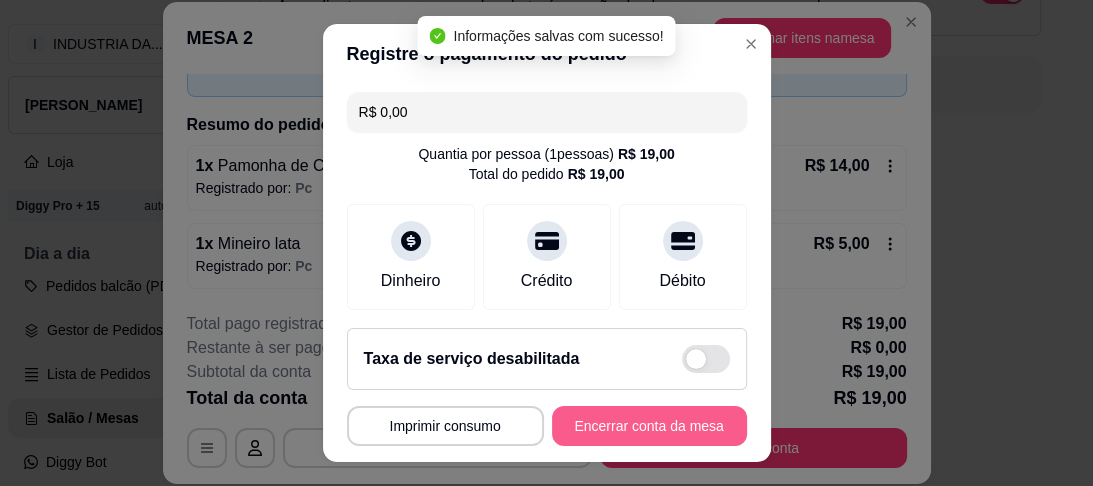 click on "Encerrar conta da mesa" at bounding box center [649, 426] 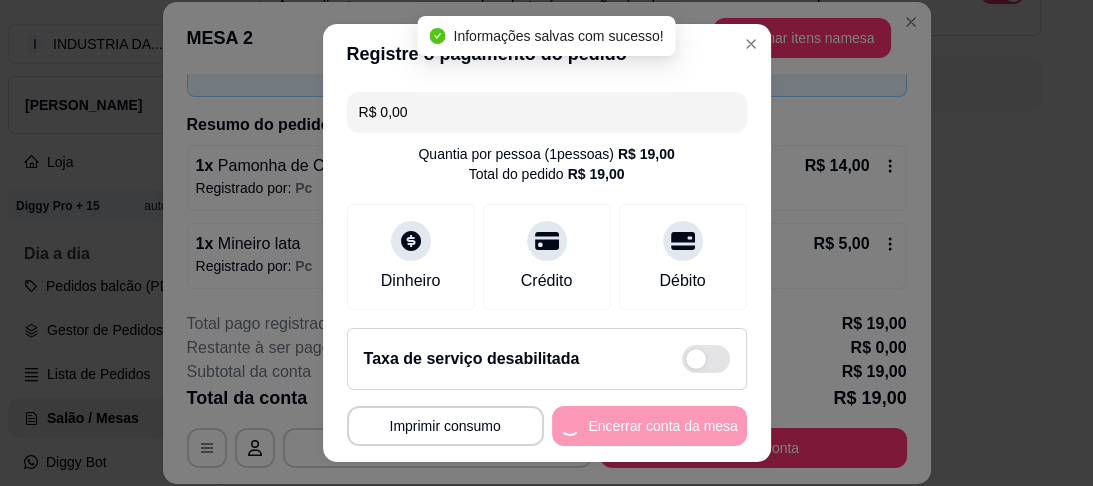 scroll, scrollTop: 0, scrollLeft: 0, axis: both 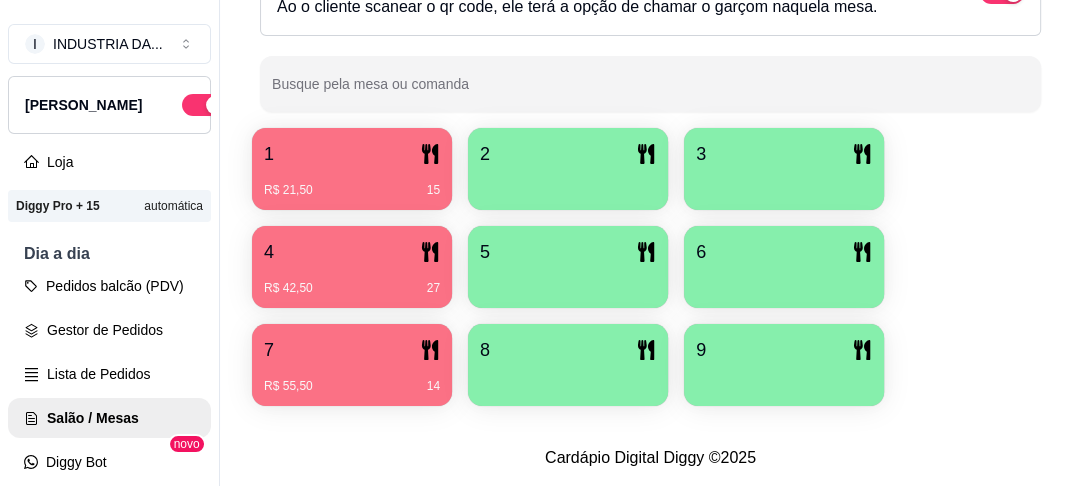 click on "1" at bounding box center [352, 154] 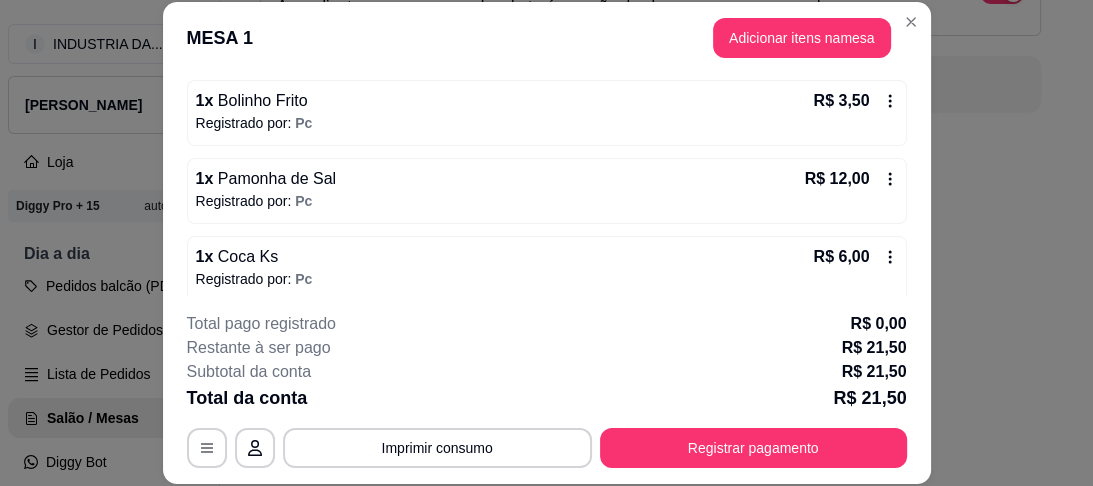 scroll, scrollTop: 196, scrollLeft: 0, axis: vertical 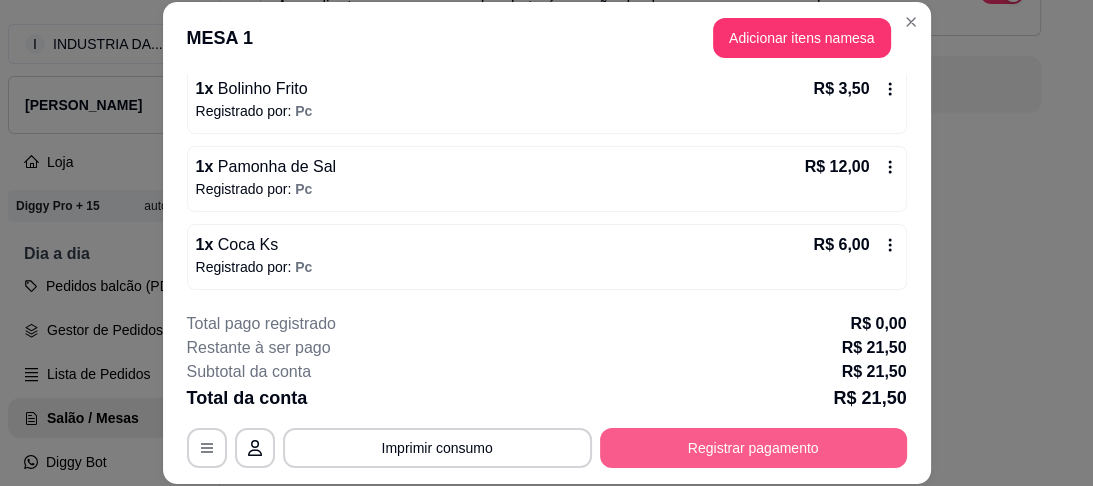 click on "Registrar pagamento" at bounding box center [753, 448] 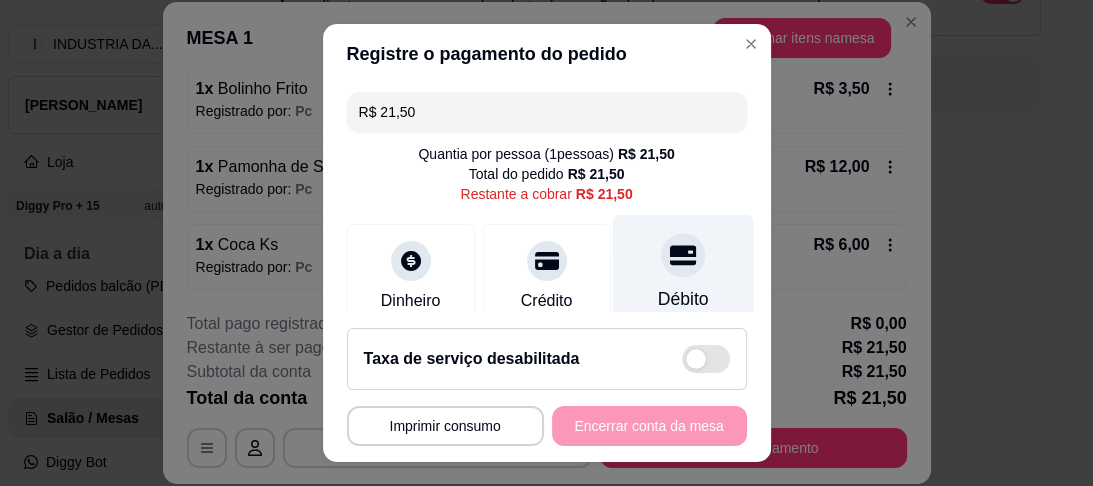click on "Débito" at bounding box center [682, 273] 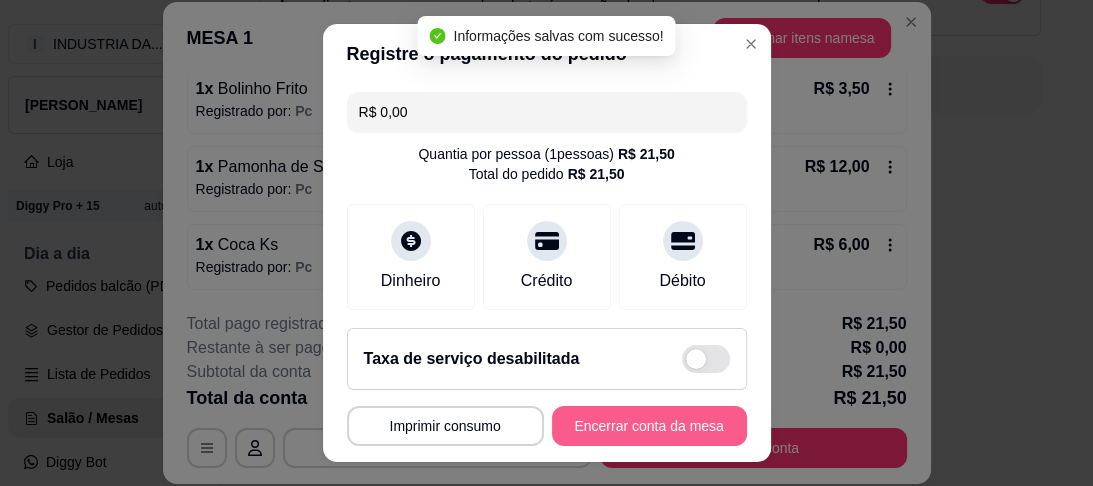 type on "R$ 0,00" 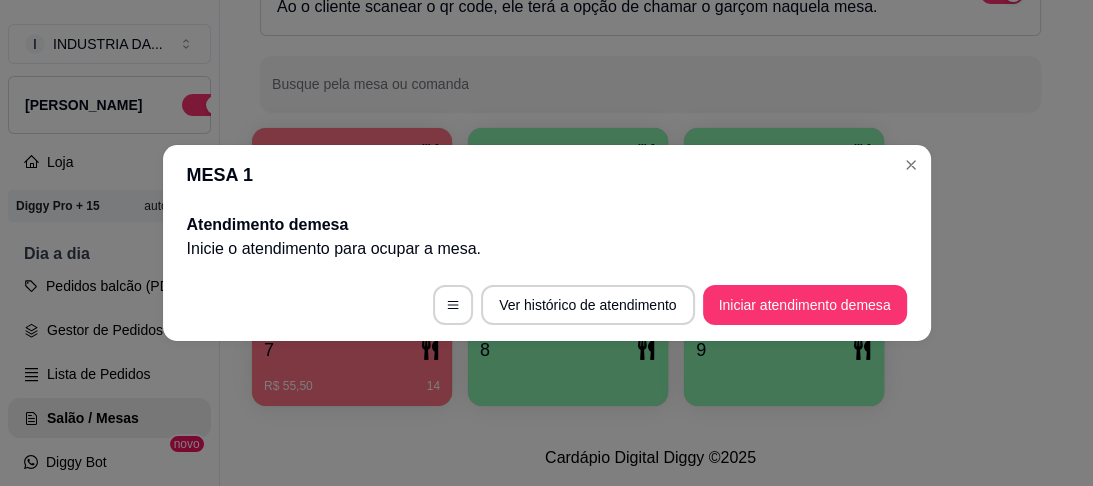 scroll, scrollTop: 0, scrollLeft: 0, axis: both 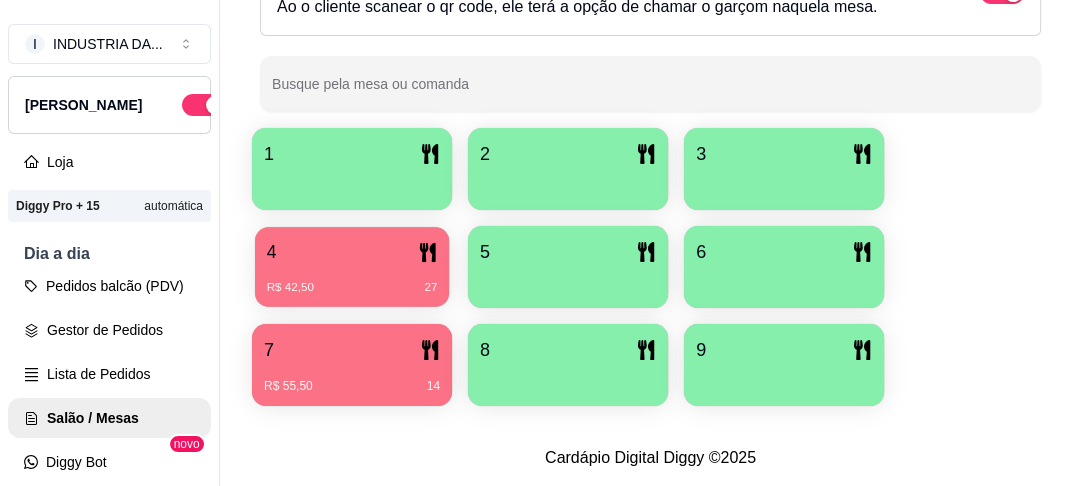 click on "4" at bounding box center (352, 252) 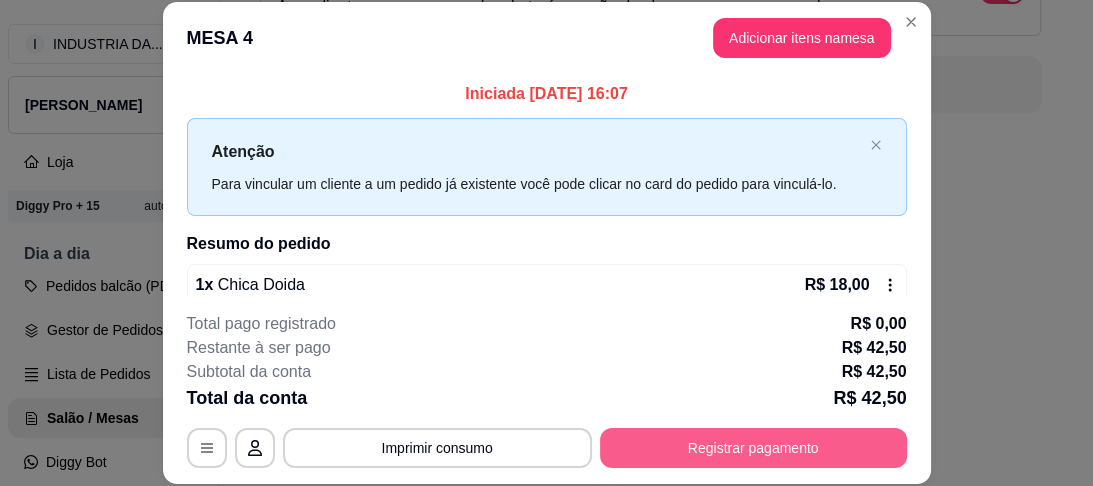 click on "Registrar pagamento" at bounding box center (753, 448) 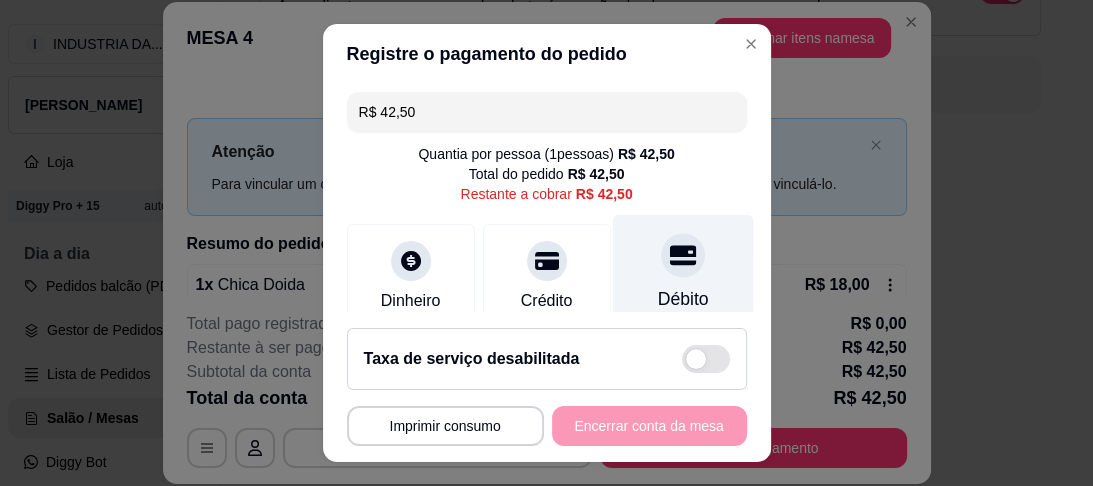 click at bounding box center [683, 256] 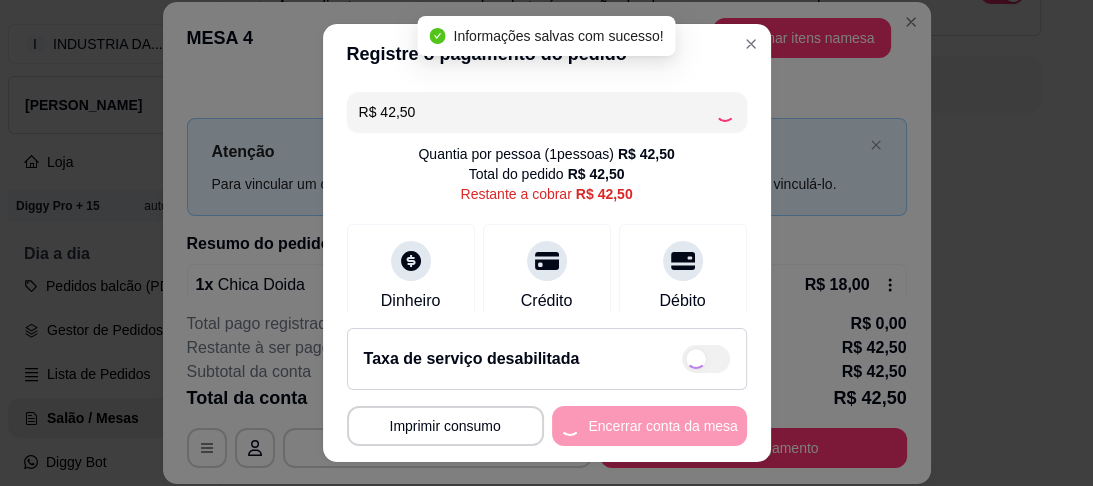 type on "R$ 0,00" 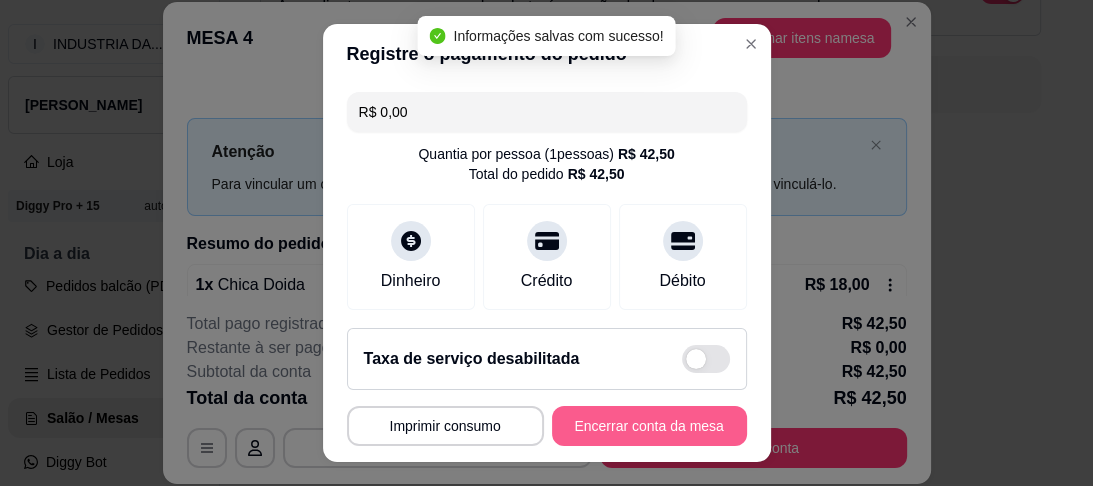 click on "Encerrar conta da mesa" at bounding box center (649, 426) 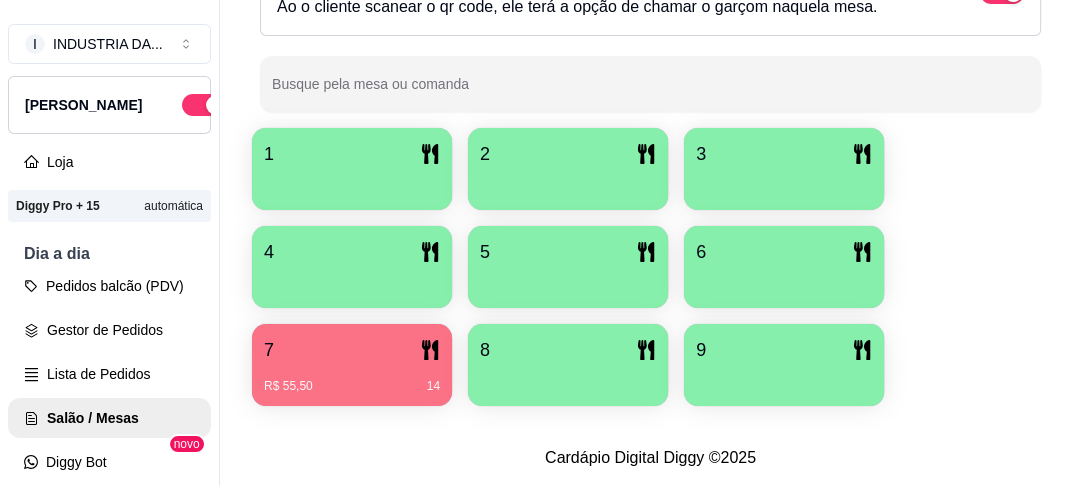 click at bounding box center (352, 281) 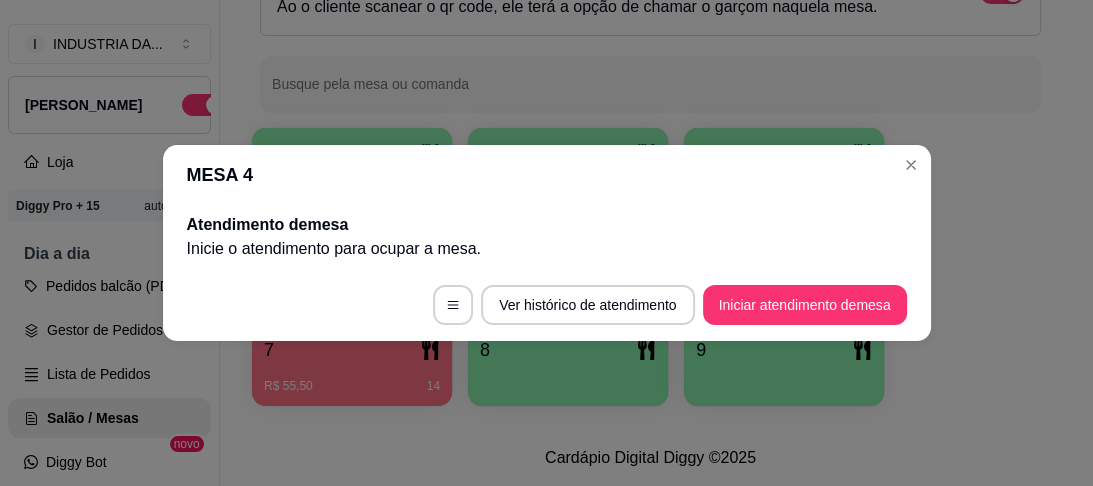 click on "Iniciar atendimento de  mesa" at bounding box center [805, 305] 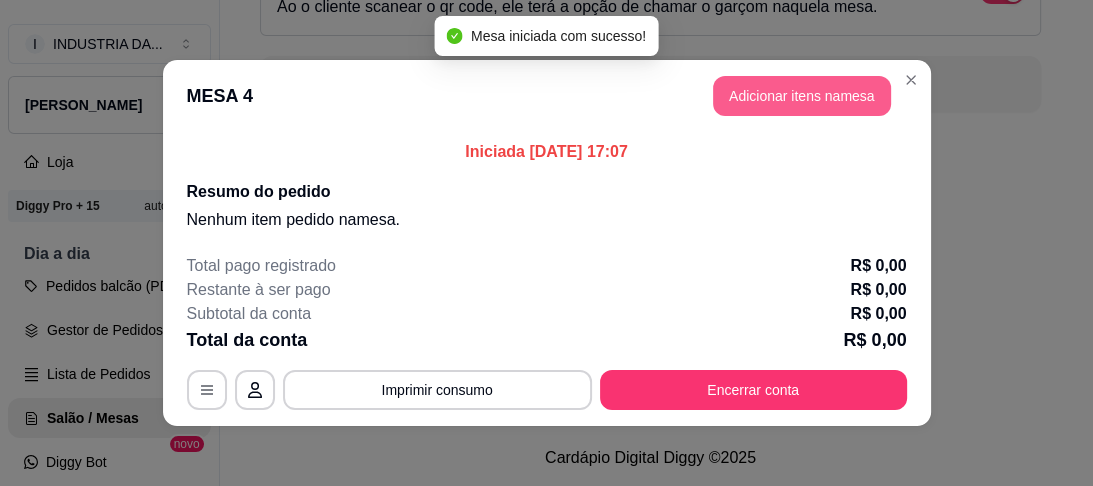 click on "Adicionar itens na  mesa" at bounding box center [802, 96] 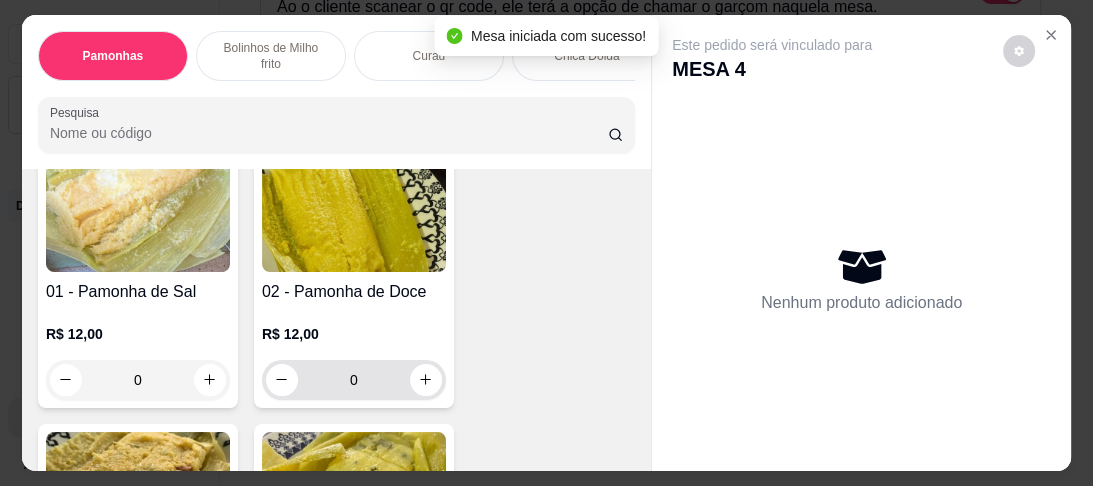 scroll, scrollTop: 240, scrollLeft: 0, axis: vertical 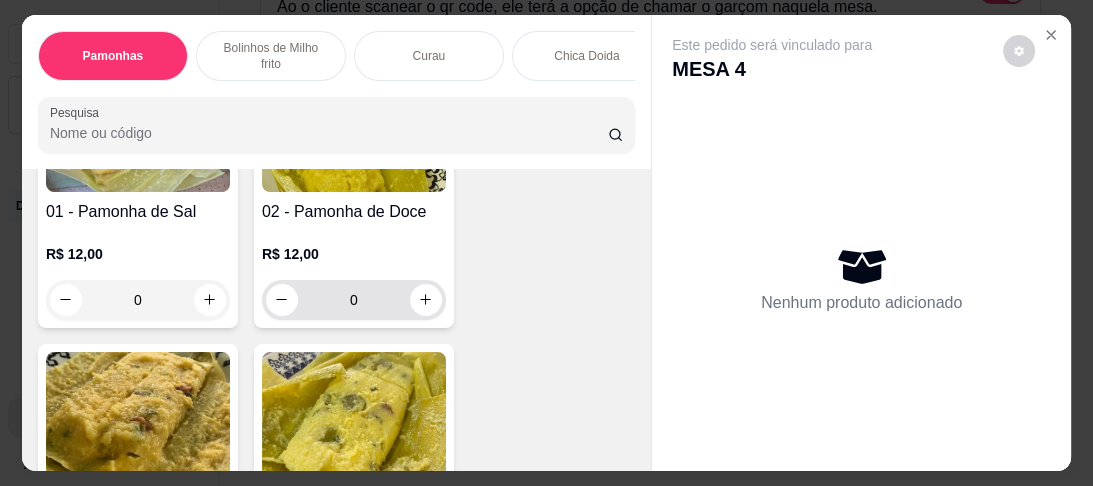 click on "0" at bounding box center [354, 300] 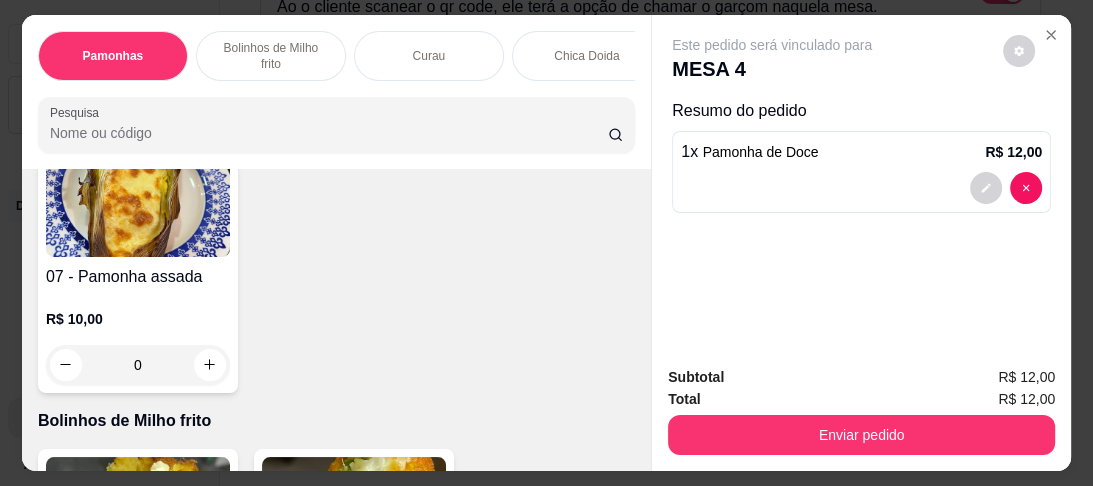 scroll, scrollTop: 1120, scrollLeft: 0, axis: vertical 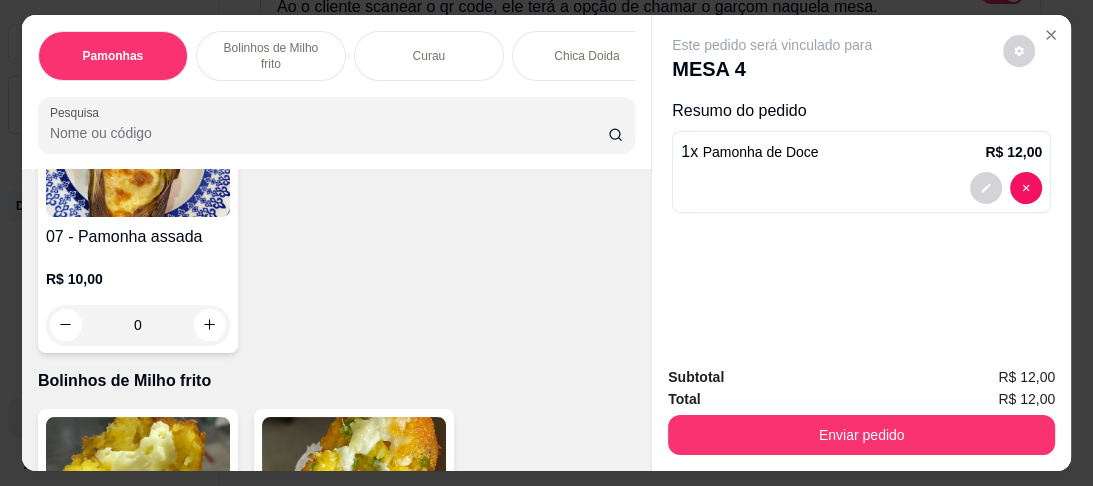 type on "1" 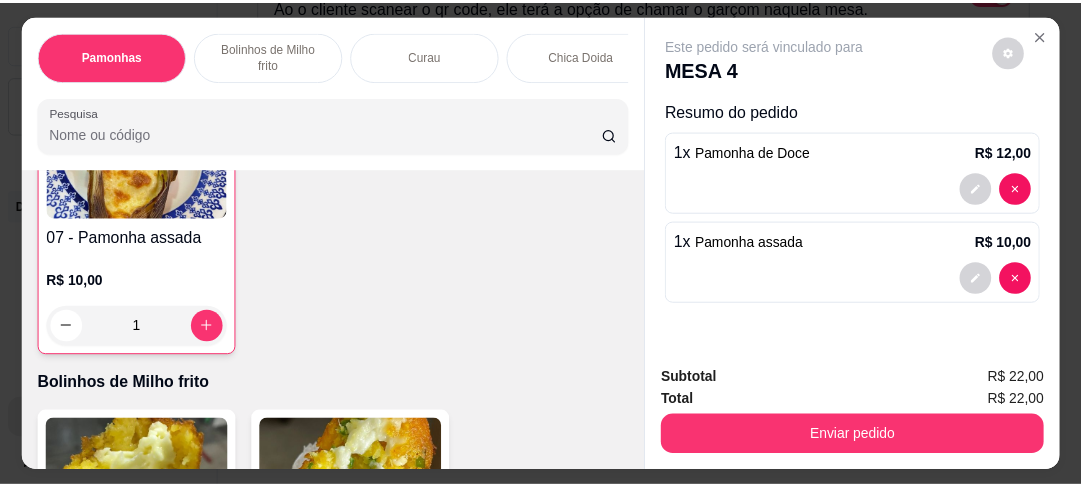 scroll, scrollTop: 1120, scrollLeft: 0, axis: vertical 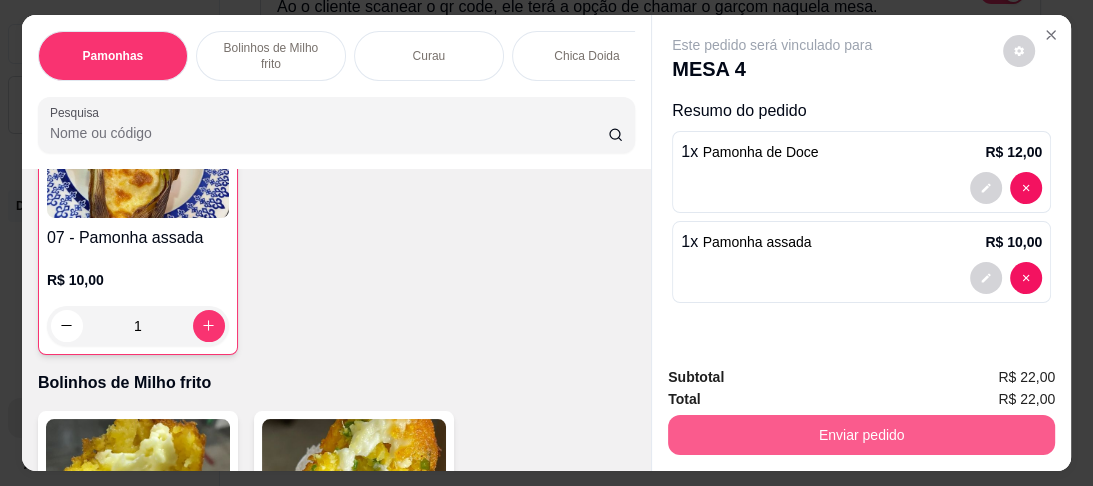 type on "1" 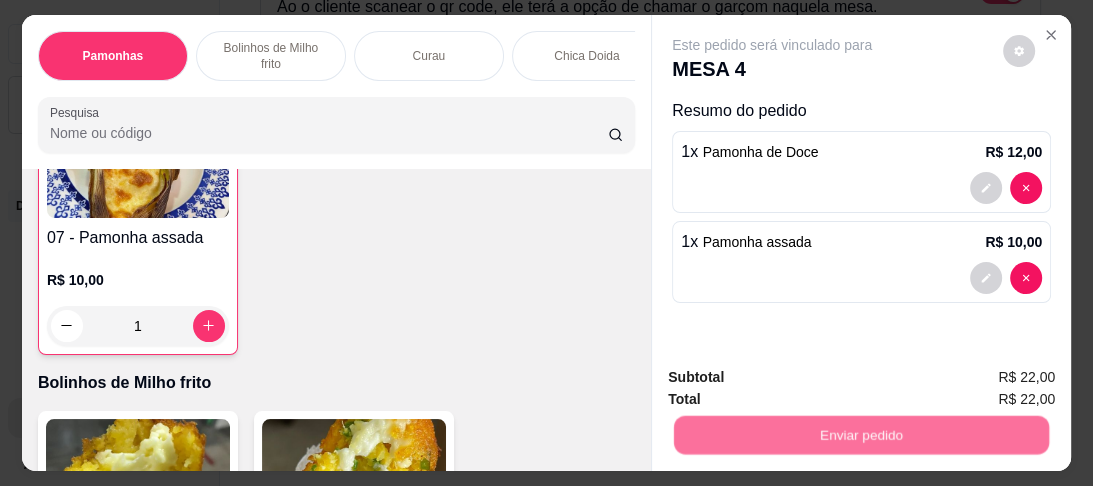click on "Não registrar e enviar pedido" at bounding box center (797, 380) 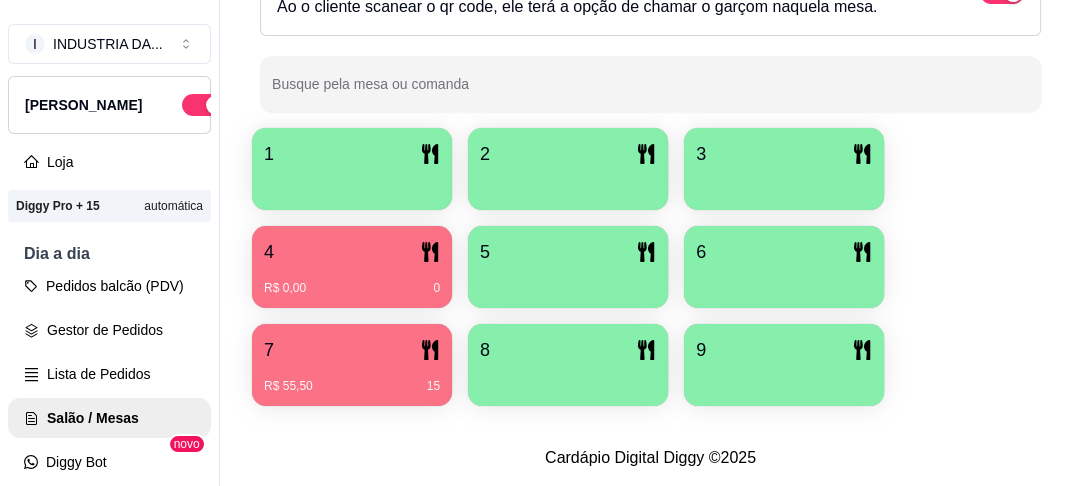 click on "1 2 3 4 R$ 0,00 0 5 6 7 R$ 55,50 15 8 9" at bounding box center [650, 267] 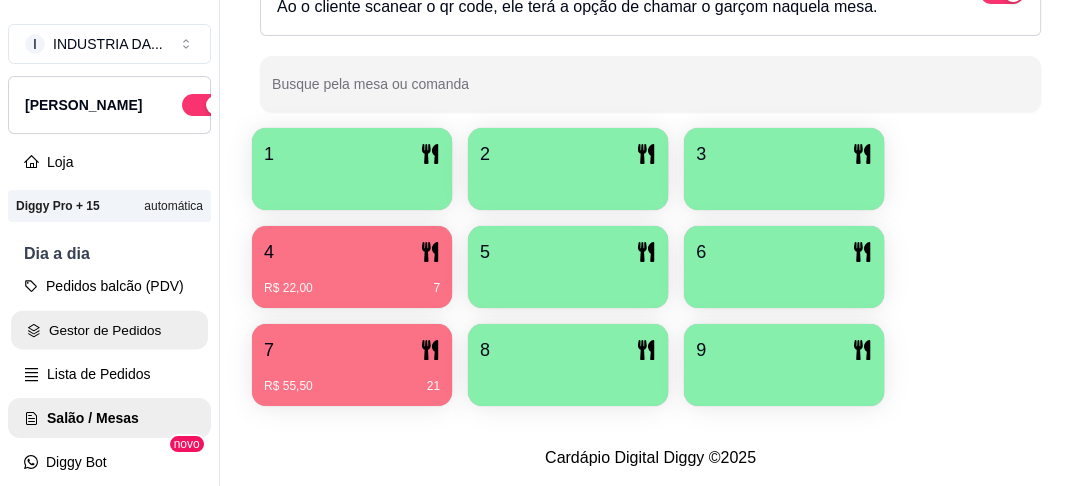 click on "Gestor de Pedidos" at bounding box center (109, 330) 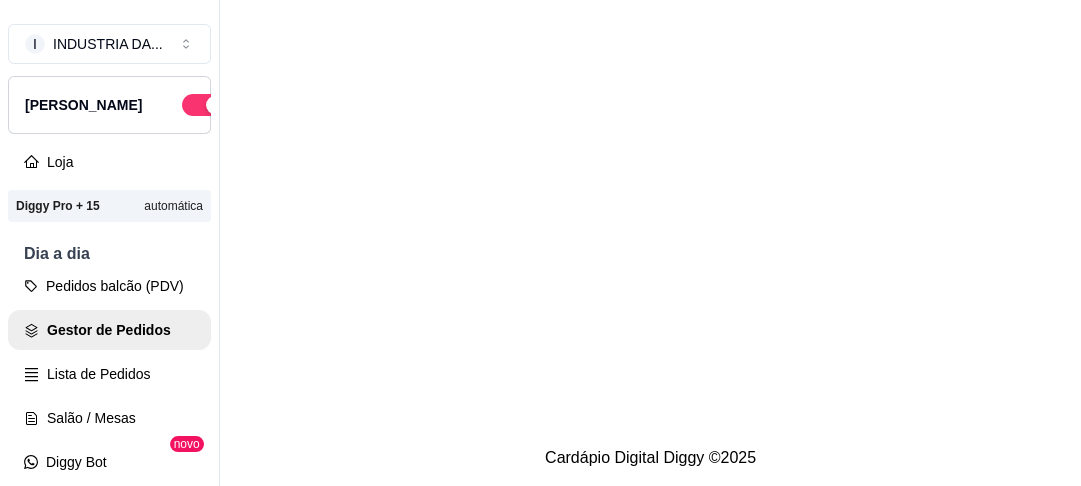 scroll, scrollTop: 0, scrollLeft: 0, axis: both 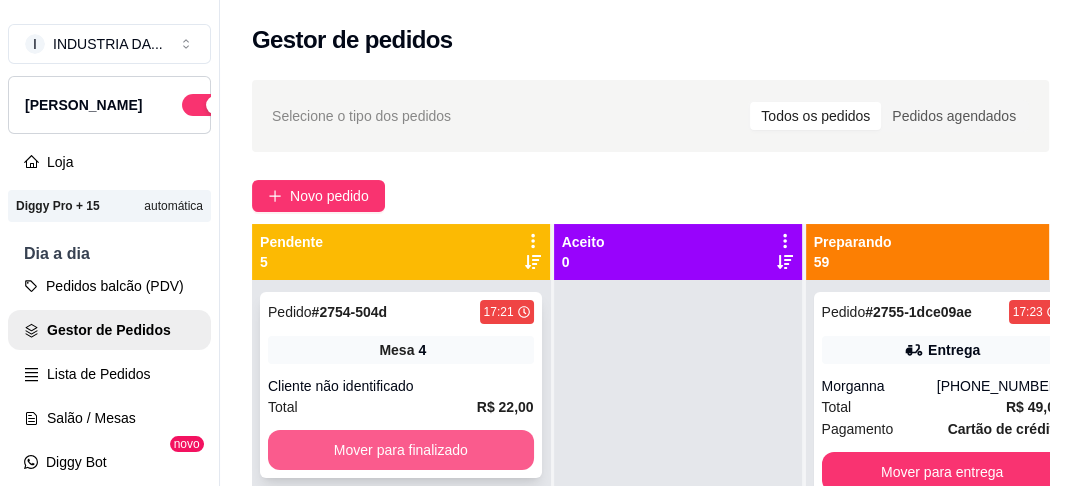 click on "Mover para finalizado" at bounding box center (401, 450) 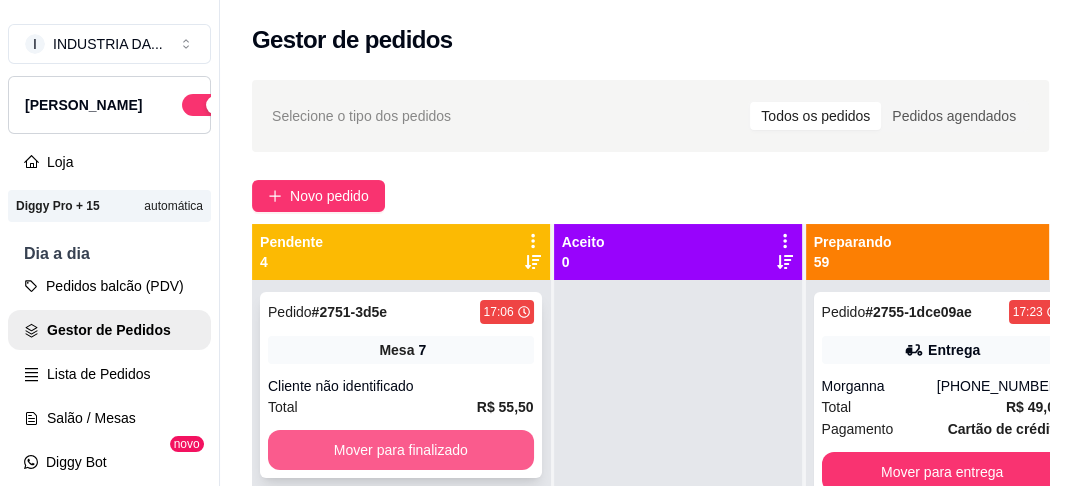 click on "Mover para finalizado" at bounding box center (401, 450) 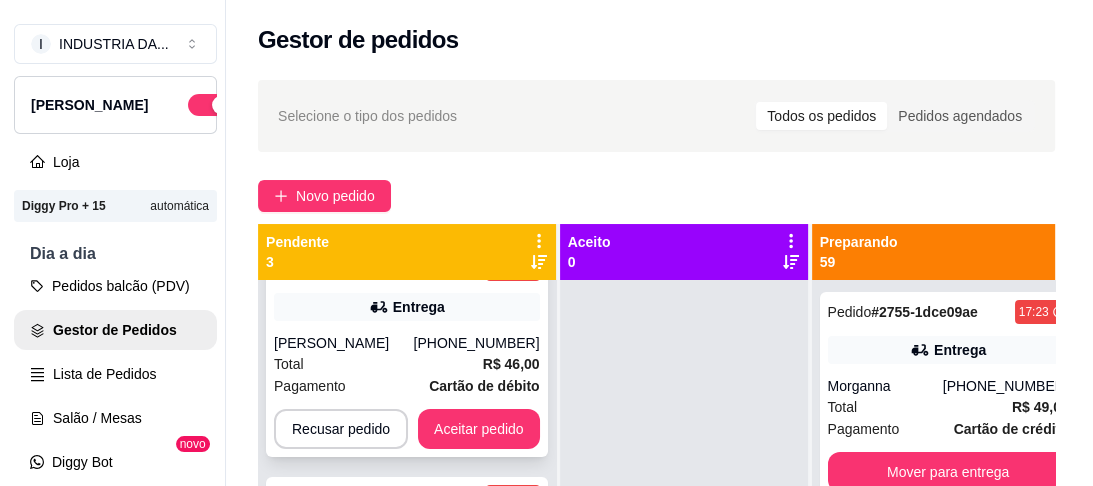 scroll, scrollTop: 80, scrollLeft: 0, axis: vertical 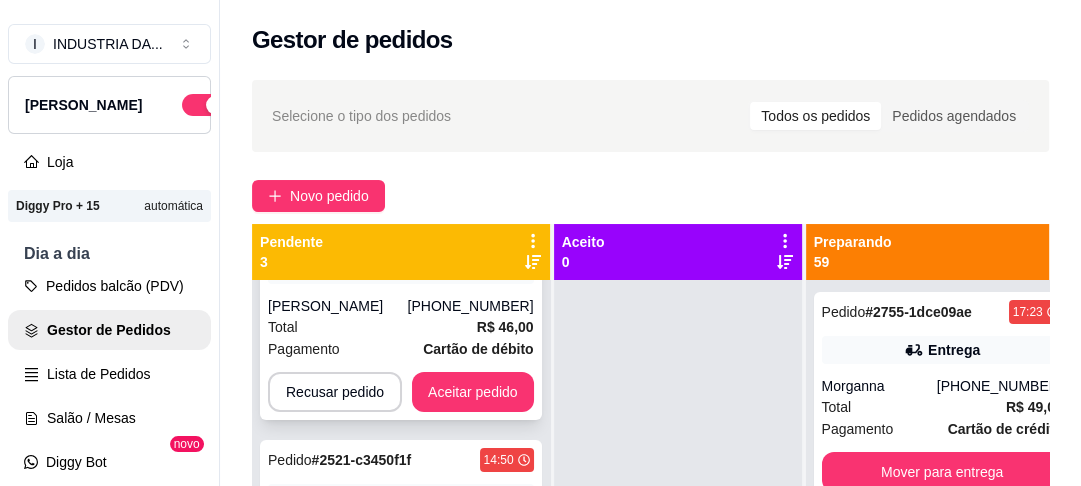 click on "Total R$ 46,00" at bounding box center (401, 327) 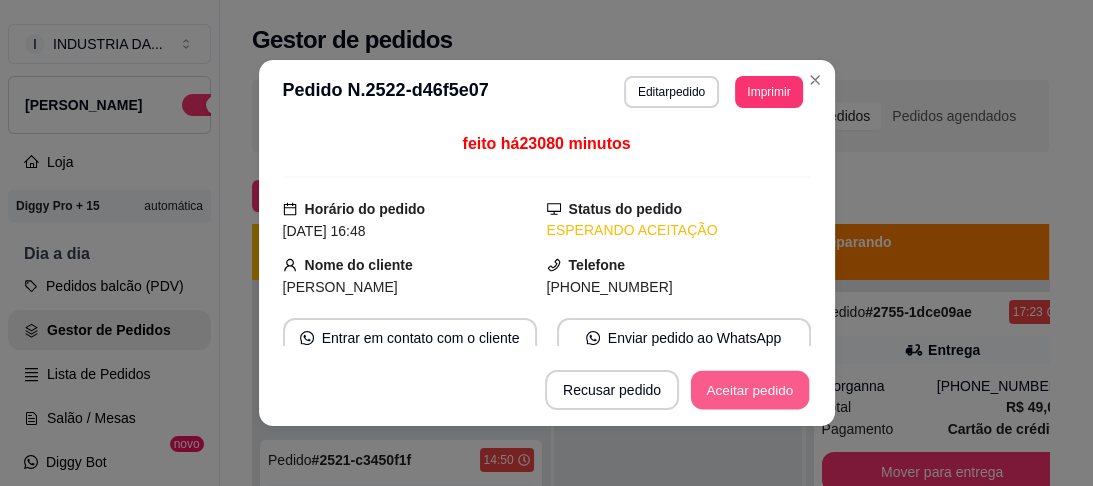 click on "Aceitar pedido" at bounding box center (750, 390) 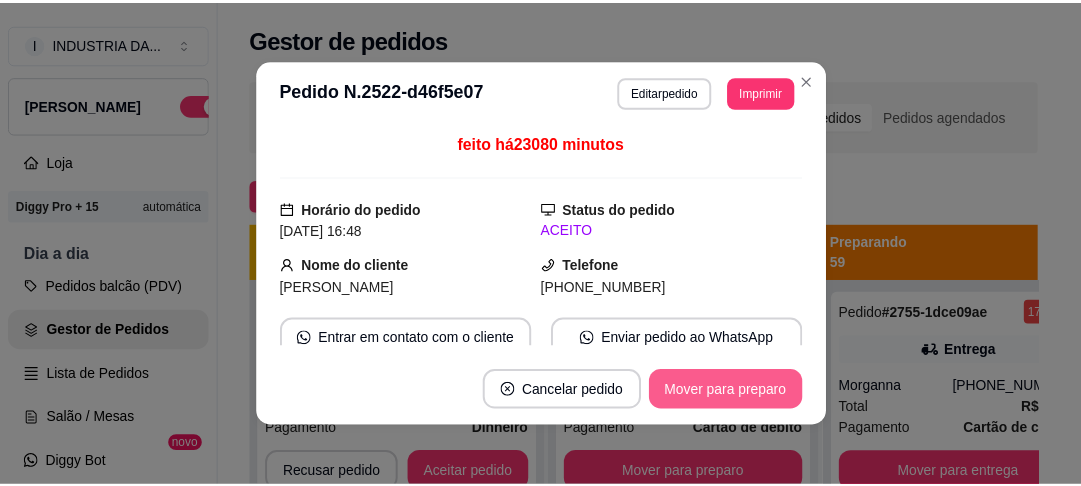 scroll, scrollTop: 0, scrollLeft: 0, axis: both 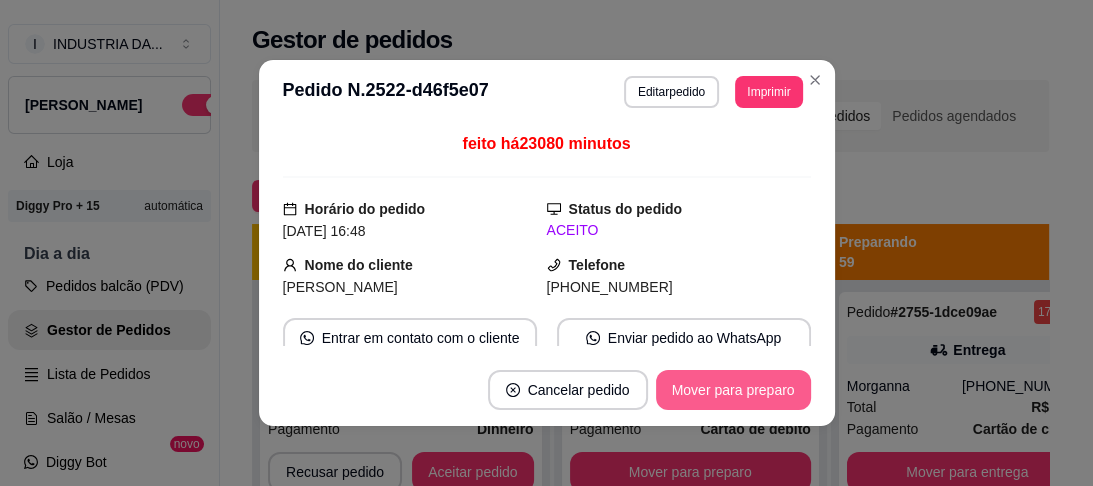 click on "Mover para preparo" at bounding box center (733, 390) 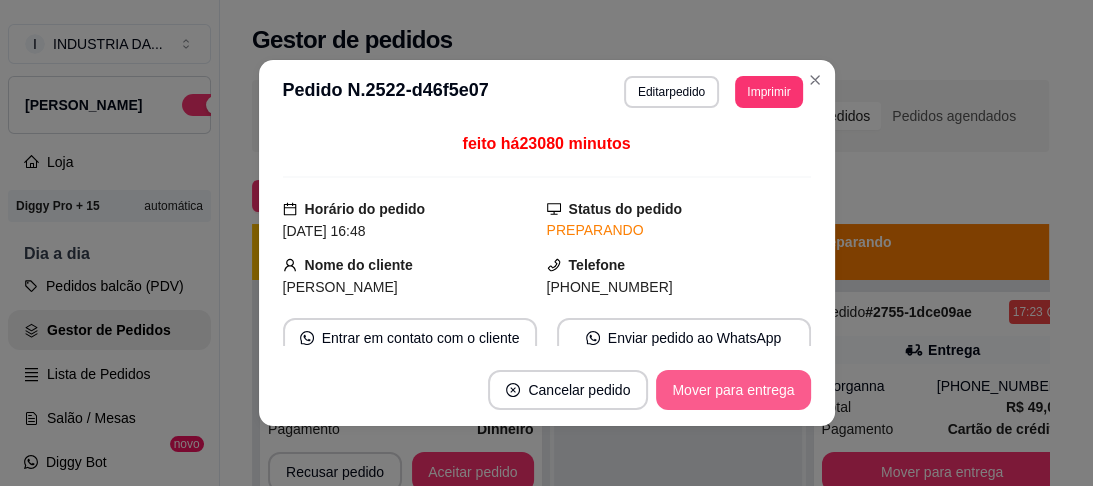 click on "Mover para entrega" at bounding box center (733, 390) 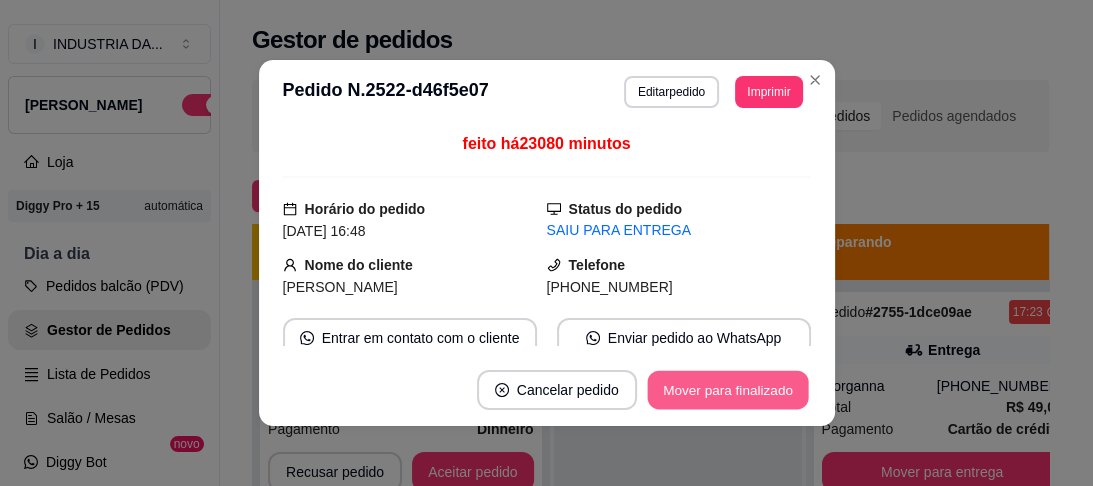click on "Mover para finalizado" at bounding box center (727, 390) 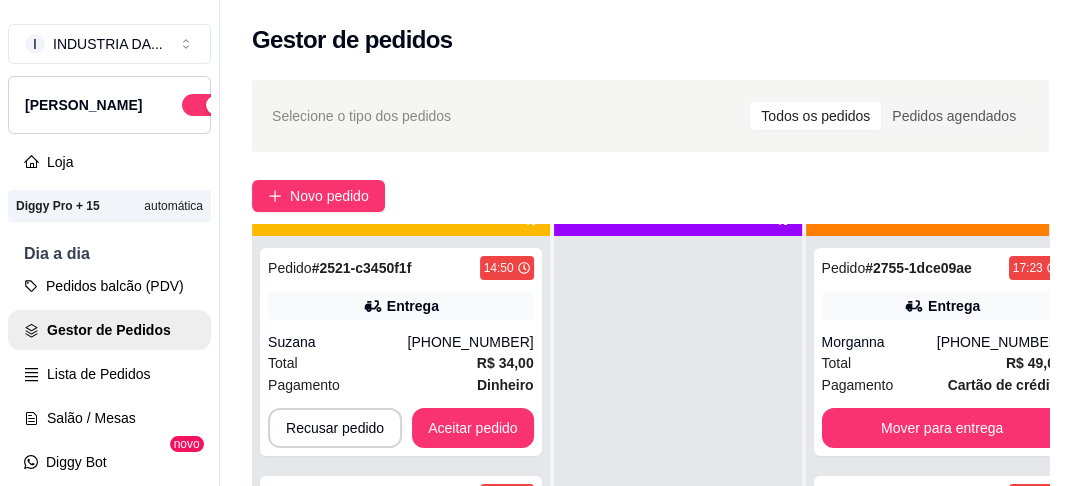 scroll, scrollTop: 68, scrollLeft: 0, axis: vertical 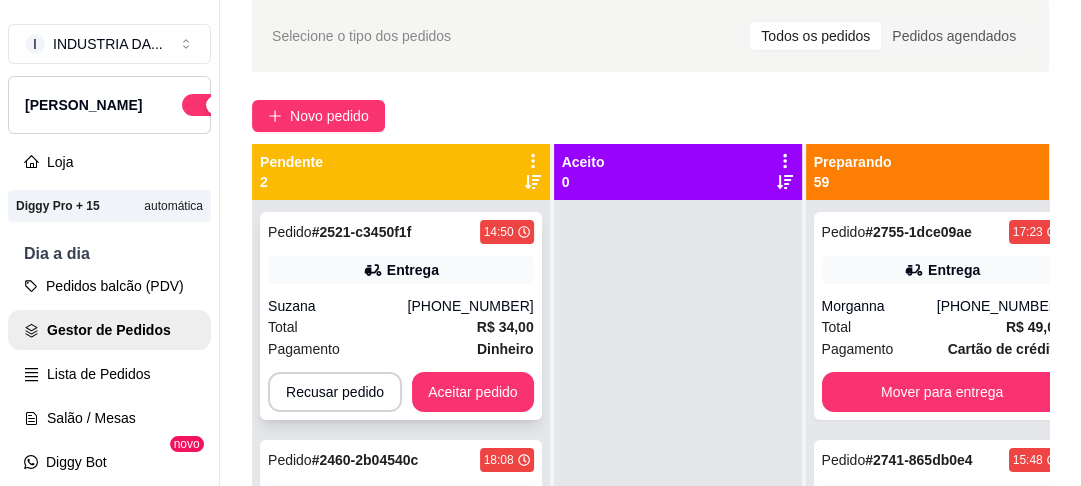click on "Entrega" at bounding box center (401, 270) 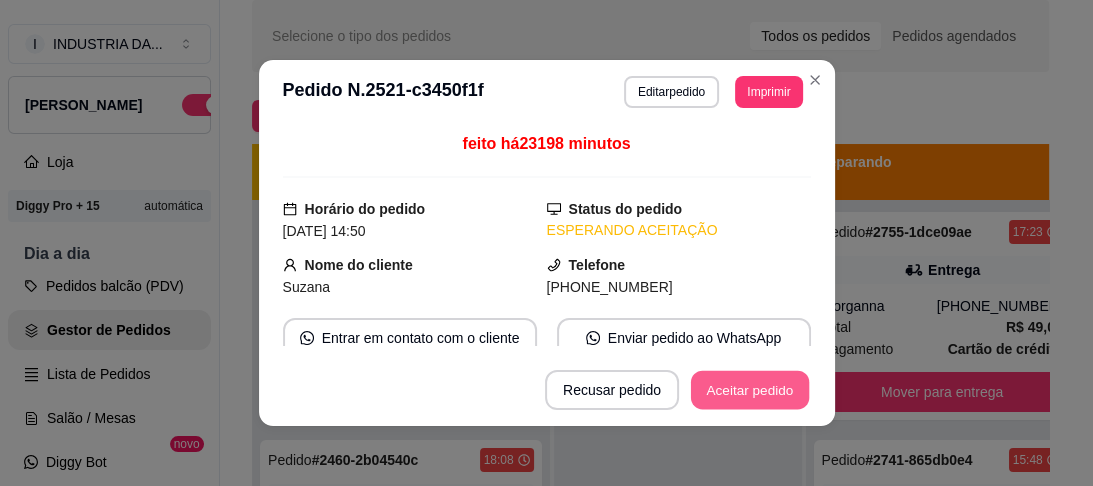 click on "Aceitar pedido" at bounding box center [750, 390] 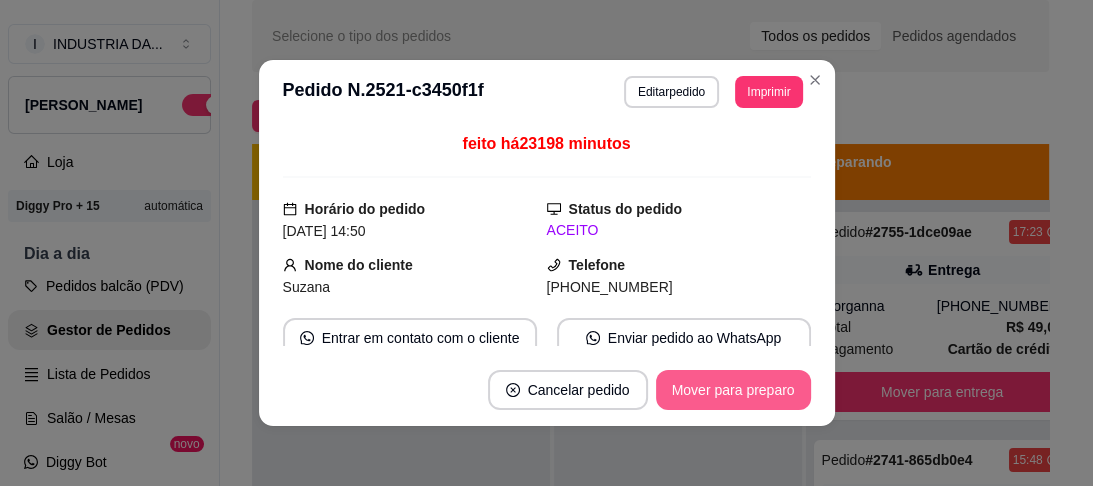click on "Mover para preparo" at bounding box center (733, 390) 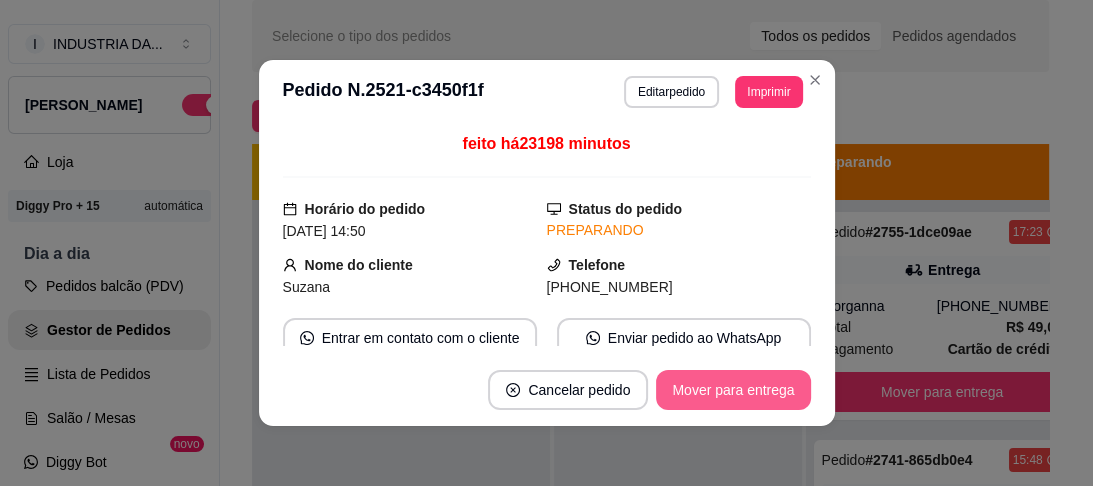 click on "Mover para entrega" at bounding box center (733, 390) 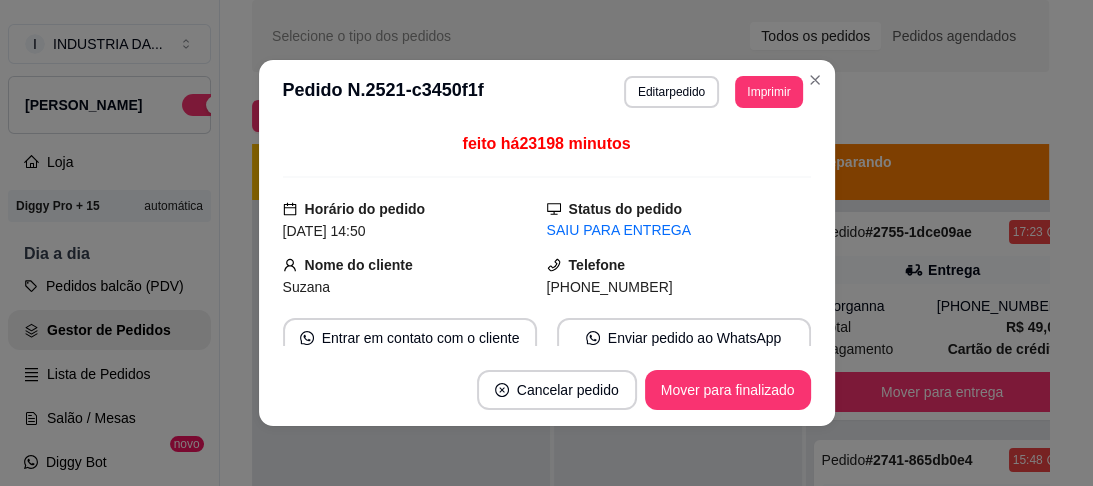 click on "Mover para finalizado" at bounding box center (728, 390) 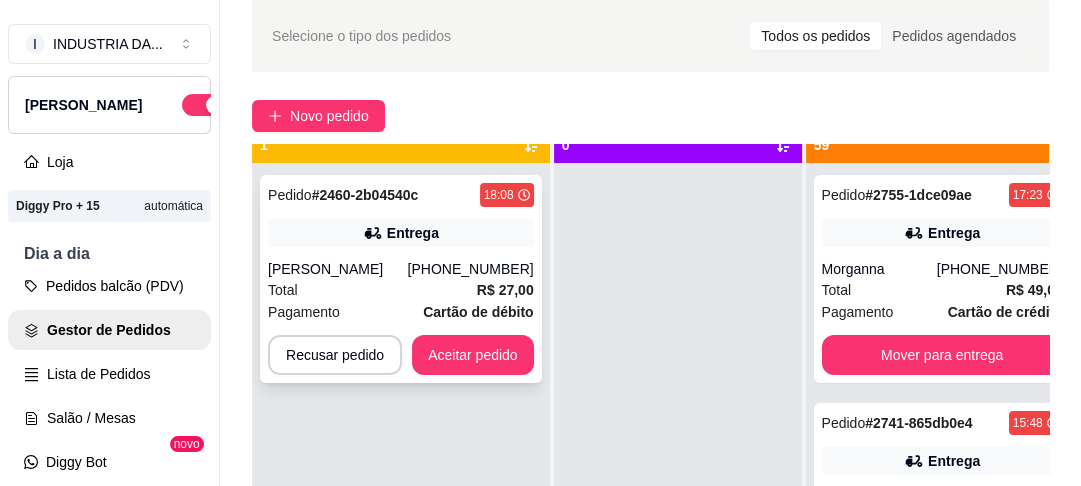 scroll, scrollTop: 68, scrollLeft: 0, axis: vertical 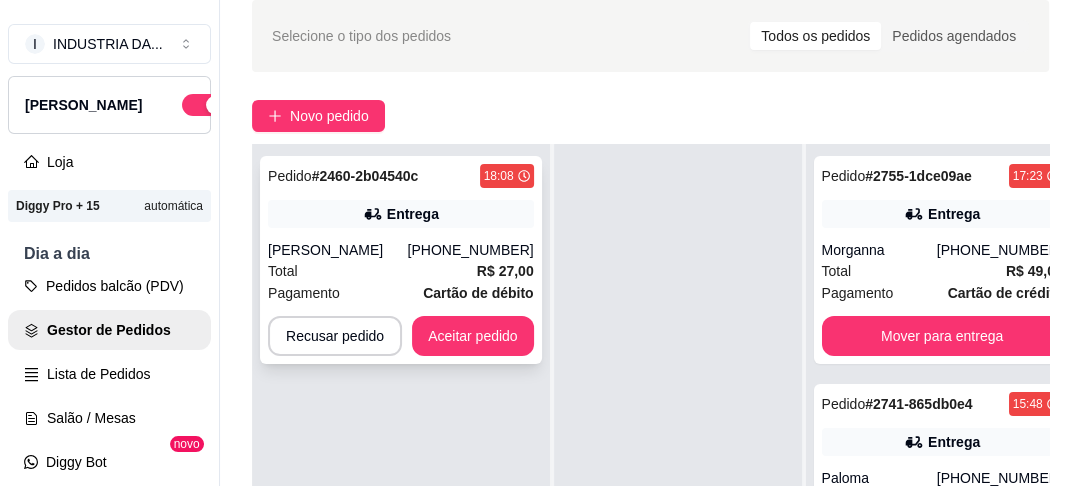 click on "[PERSON_NAME]" at bounding box center [338, 250] 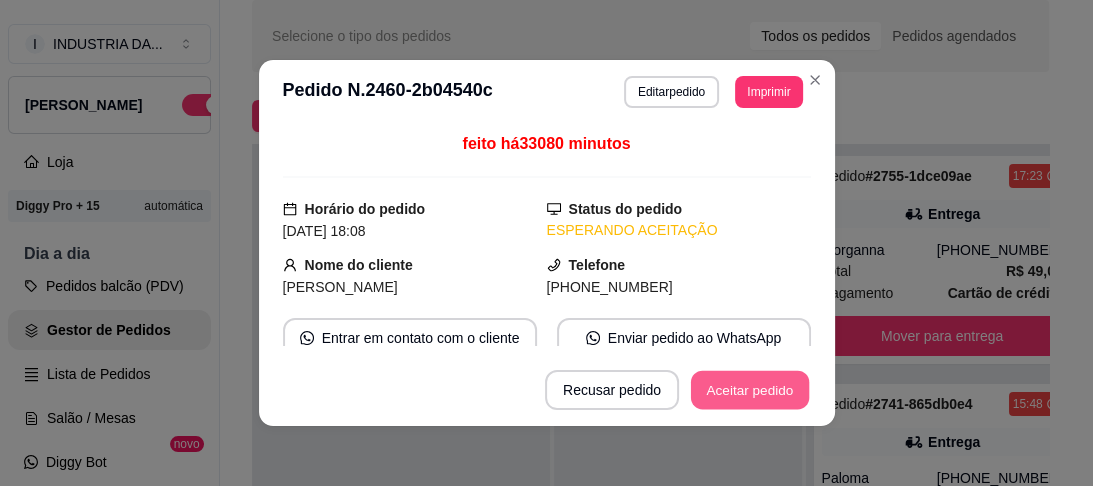 click on "Aceitar pedido" at bounding box center (750, 390) 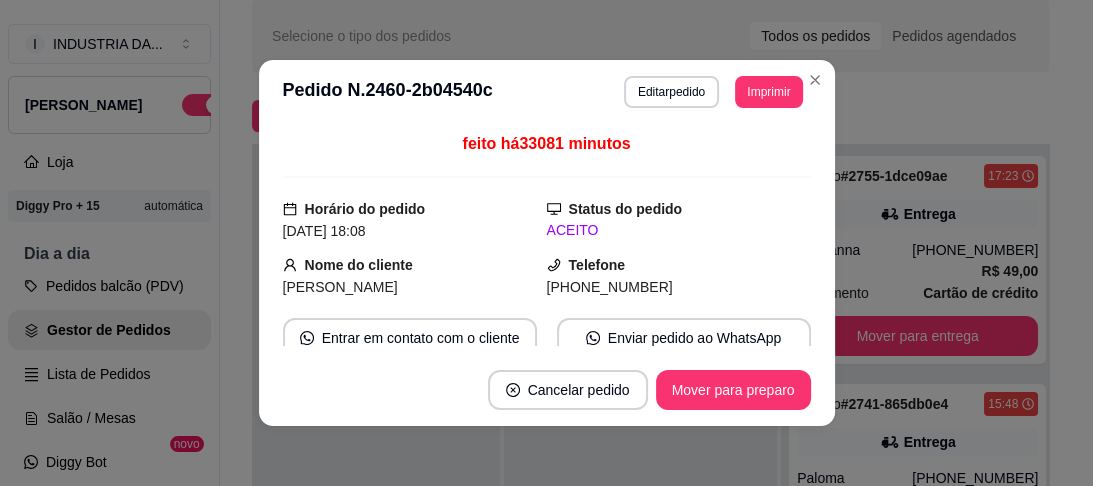 click on "Mover para preparo" at bounding box center [733, 390] 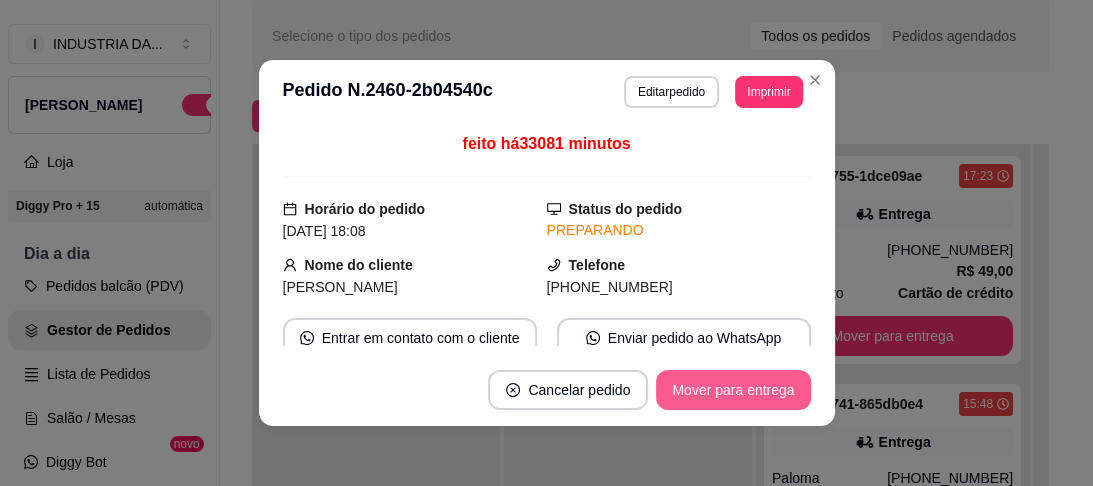 click on "Mover para entrega" at bounding box center (733, 390) 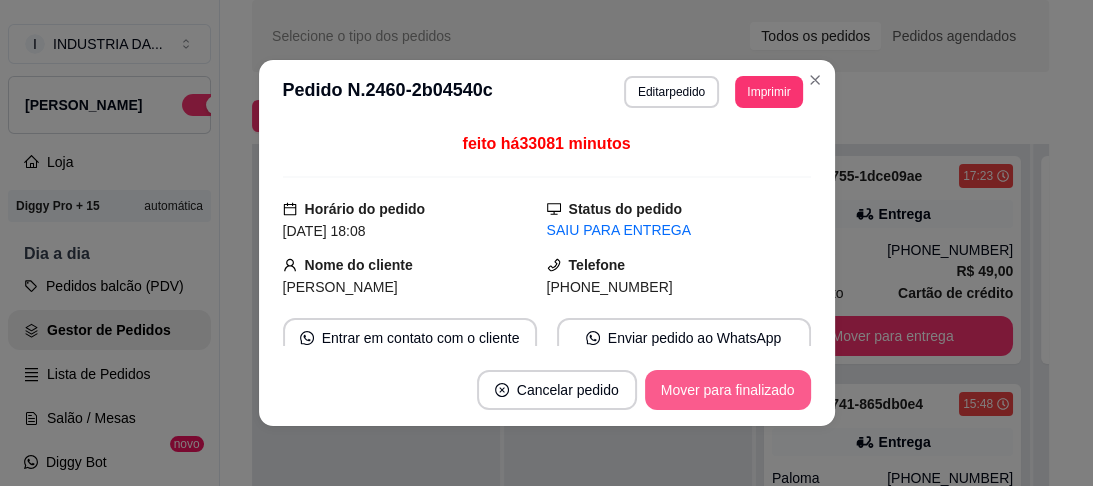 click on "Mover para finalizado" at bounding box center (728, 390) 